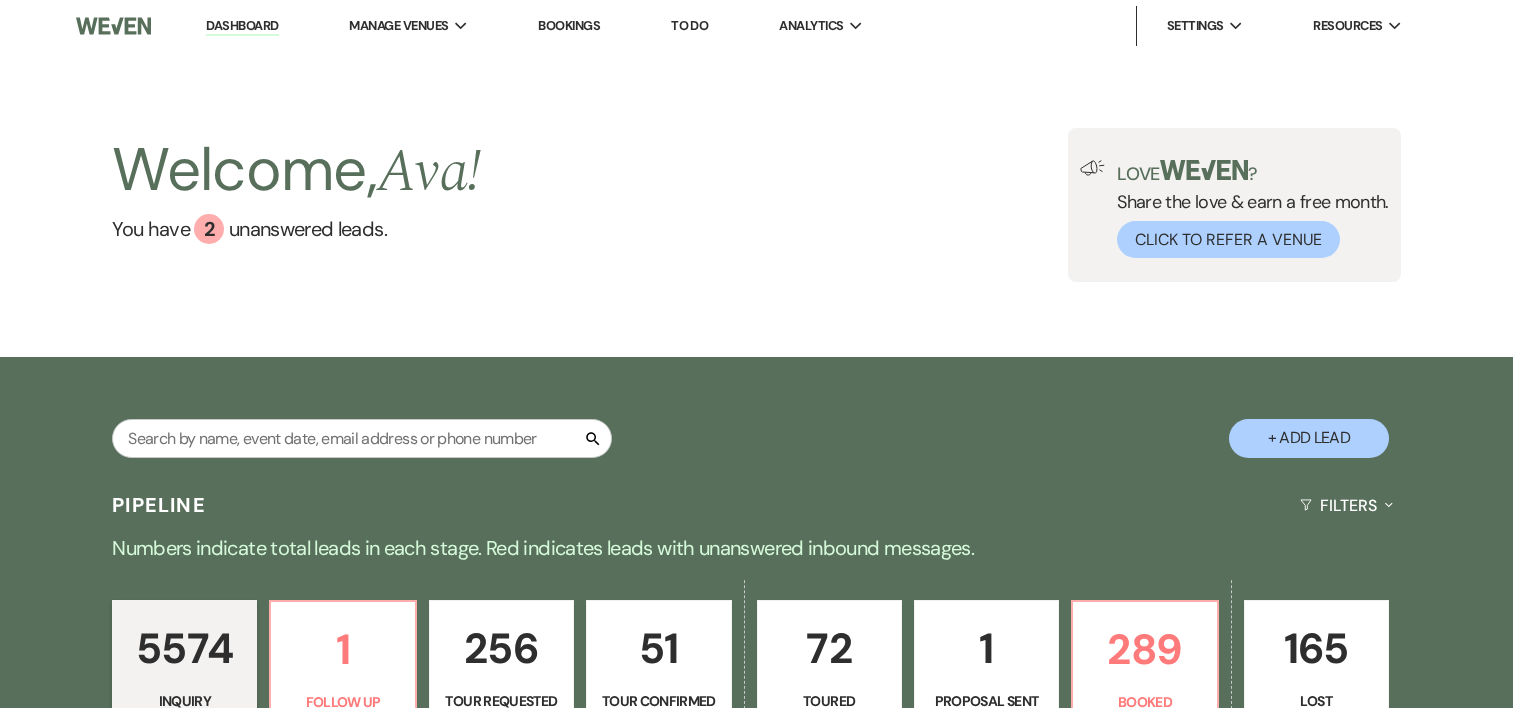 scroll, scrollTop: 28, scrollLeft: 0, axis: vertical 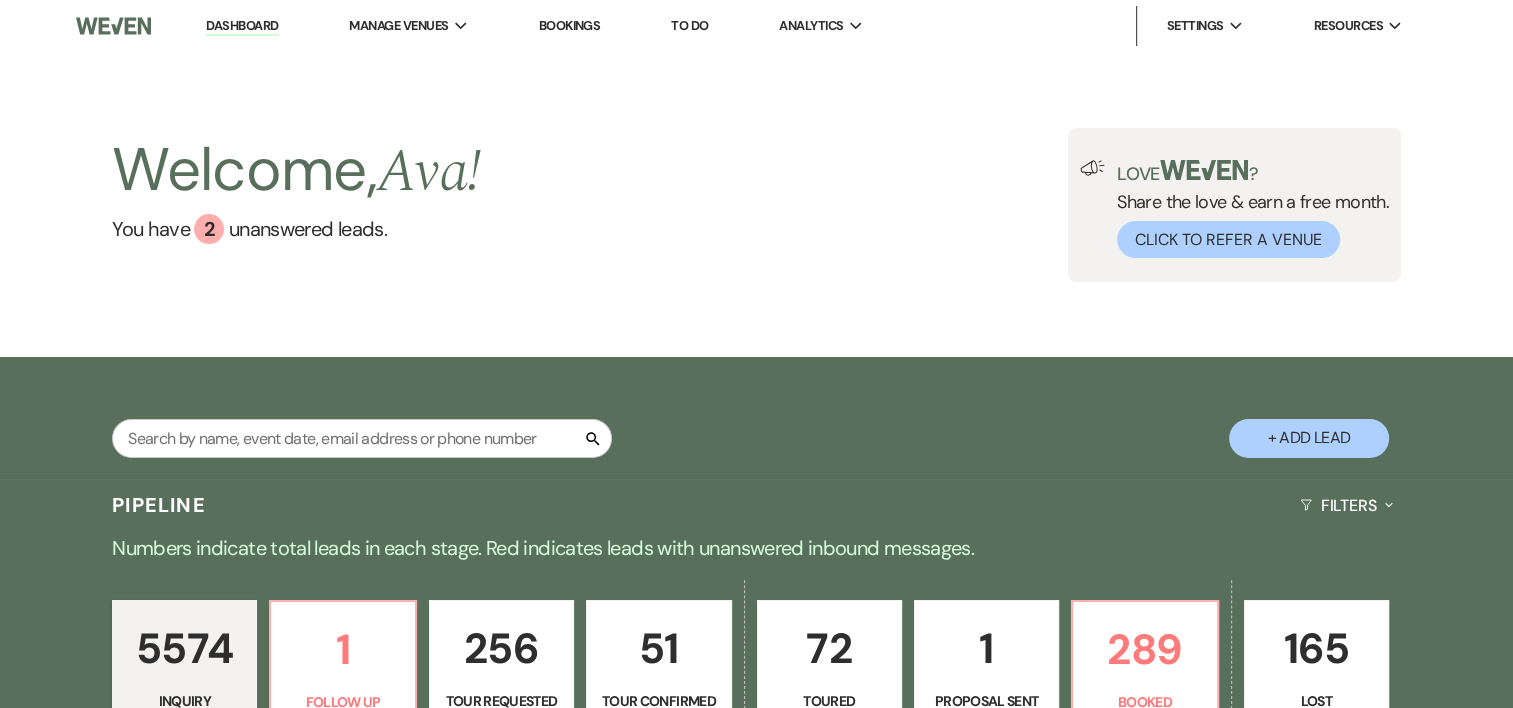 click on "Search + Add Lead" at bounding box center (757, 420) 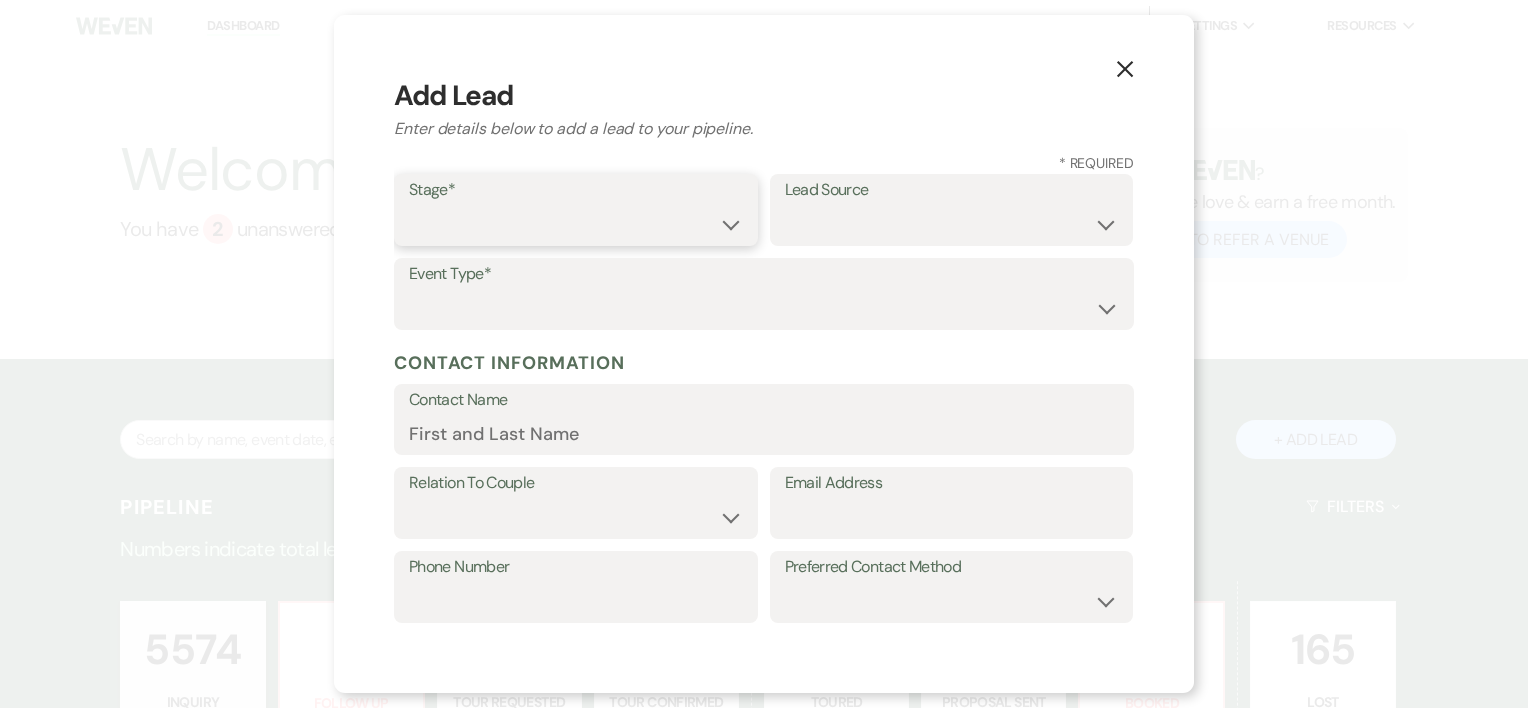 click on "Inquiry Follow Up Tour Requested Tour Confirmed Toured Proposal Sent Booked Lost" at bounding box center (576, 224) 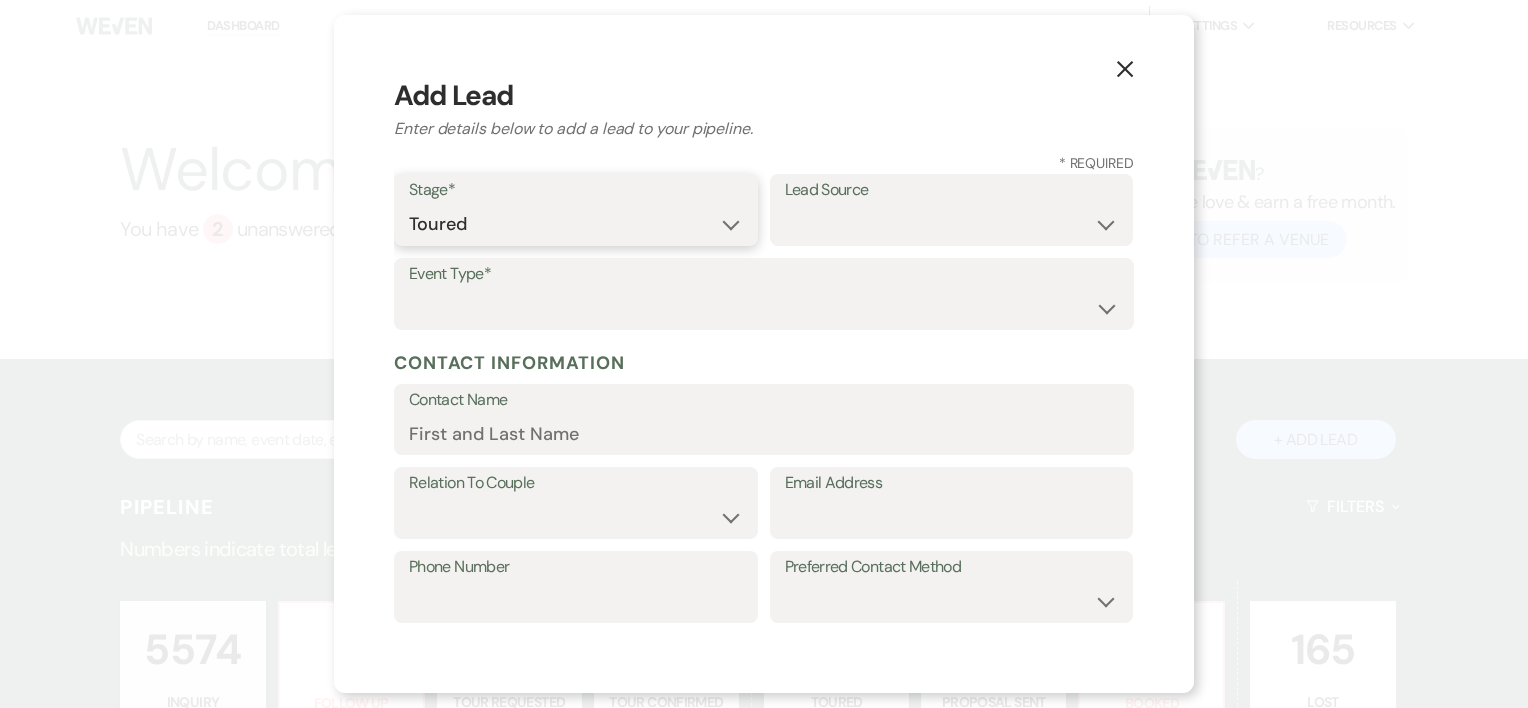 click on "Inquiry Follow Up Tour Requested Tour Confirmed Toured Proposal Sent Booked Lost" at bounding box center [576, 224] 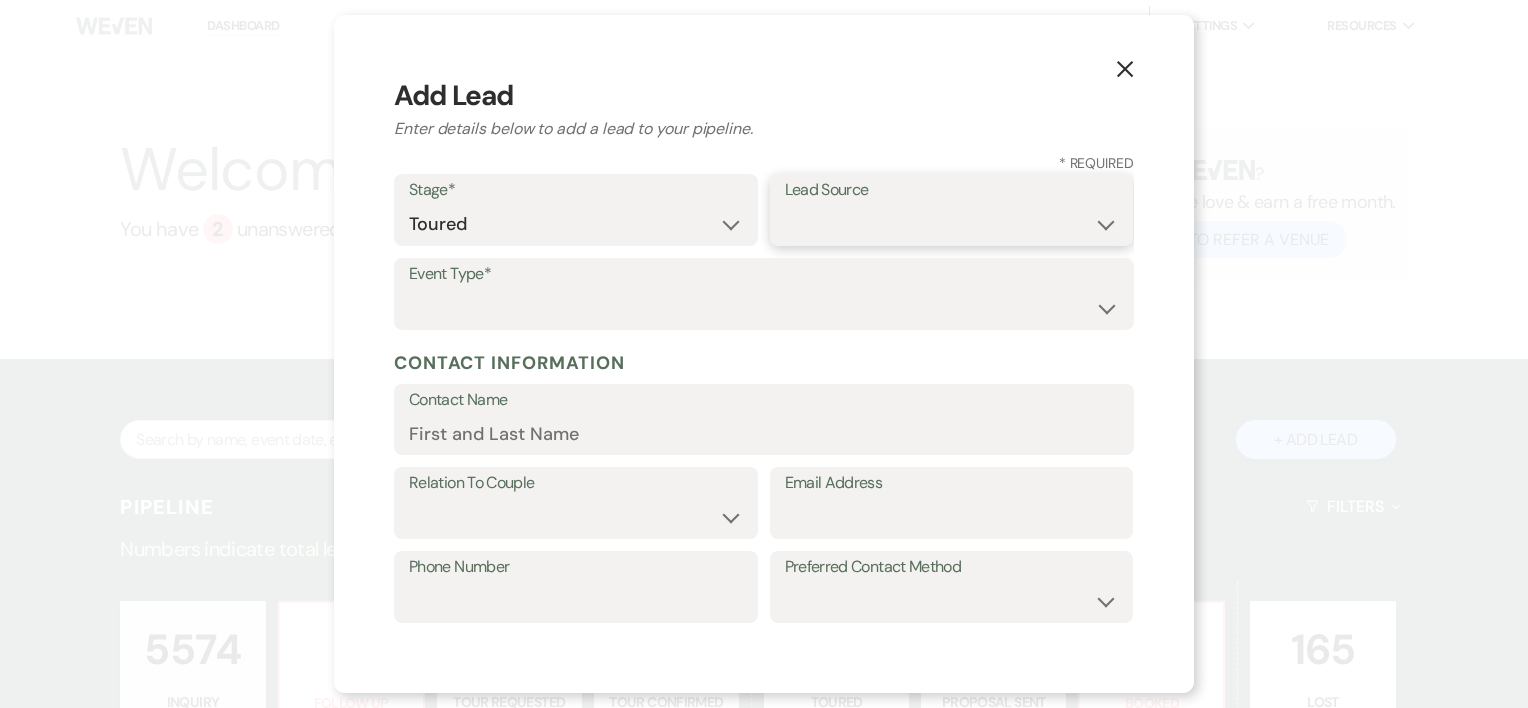 click on "Weven Venue Website Instagram Facebook Pinterest Google The Knot Wedding Wire Here Comes the Guide Wedding Spot Eventective [PERSON_NAME] The Venue Report PartySlate VRBO / Homeaway Airbnb Wedding Show TikTok X / Twitter Phone Call Walk-in Vendor Referral Advertising Personal Referral Local Referral Other" at bounding box center (952, 224) 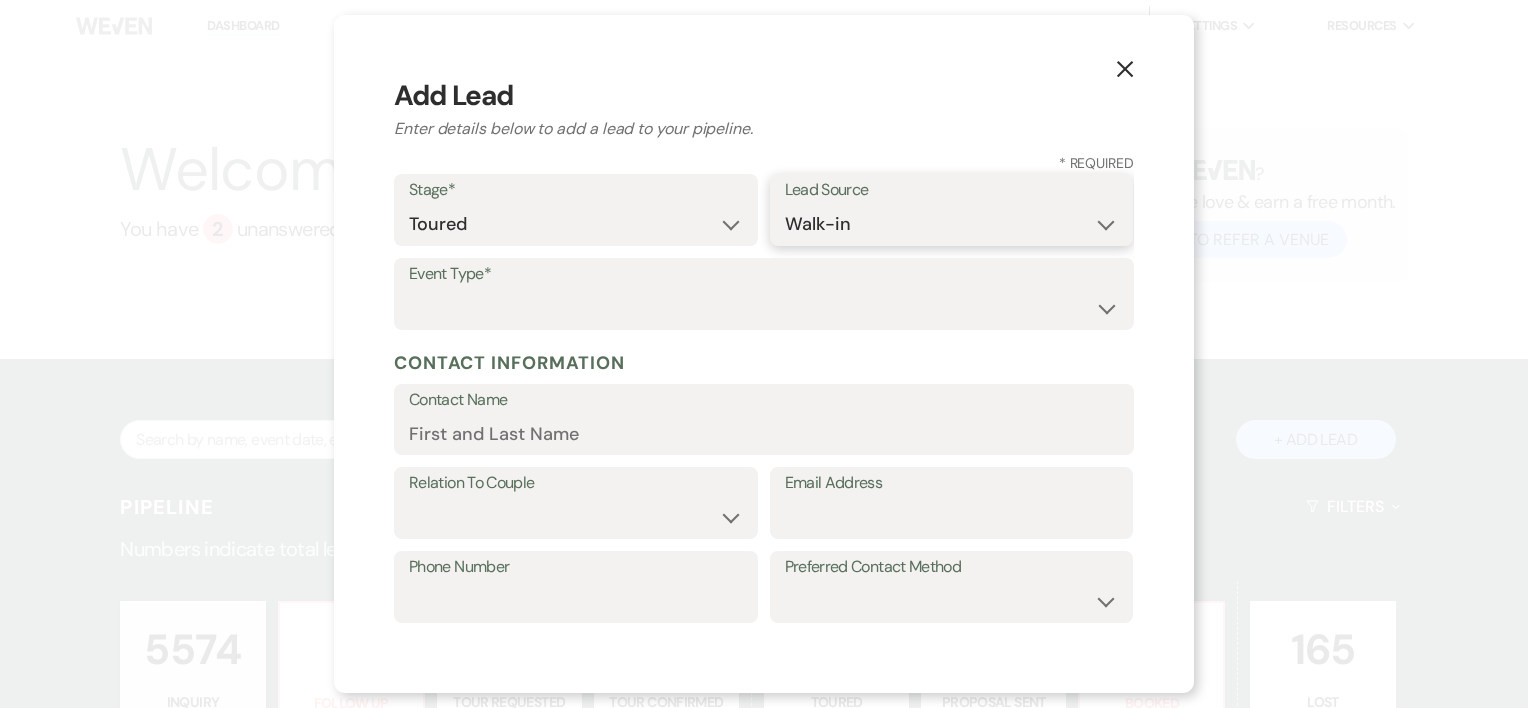 click on "Weven Venue Website Instagram Facebook Pinterest Google The Knot Wedding Wire Here Comes the Guide Wedding Spot Eventective [PERSON_NAME] The Venue Report PartySlate VRBO / Homeaway Airbnb Wedding Show TikTok X / Twitter Phone Call Walk-in Vendor Referral Advertising Personal Referral Local Referral Other" at bounding box center (952, 224) 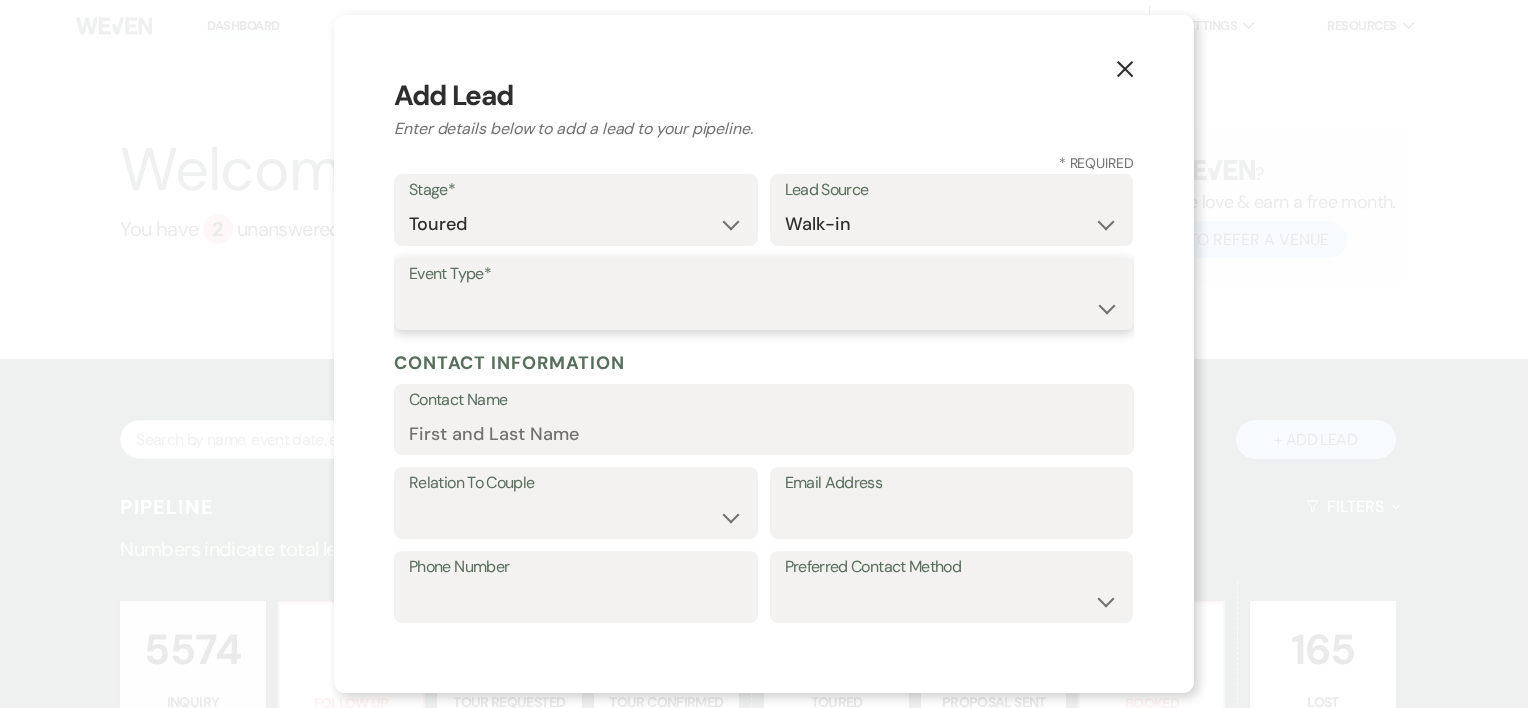 drag, startPoint x: 567, startPoint y: 318, endPoint x: 420, endPoint y: 296, distance: 148.63715 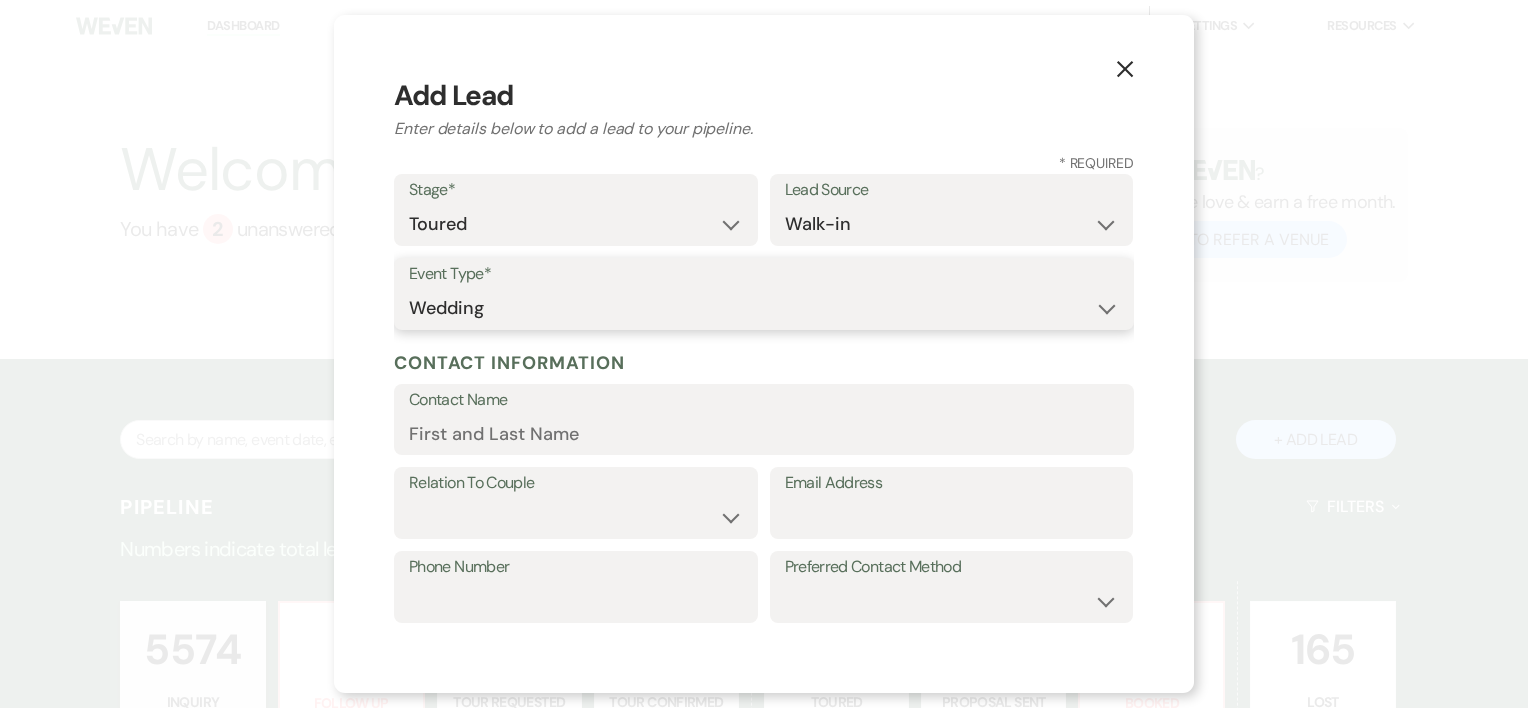 click on "Wedding Anniversary Party Baby Shower Bachelorette / Bachelor Party Birthday Party Bridal Shower Brunch Community Event Concert Corporate Event Elopement End of Life Celebration Engagement Party Fundraiser Graduation Party Micro Wedding Prom Quinceañera Rehearsal Dinner Religious Event Retreat Other" at bounding box center (764, 308) 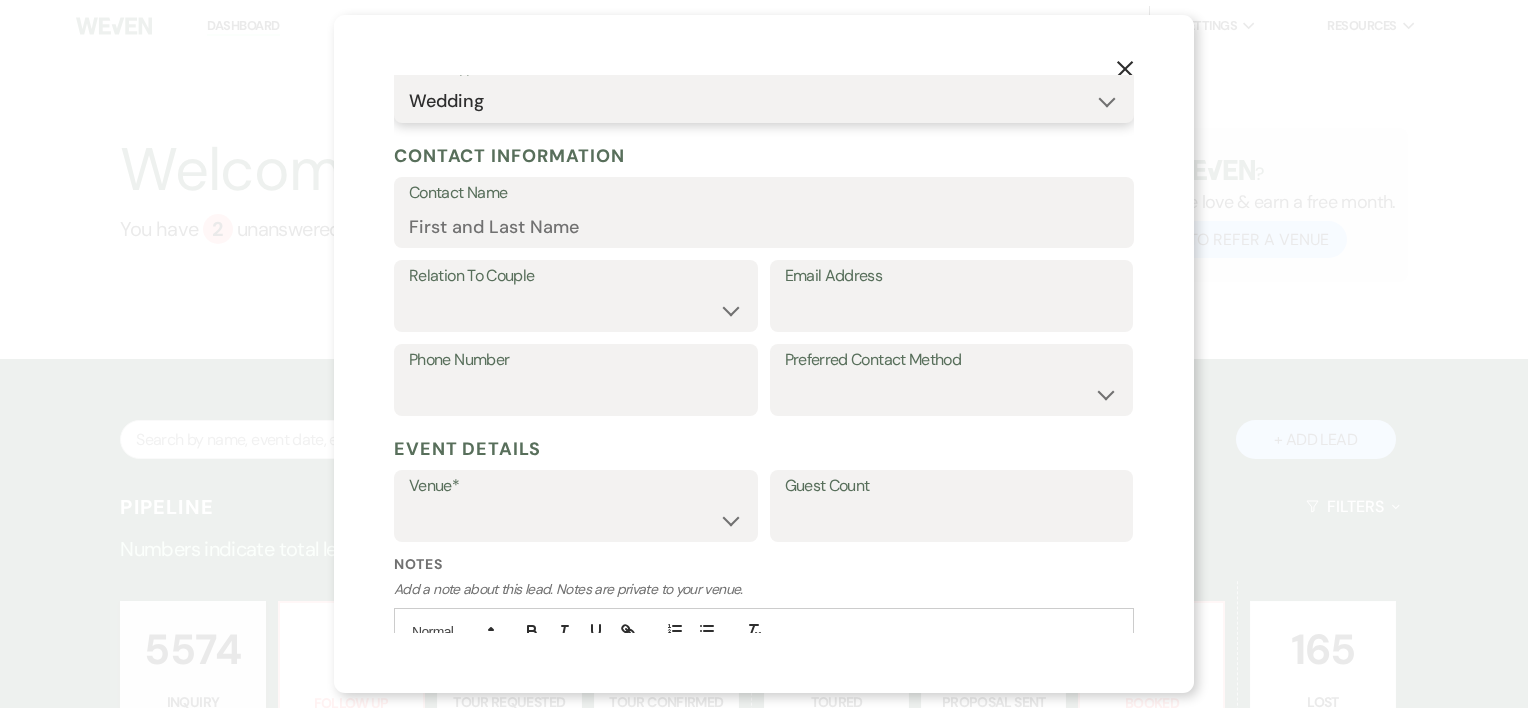 scroll, scrollTop: 211, scrollLeft: 0, axis: vertical 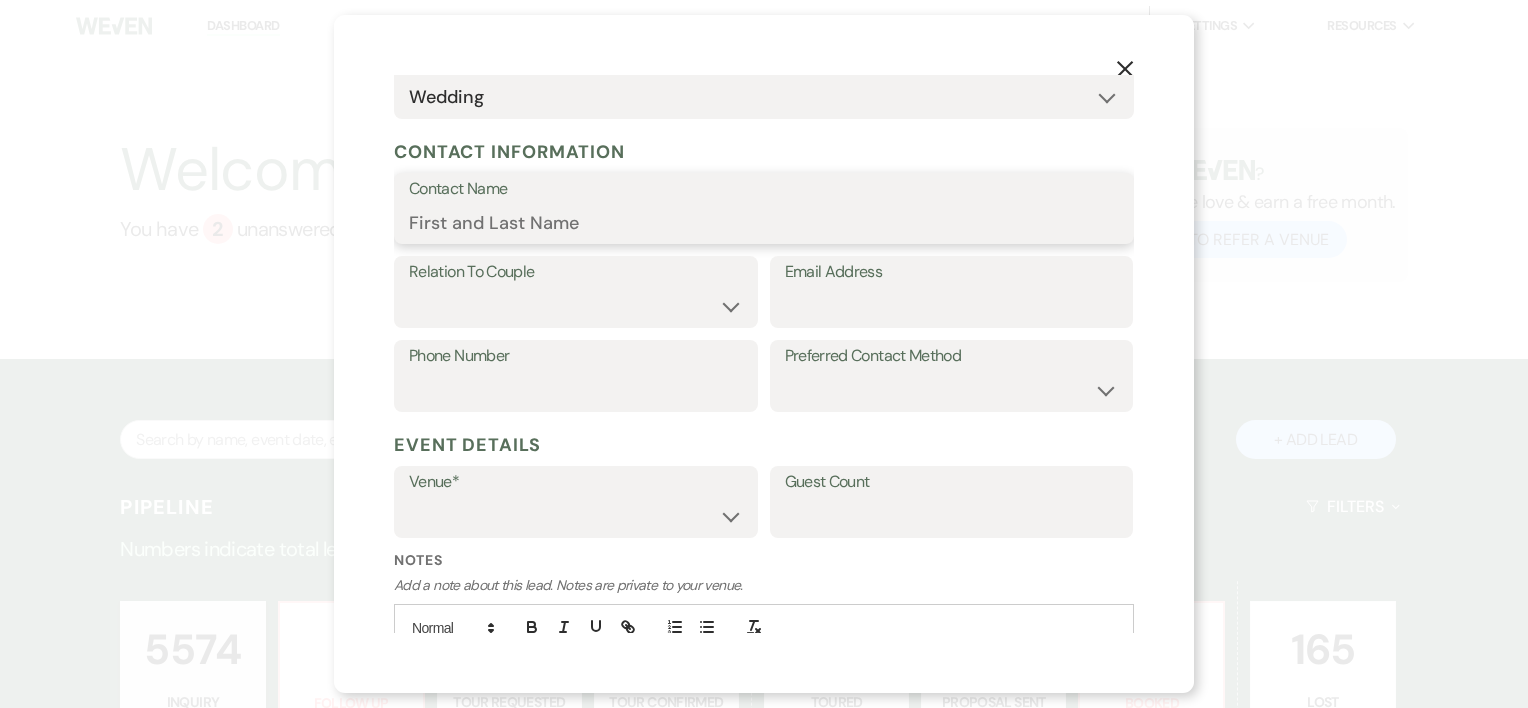 drag, startPoint x: 476, startPoint y: 231, endPoint x: 491, endPoint y: 232, distance: 15.033297 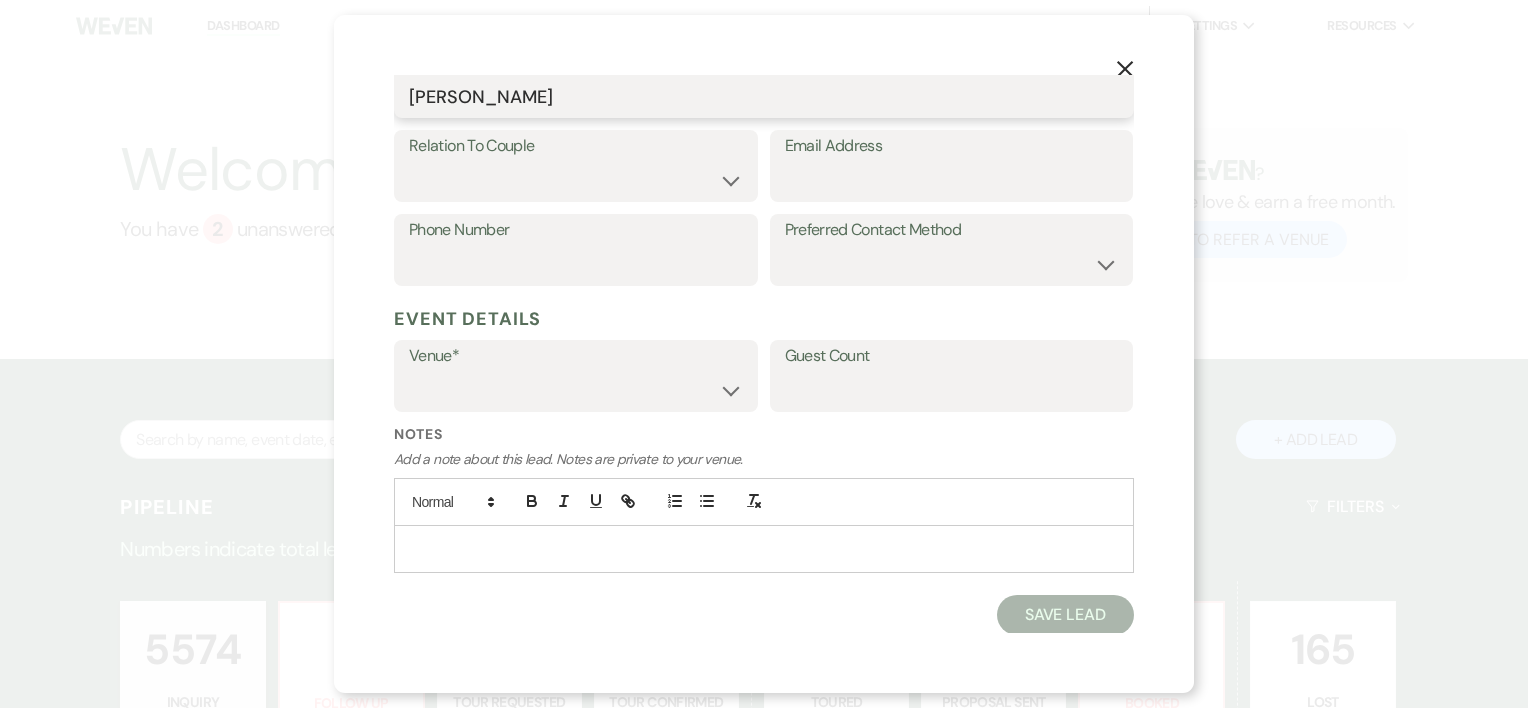 scroll, scrollTop: 142, scrollLeft: 0, axis: vertical 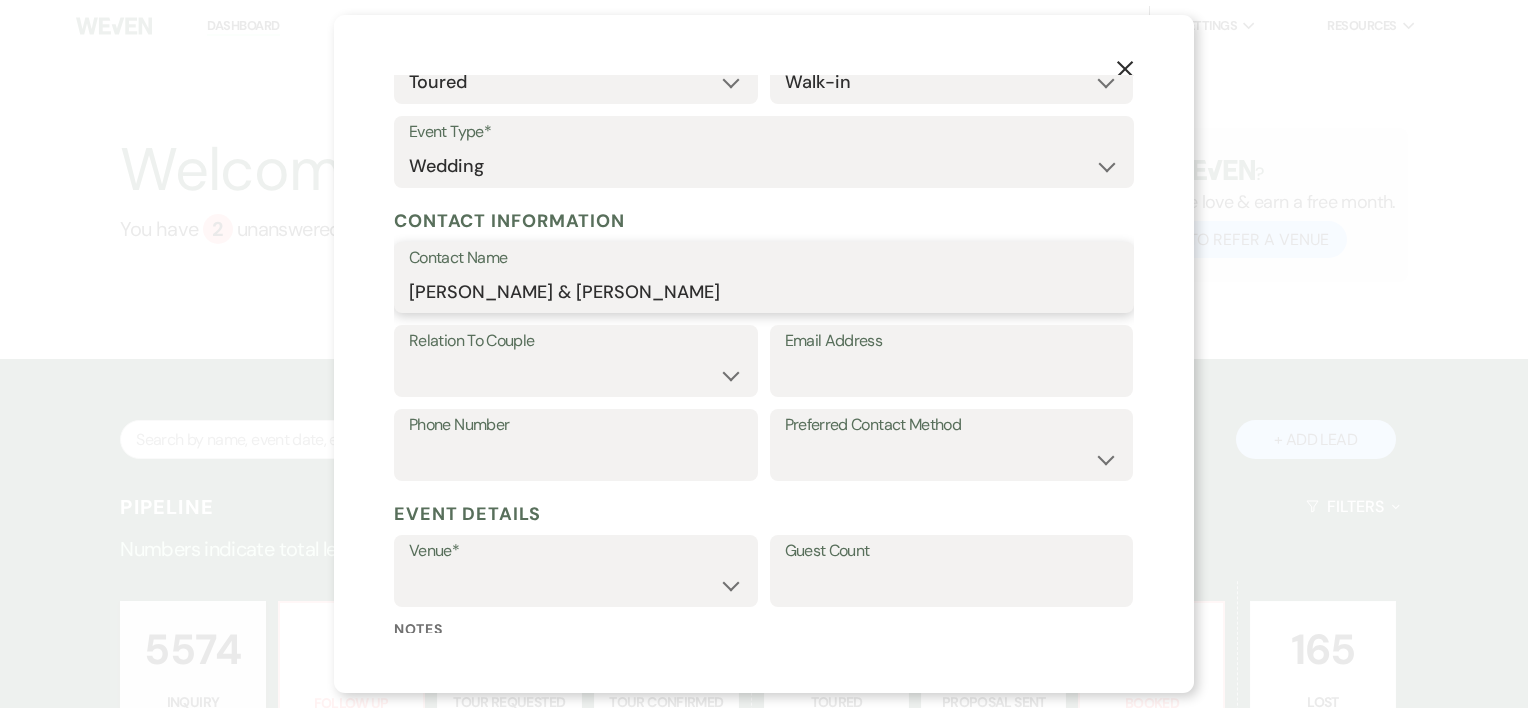 type on "[PERSON_NAME] & [PERSON_NAME]" 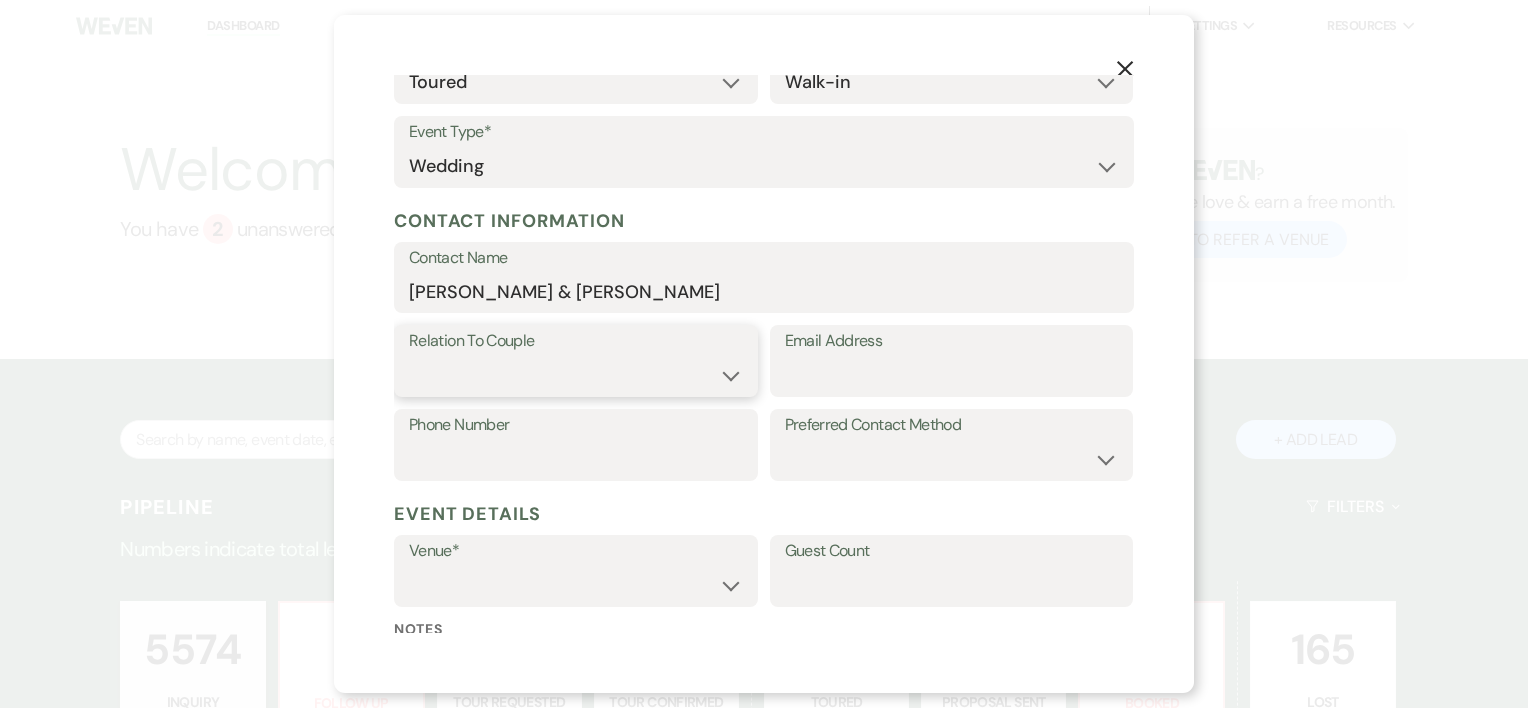 click on "Couple Planner Parent of Couple Family Member Friend Other" at bounding box center [576, 375] 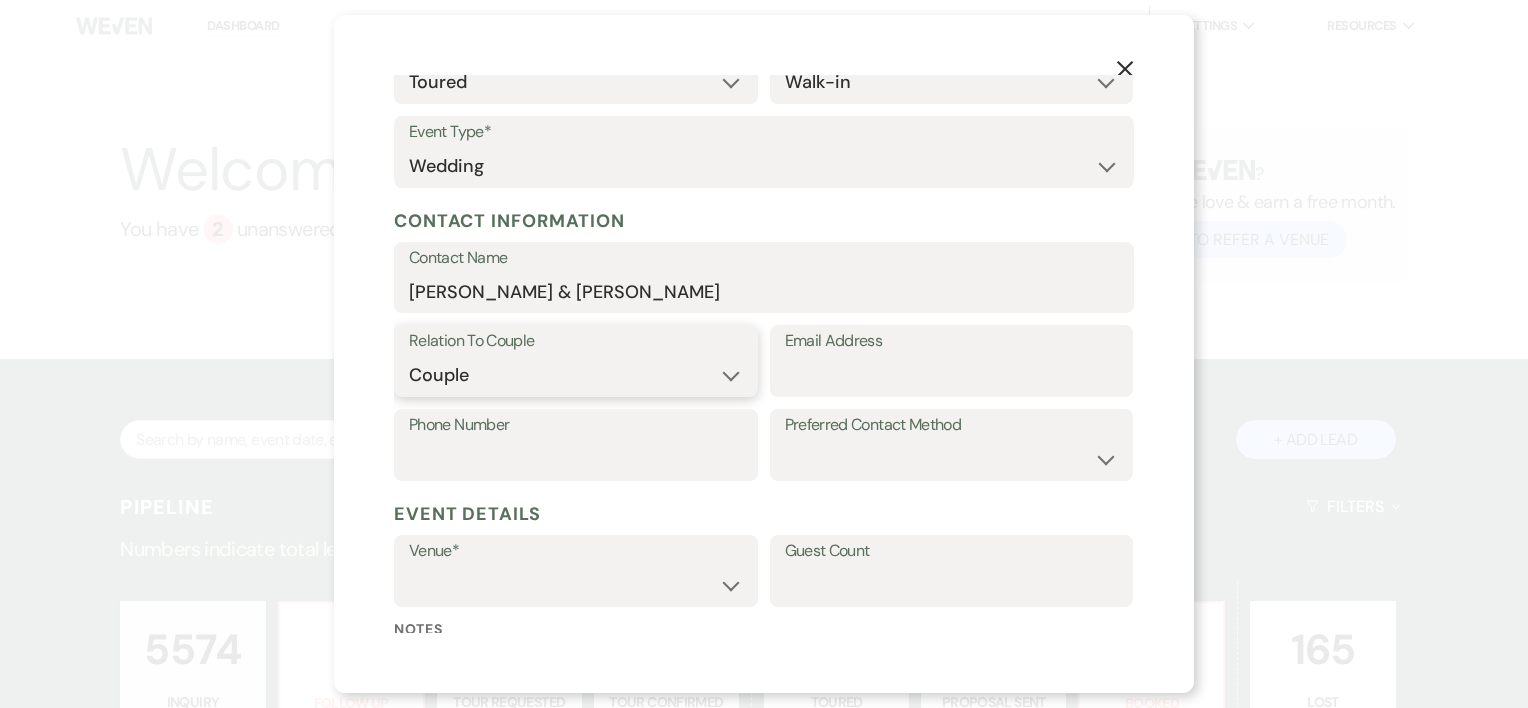 click on "Couple Planner Parent of Couple Family Member Friend Other" at bounding box center [576, 375] 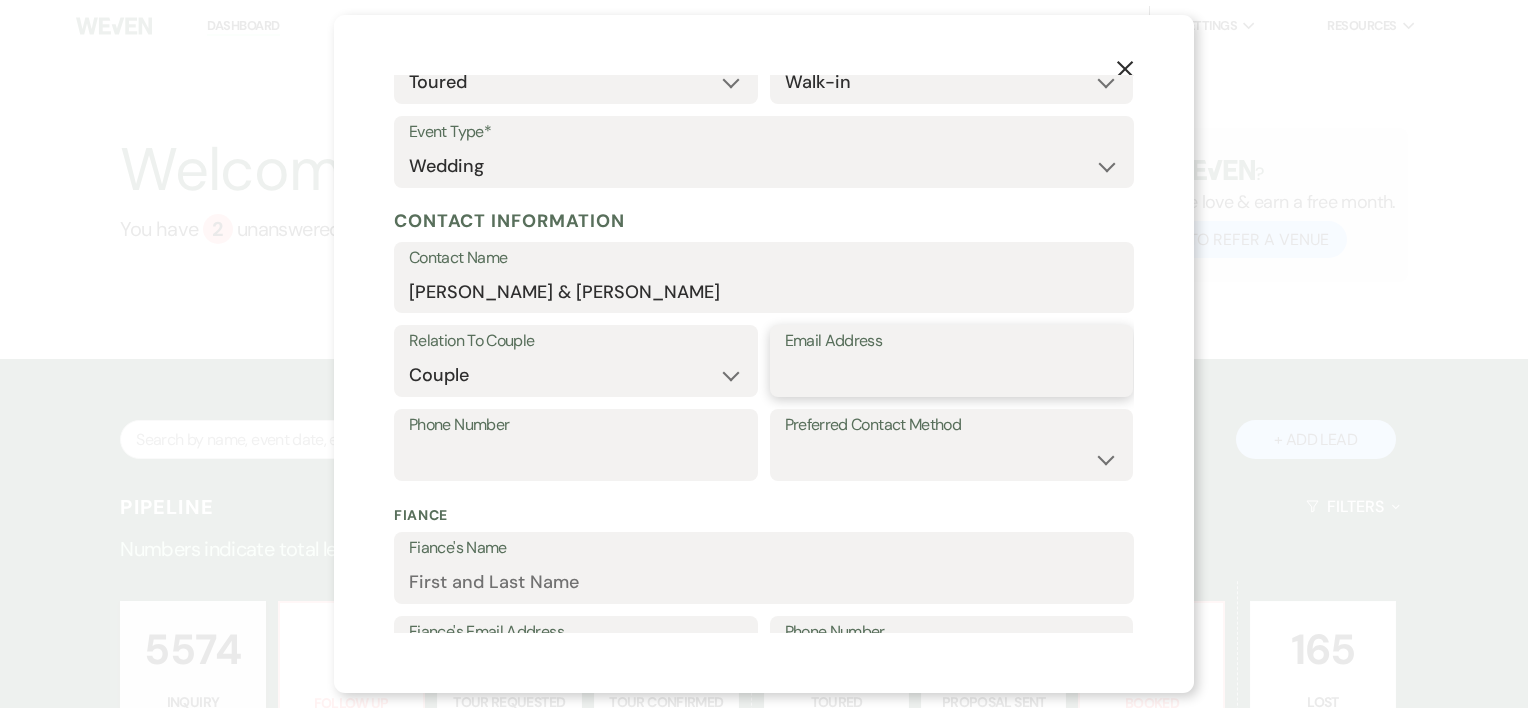 drag, startPoint x: 840, startPoint y: 376, endPoint x: 816, endPoint y: 367, distance: 25.632011 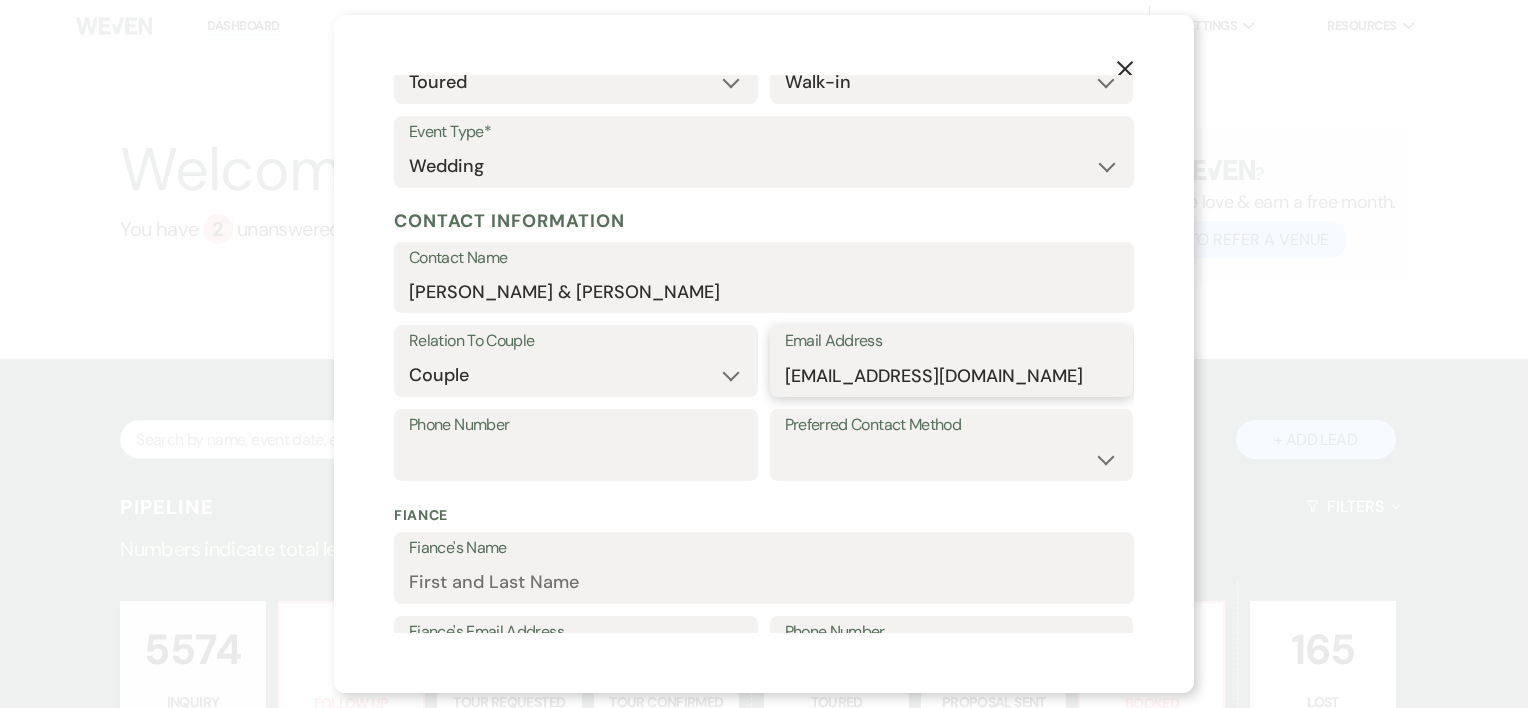 scroll, scrollTop: 0, scrollLeft: 21, axis: horizontal 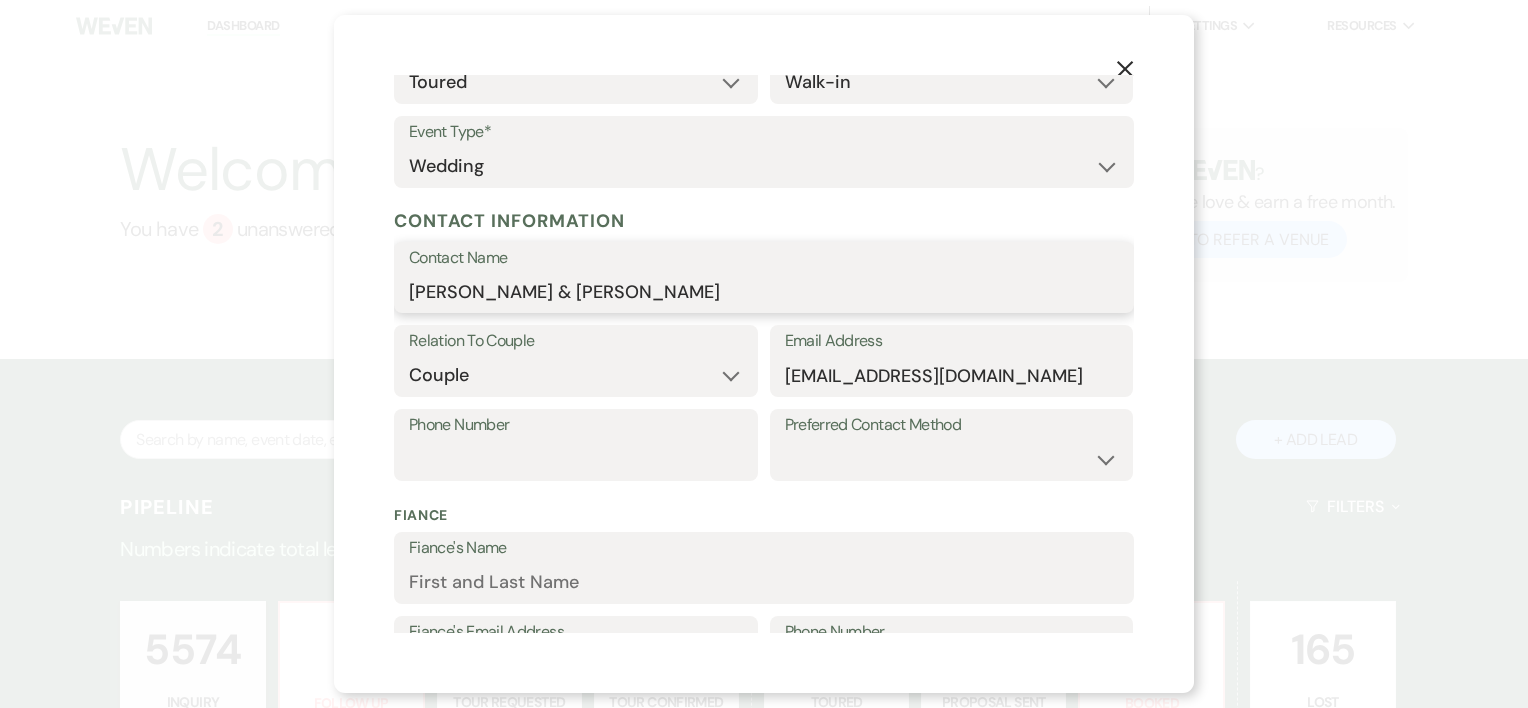 click on "[PERSON_NAME] & [PERSON_NAME]" at bounding box center (764, 291) 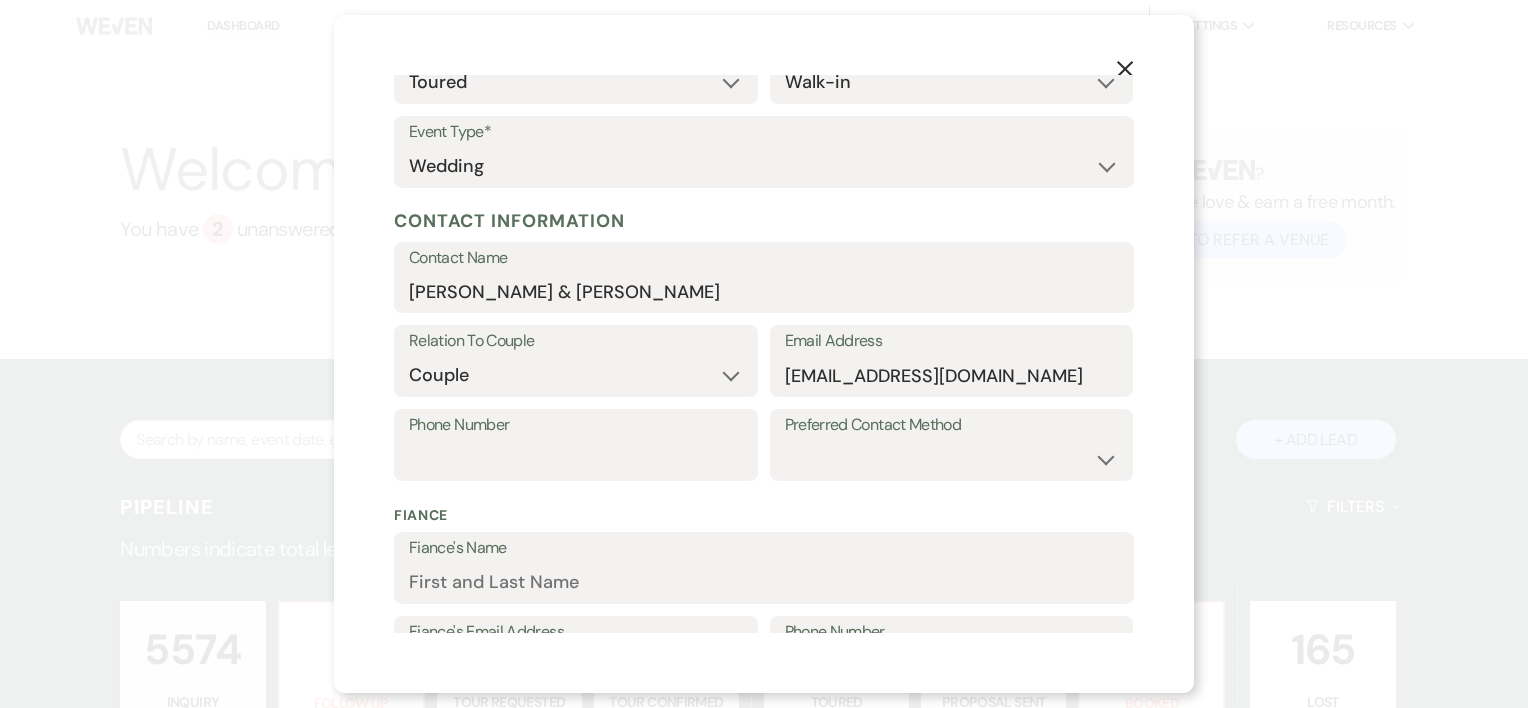 drag, startPoint x: 540, startPoint y: 284, endPoint x: 577, endPoint y: 245, distance: 53.75872 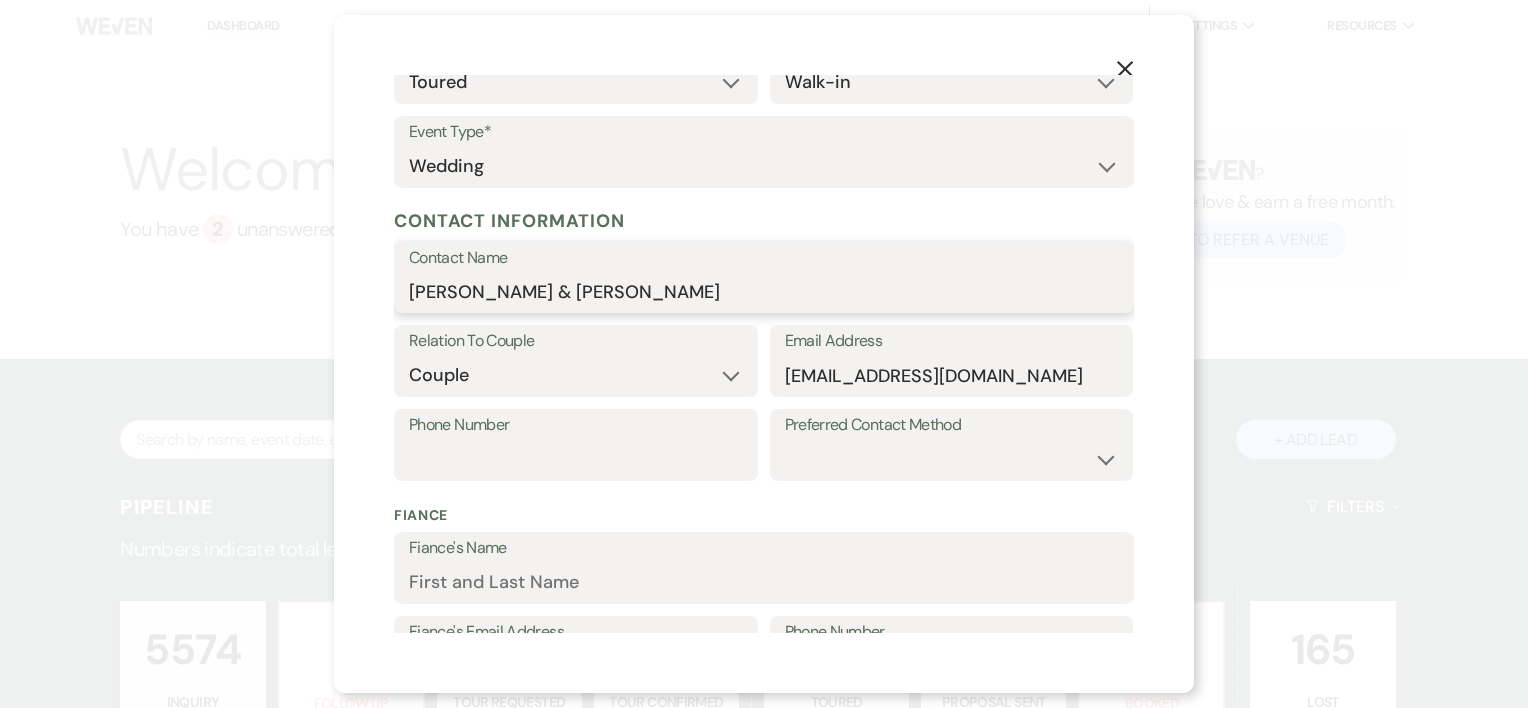 click on "[PERSON_NAME] & [PERSON_NAME]" at bounding box center [764, 291] 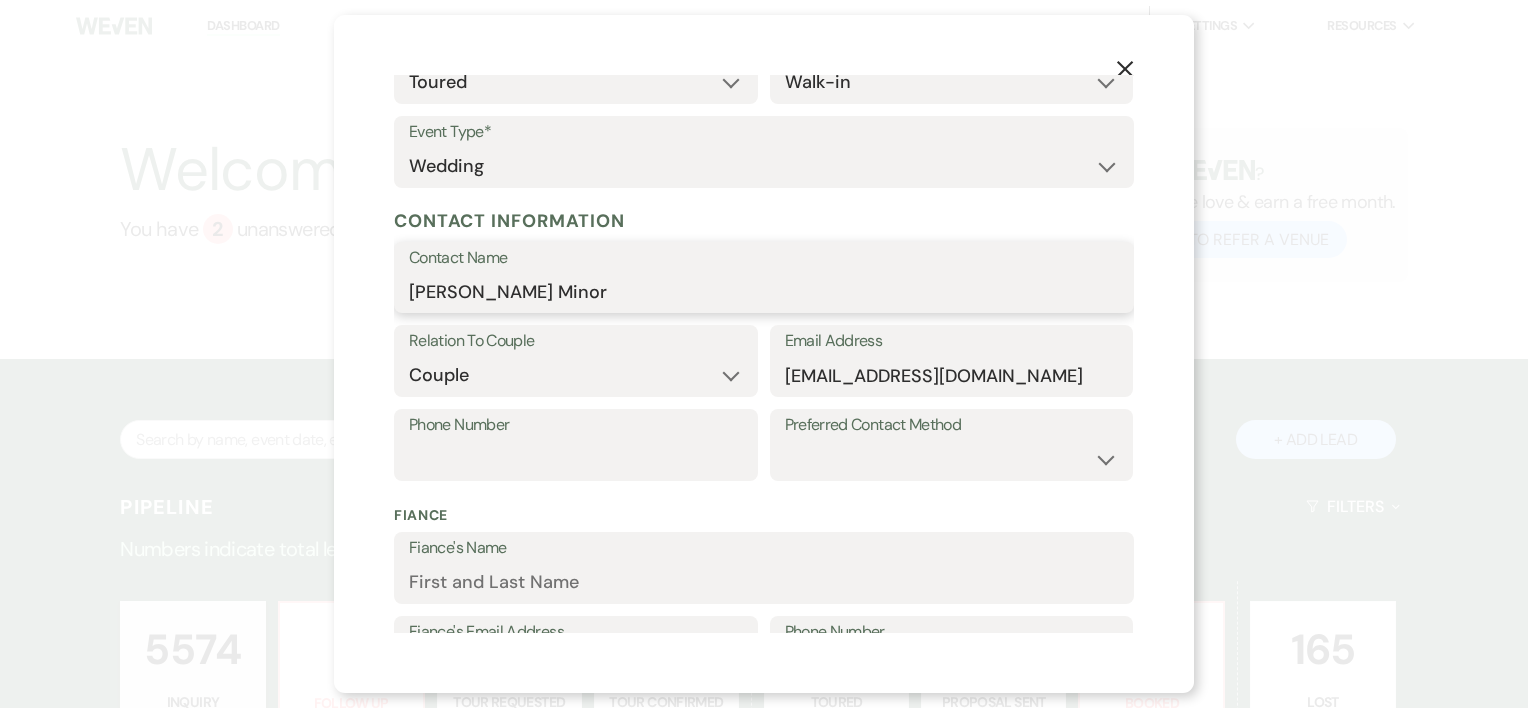 click on "[PERSON_NAME] Minor" at bounding box center (764, 291) 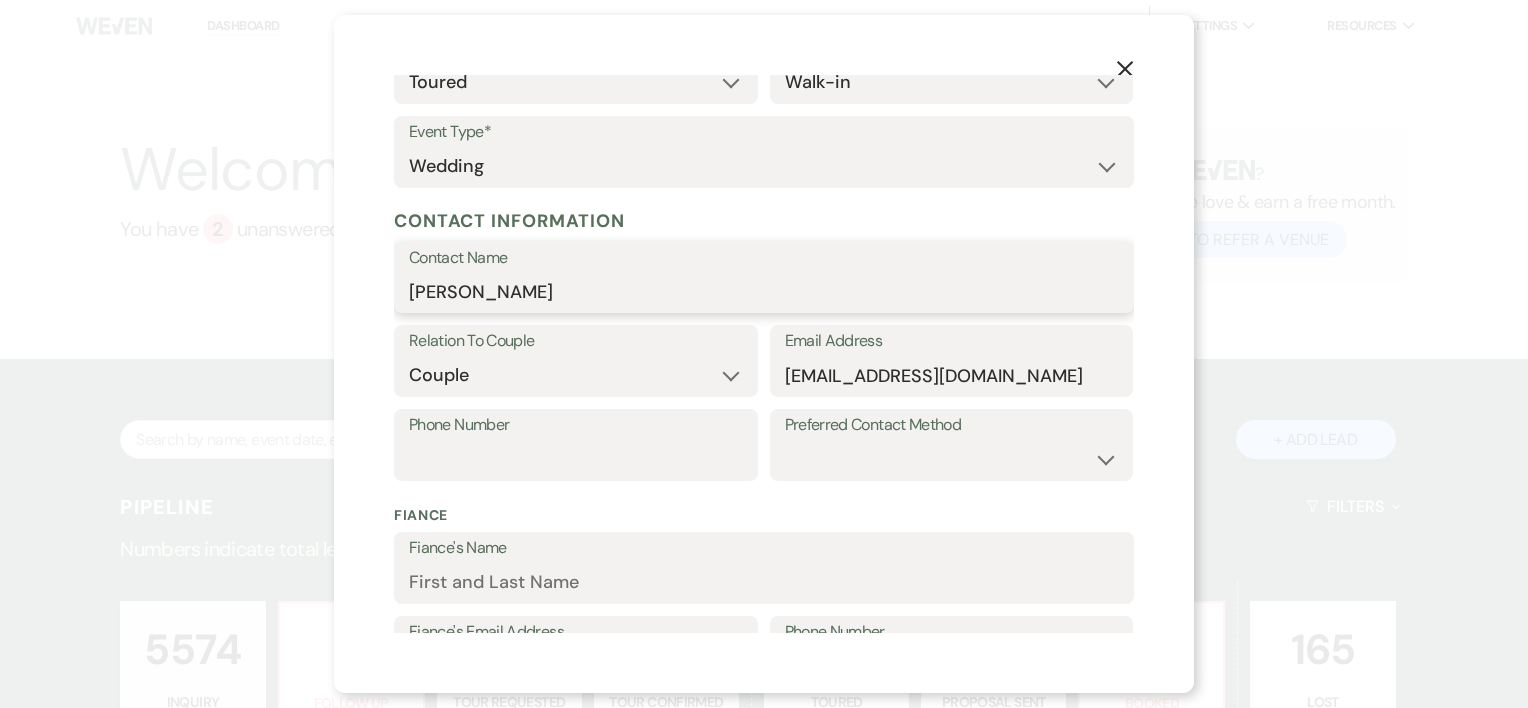 type on "[PERSON_NAME]" 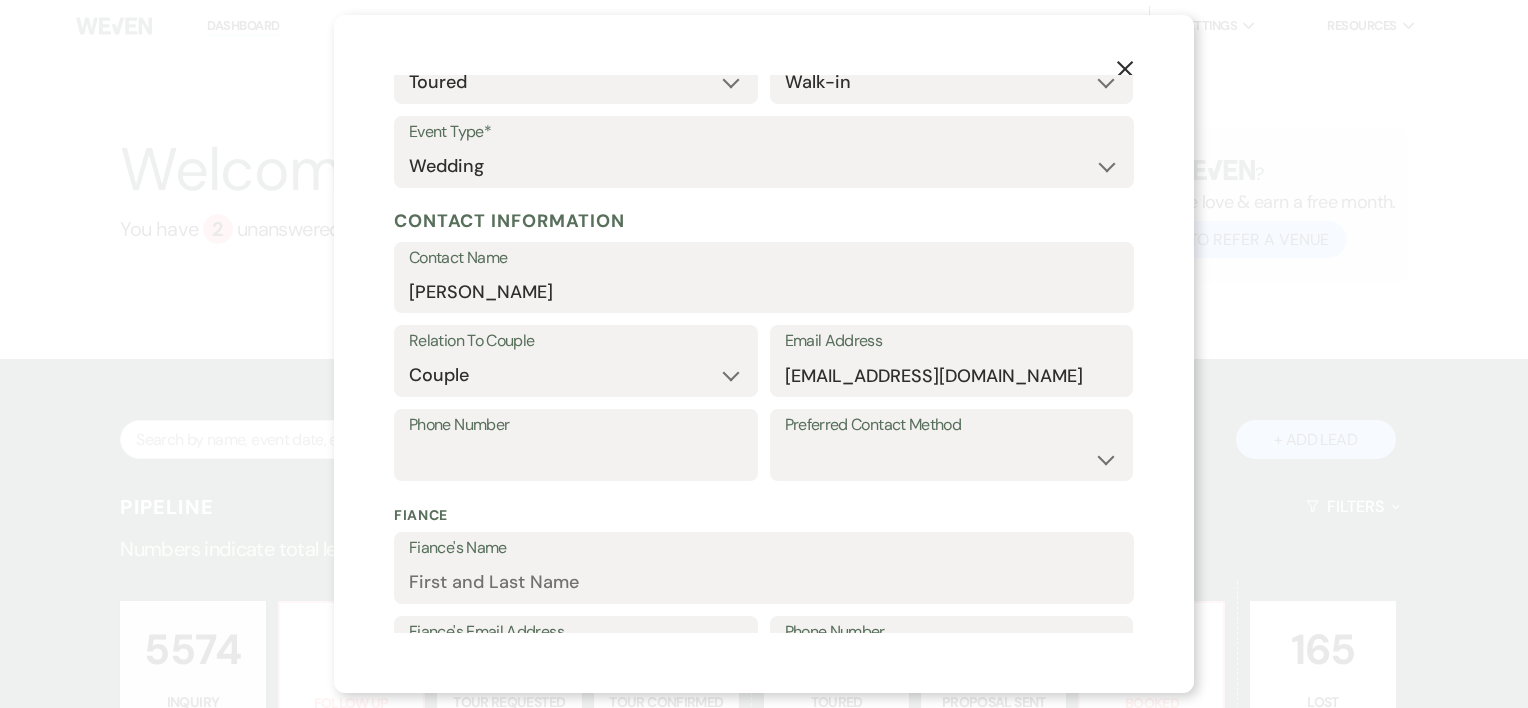 click on "Fiance's Name" at bounding box center (764, 548) 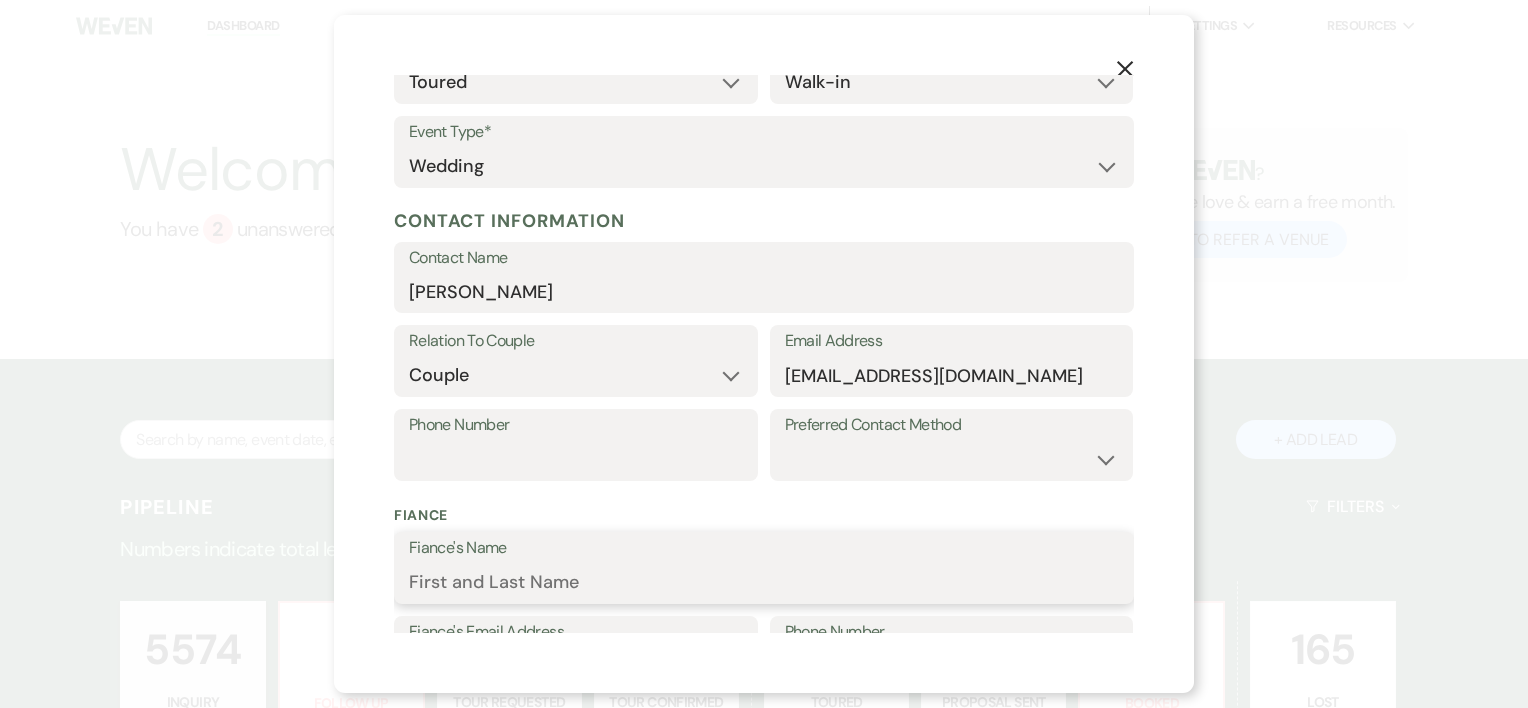 click on "Fiance's Name" at bounding box center [764, 582] 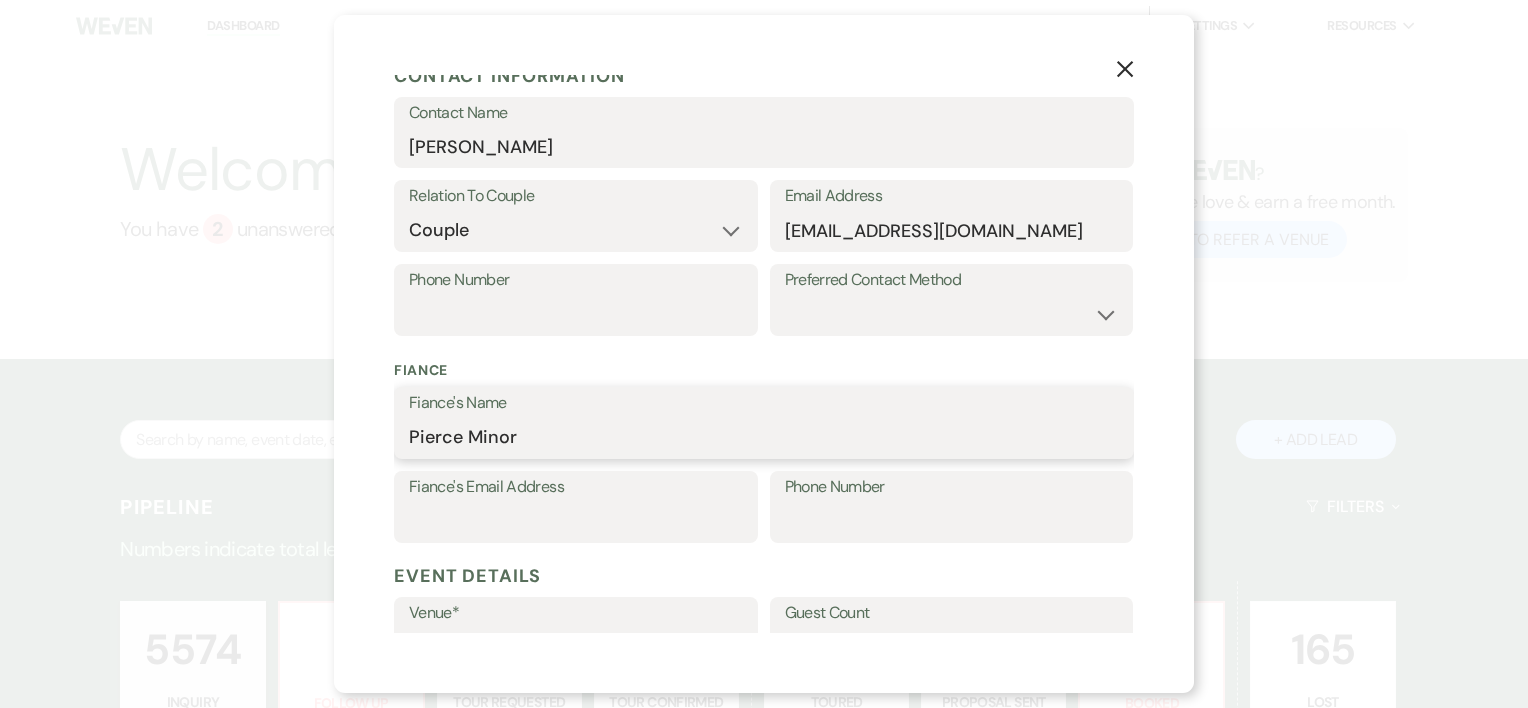 scroll, scrollTop: 294, scrollLeft: 0, axis: vertical 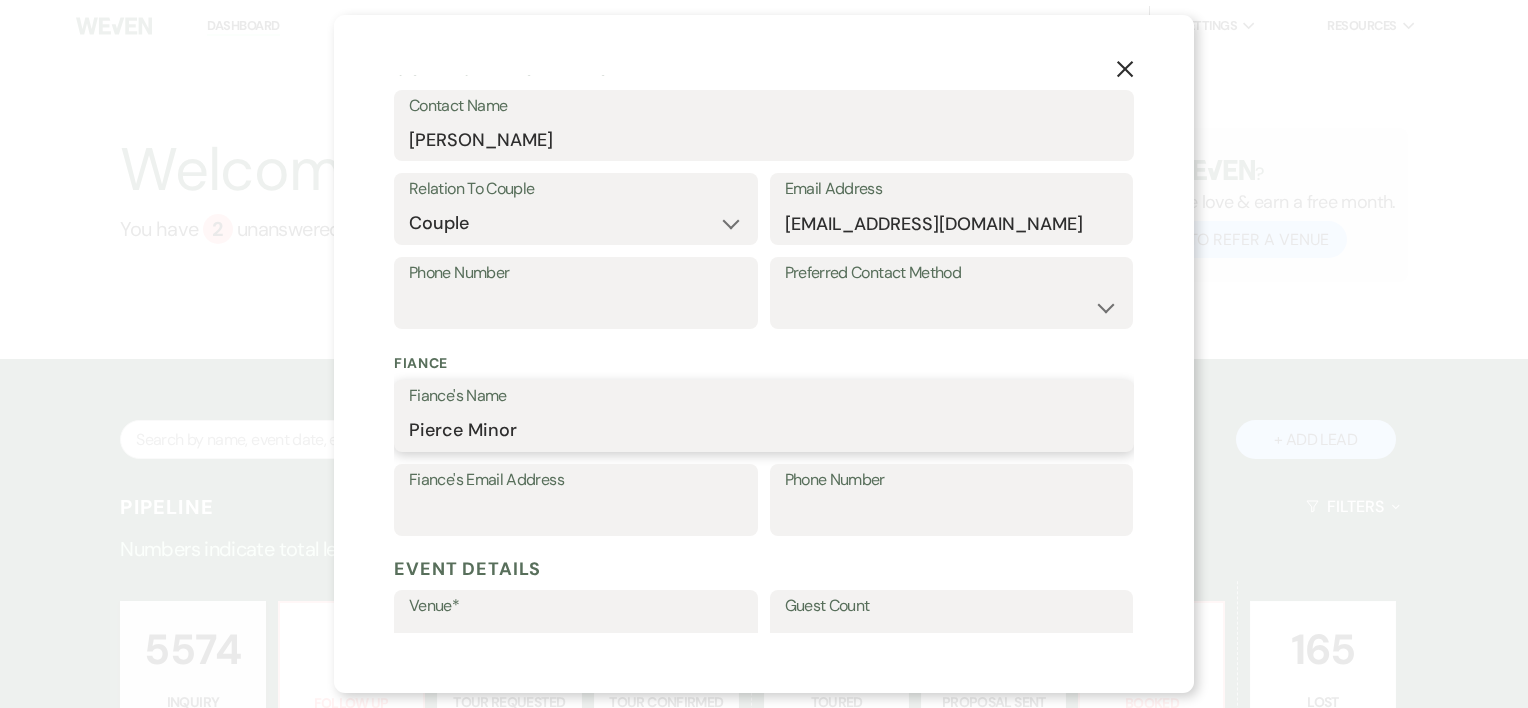 type on "Pierce Minor" 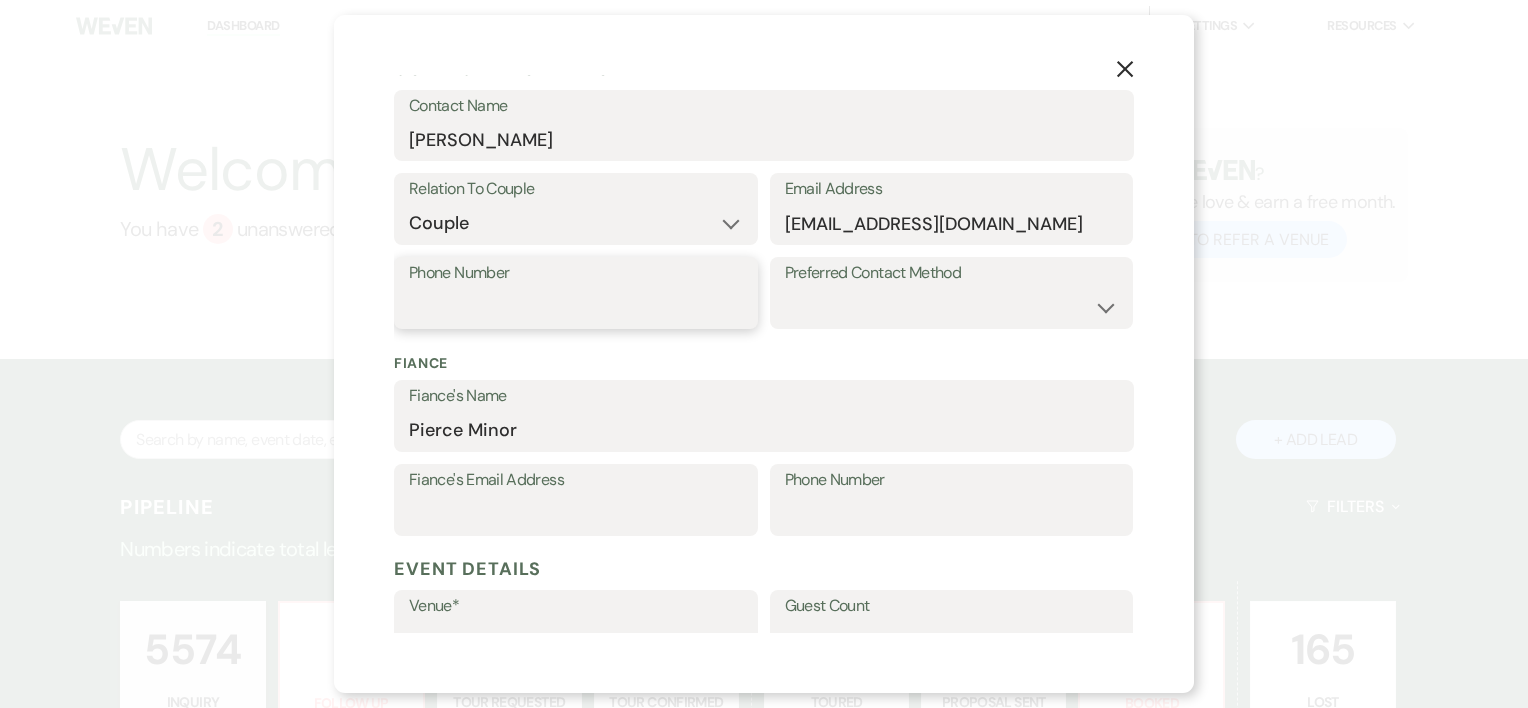 drag, startPoint x: 456, startPoint y: 320, endPoint x: 451, endPoint y: 311, distance: 10.29563 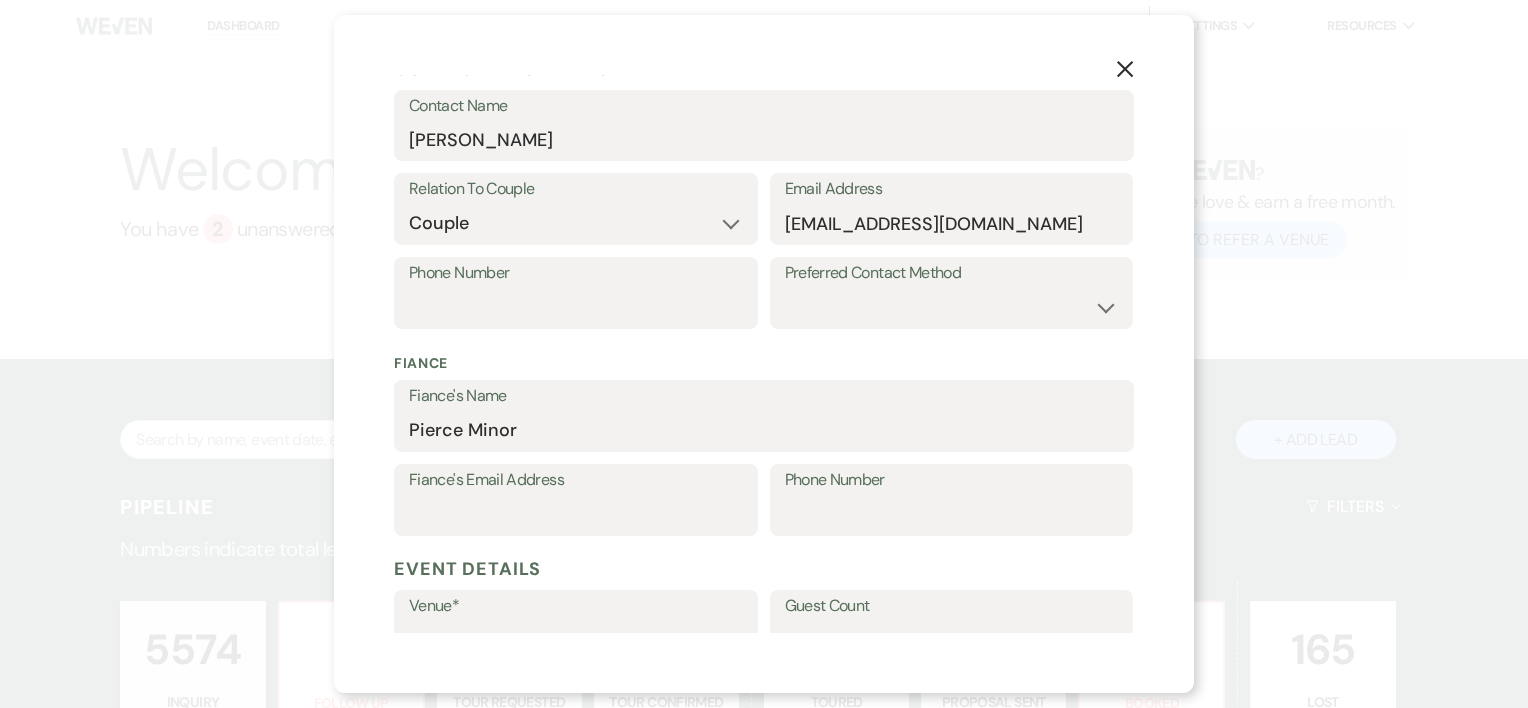 click on "Phone Number" at bounding box center [952, 480] 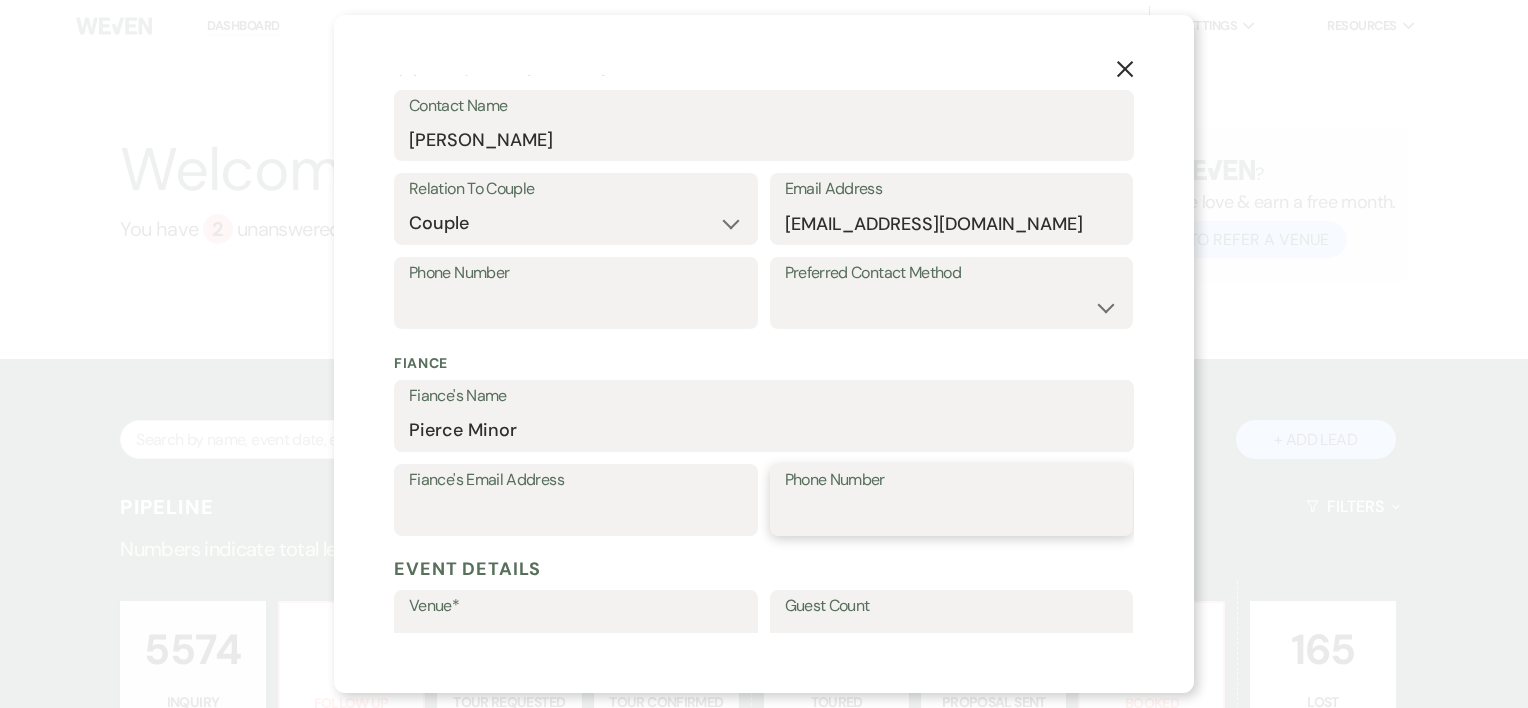click on "Phone Number" at bounding box center [952, 514] 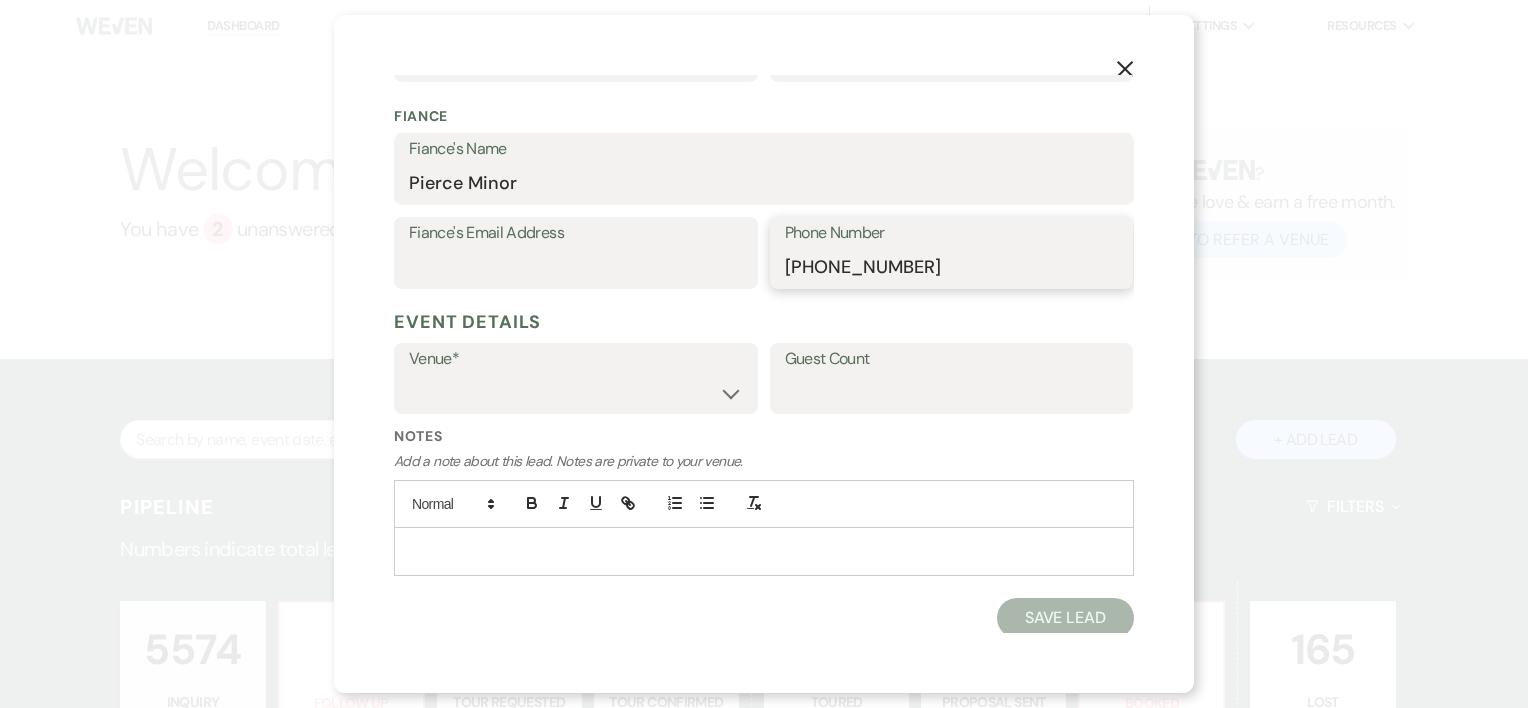 scroll, scrollTop: 542, scrollLeft: 0, axis: vertical 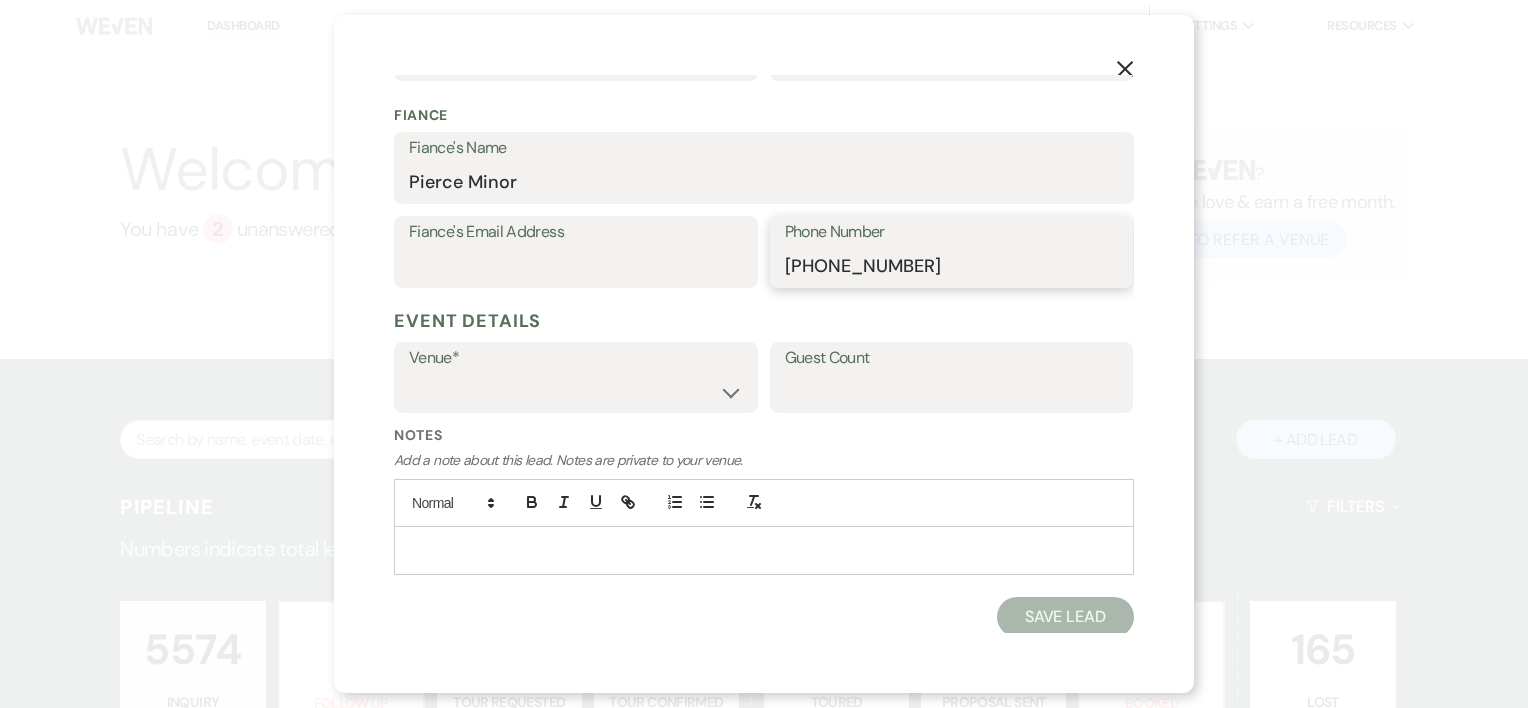 type on "[PHONE_NUMBER]" 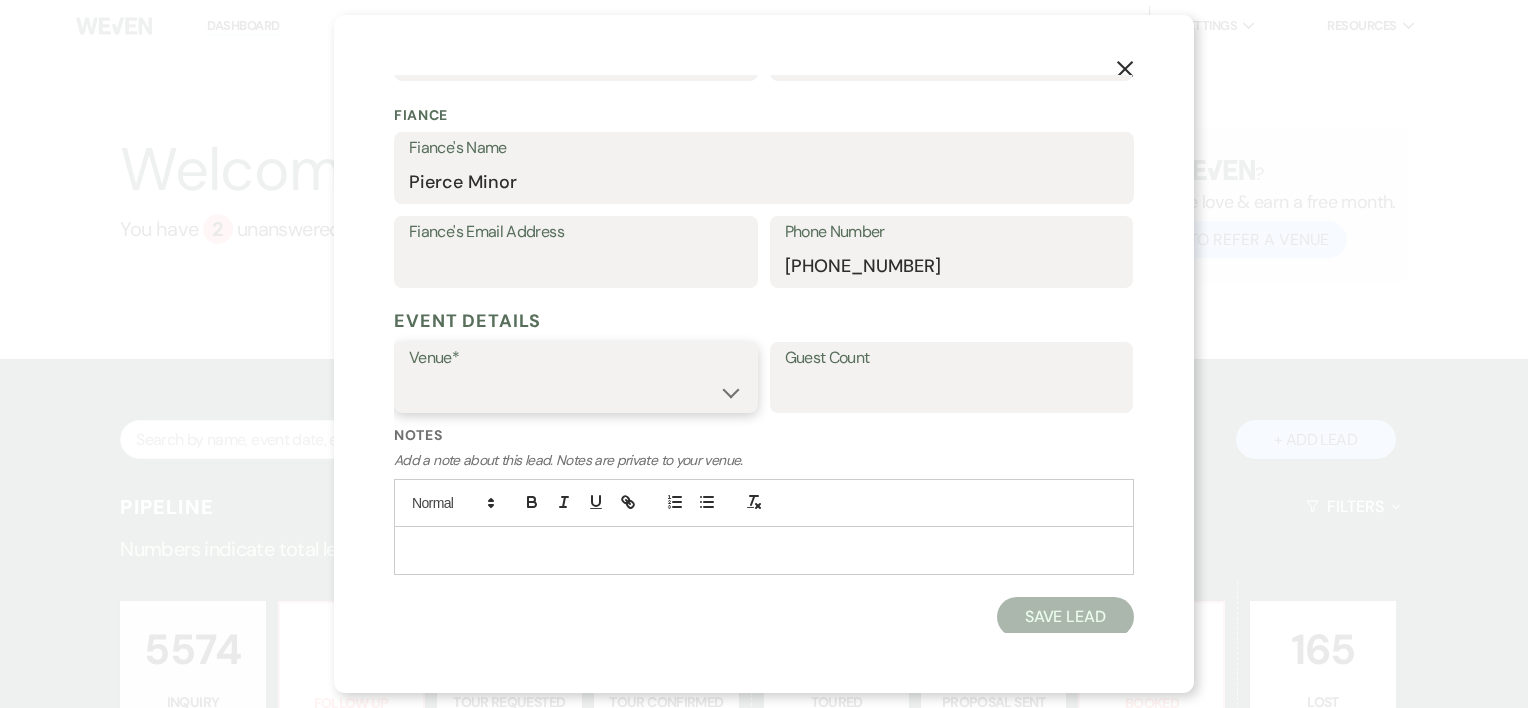 click on "Treehouse Point Elopements at [GEOGRAPHIC_DATA]" at bounding box center [576, 391] 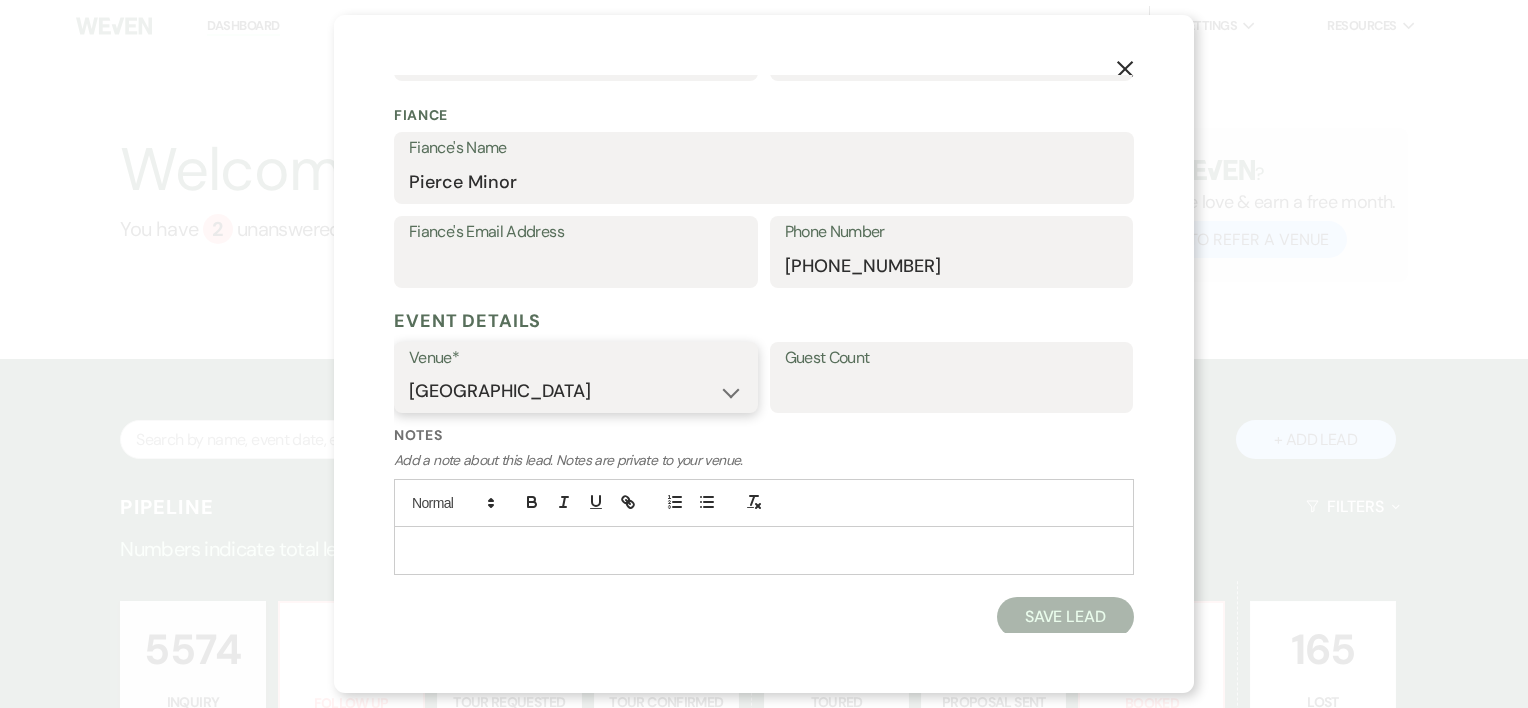 click on "Treehouse Point Elopements at [GEOGRAPHIC_DATA]" at bounding box center (576, 391) 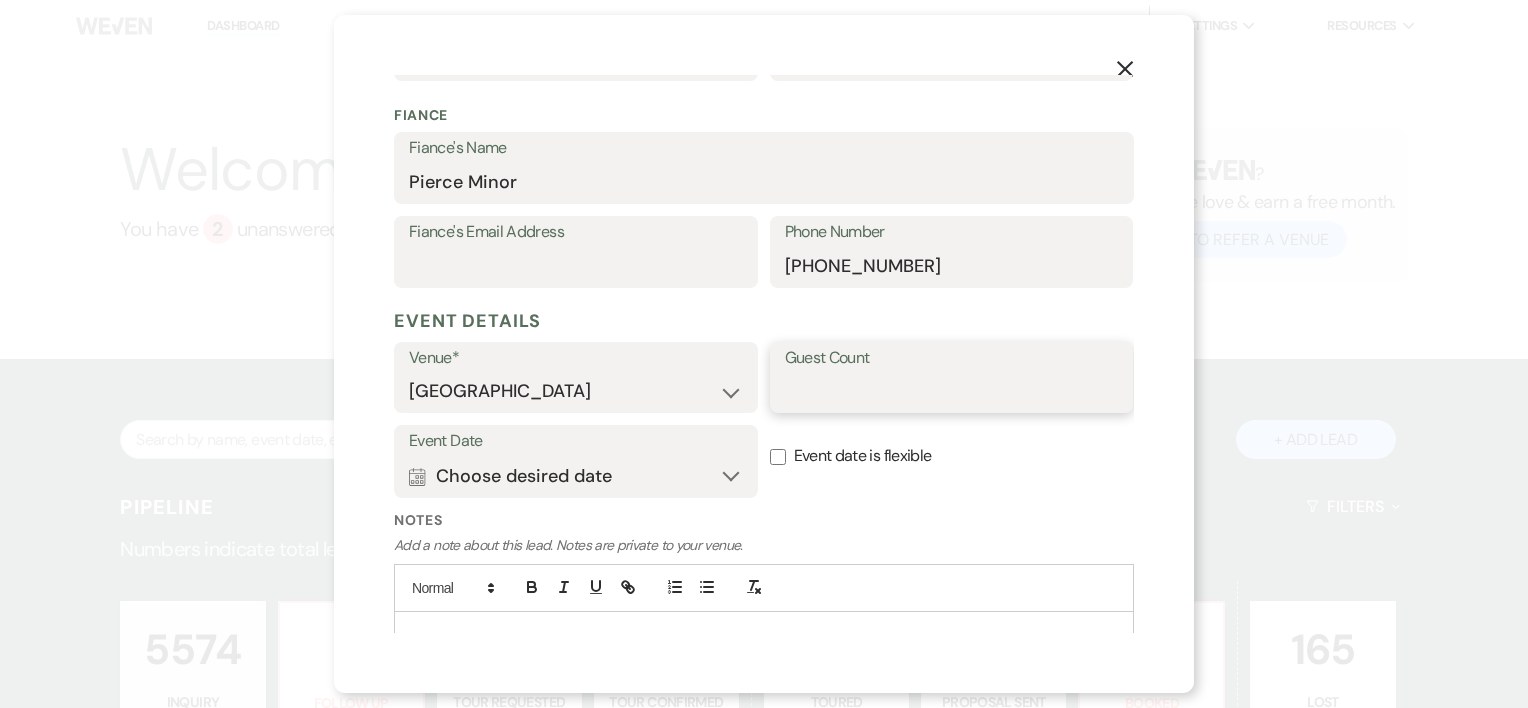 click on "Guest Count" at bounding box center [952, 391] 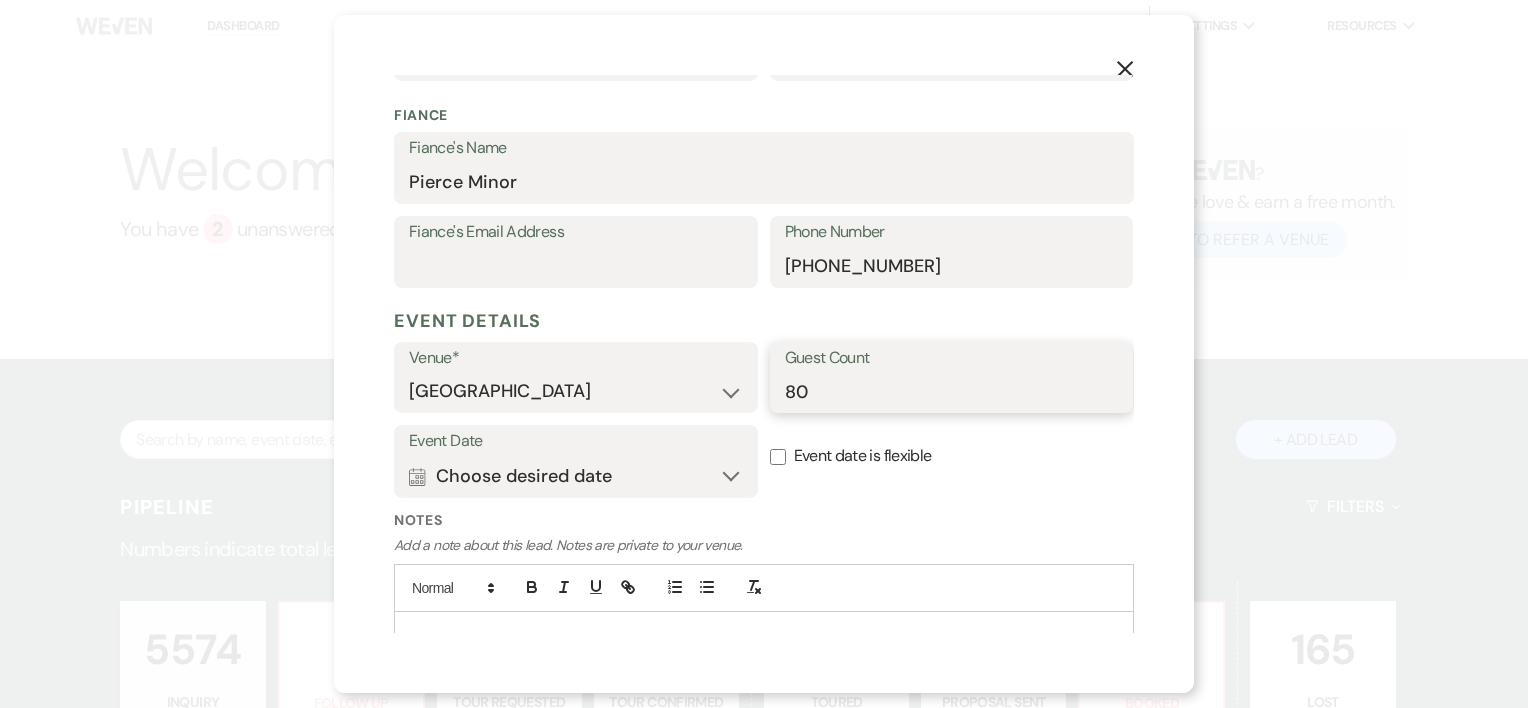 scroll, scrollTop: 628, scrollLeft: 0, axis: vertical 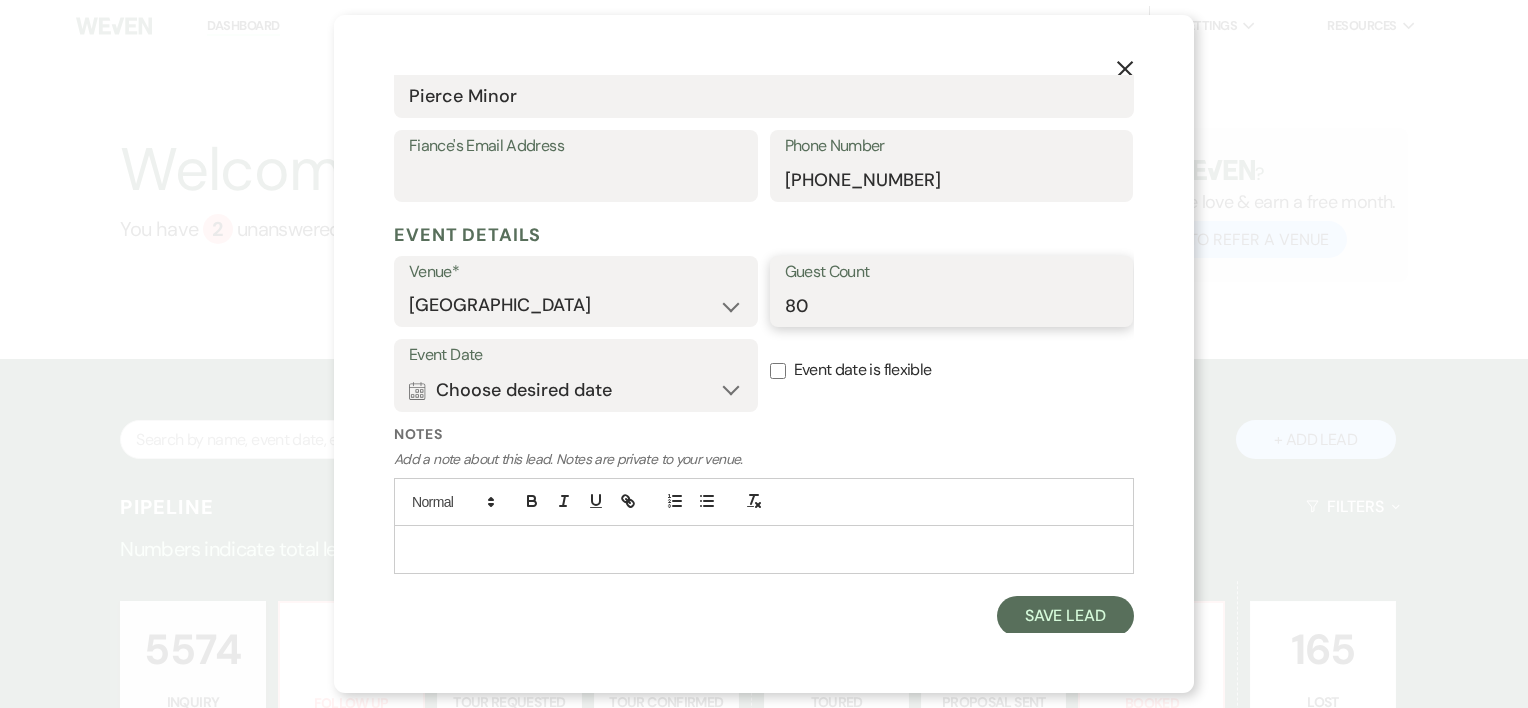 type on "80" 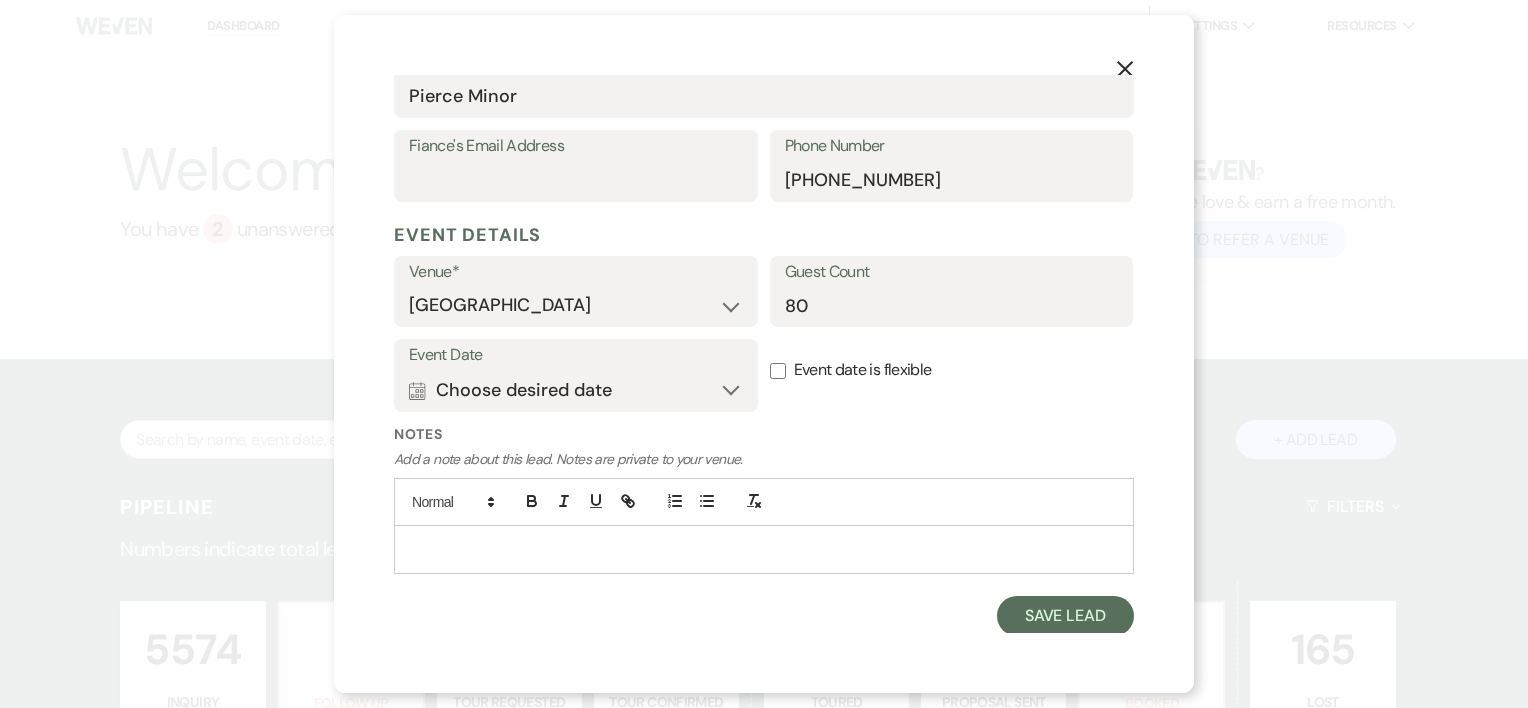 click on "Event date is flexible" at bounding box center (952, 370) 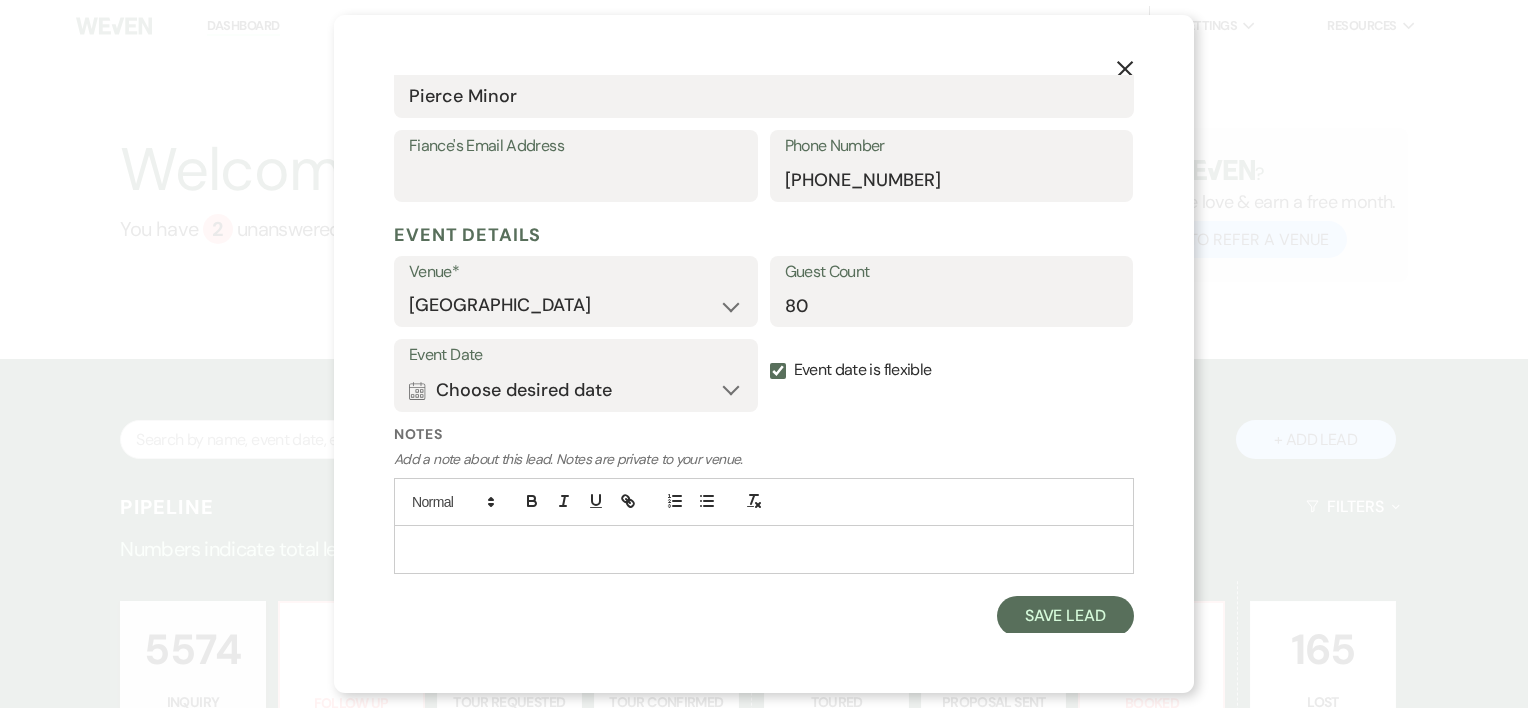 checkbox on "true" 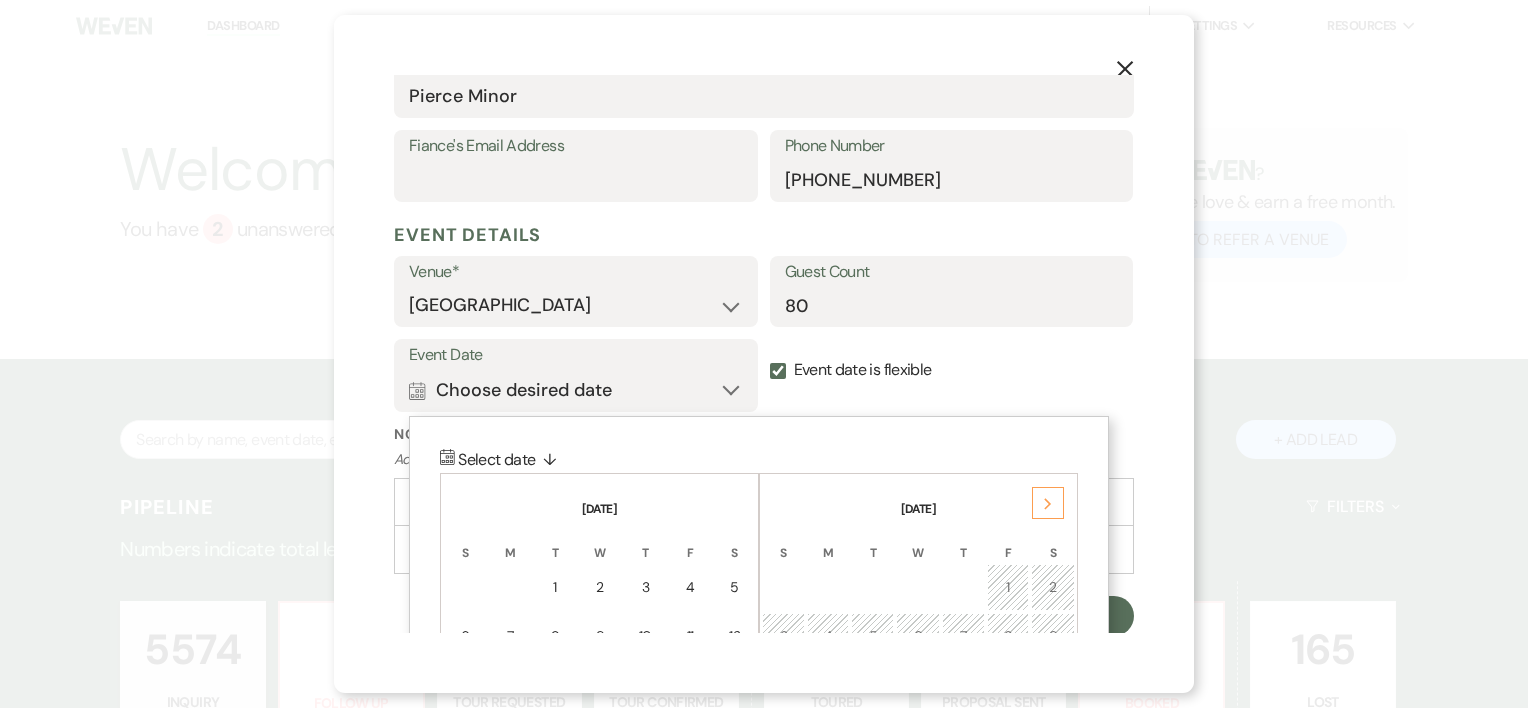 click on "Next" 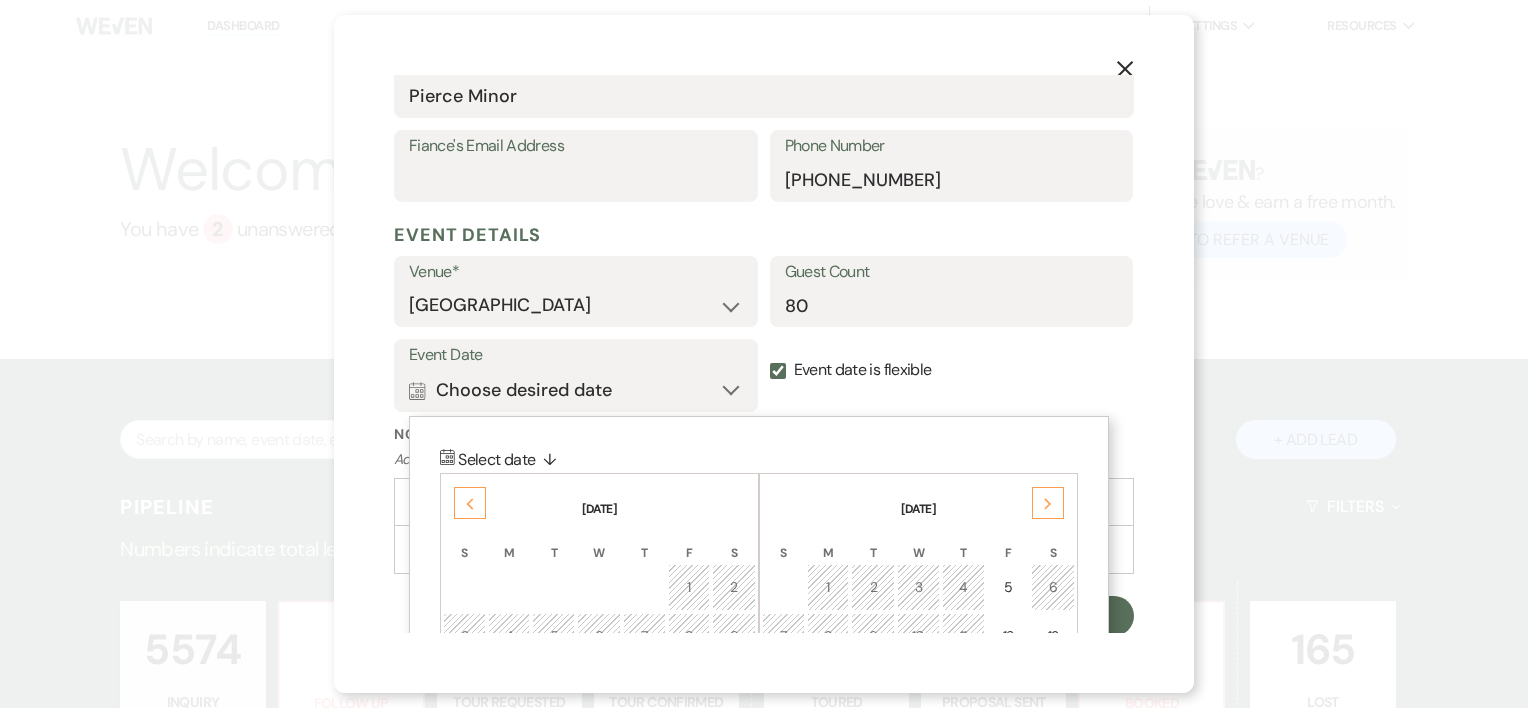 click on "Next" 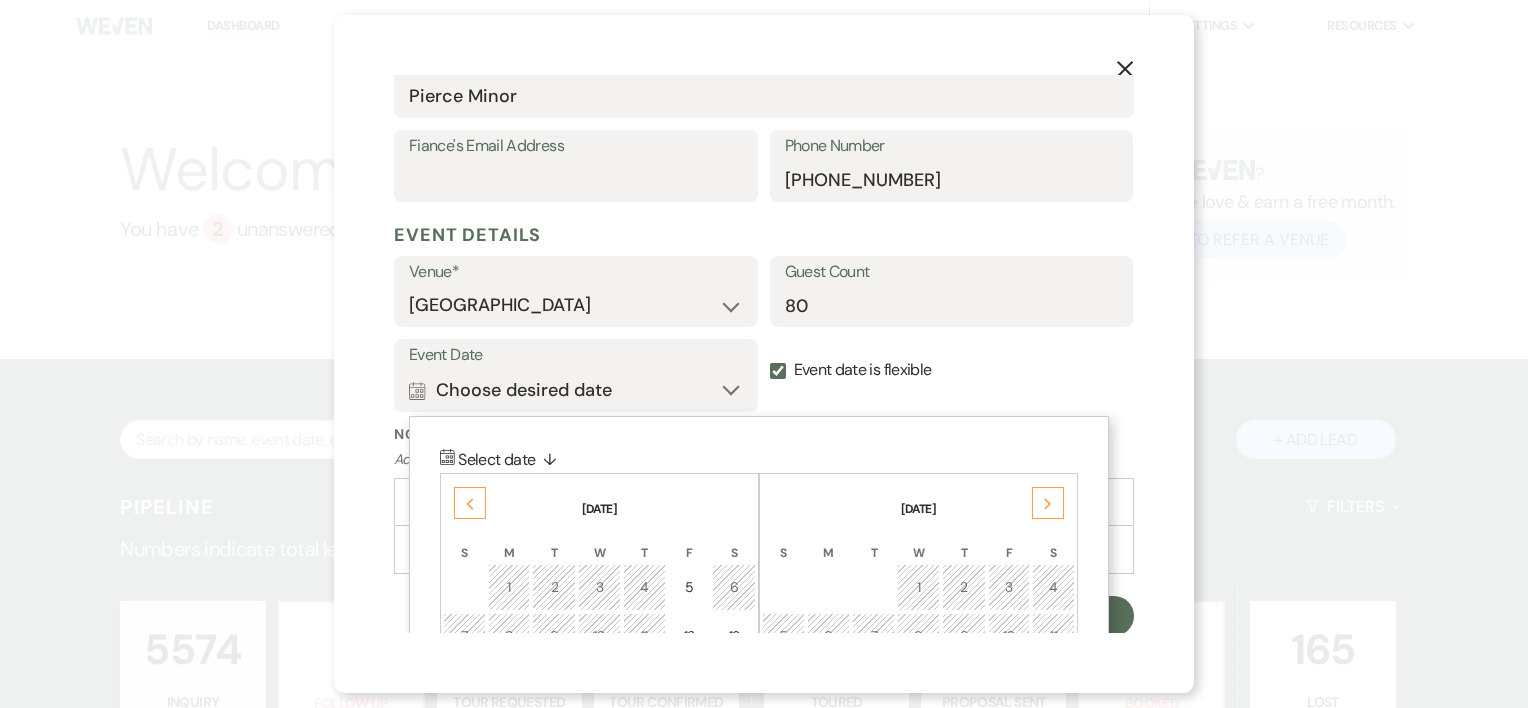 click on "Next" 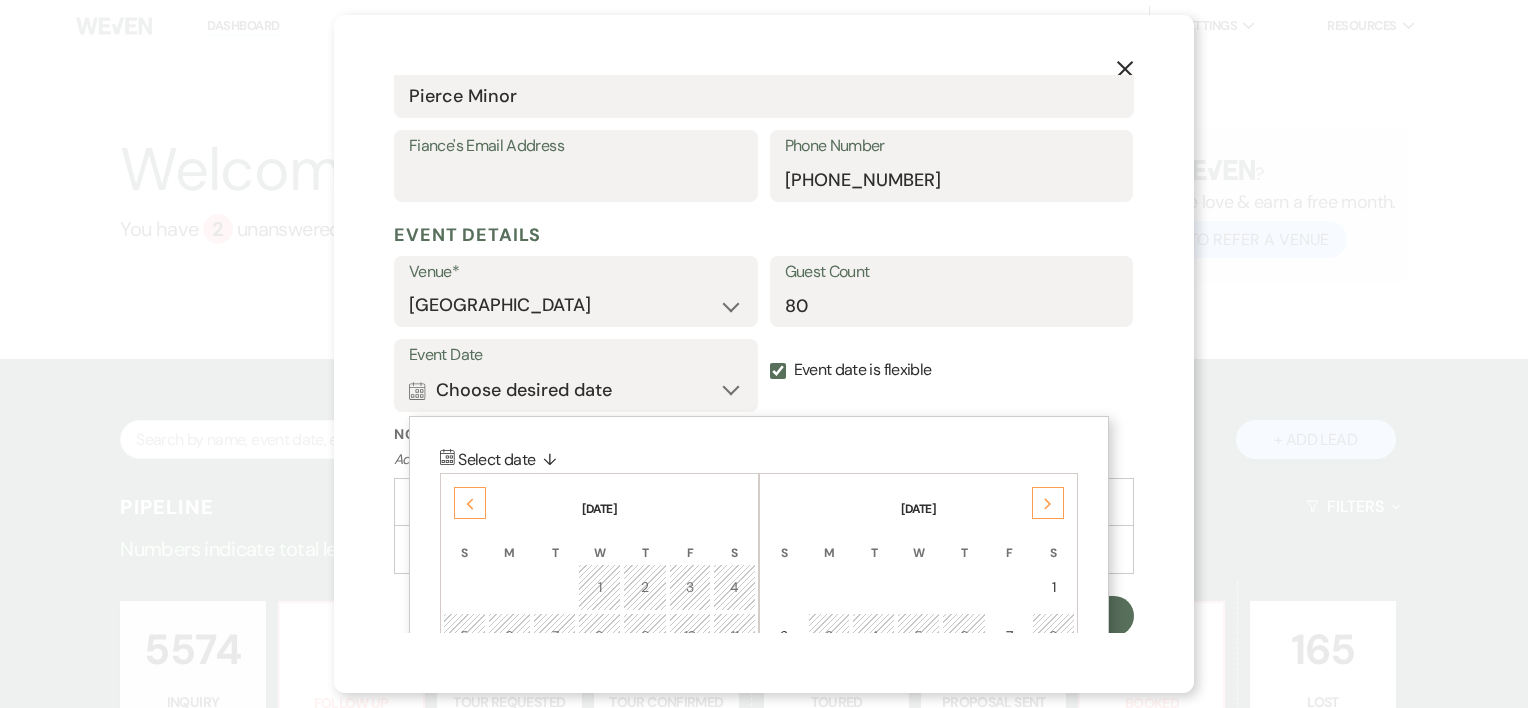 click on "Next" 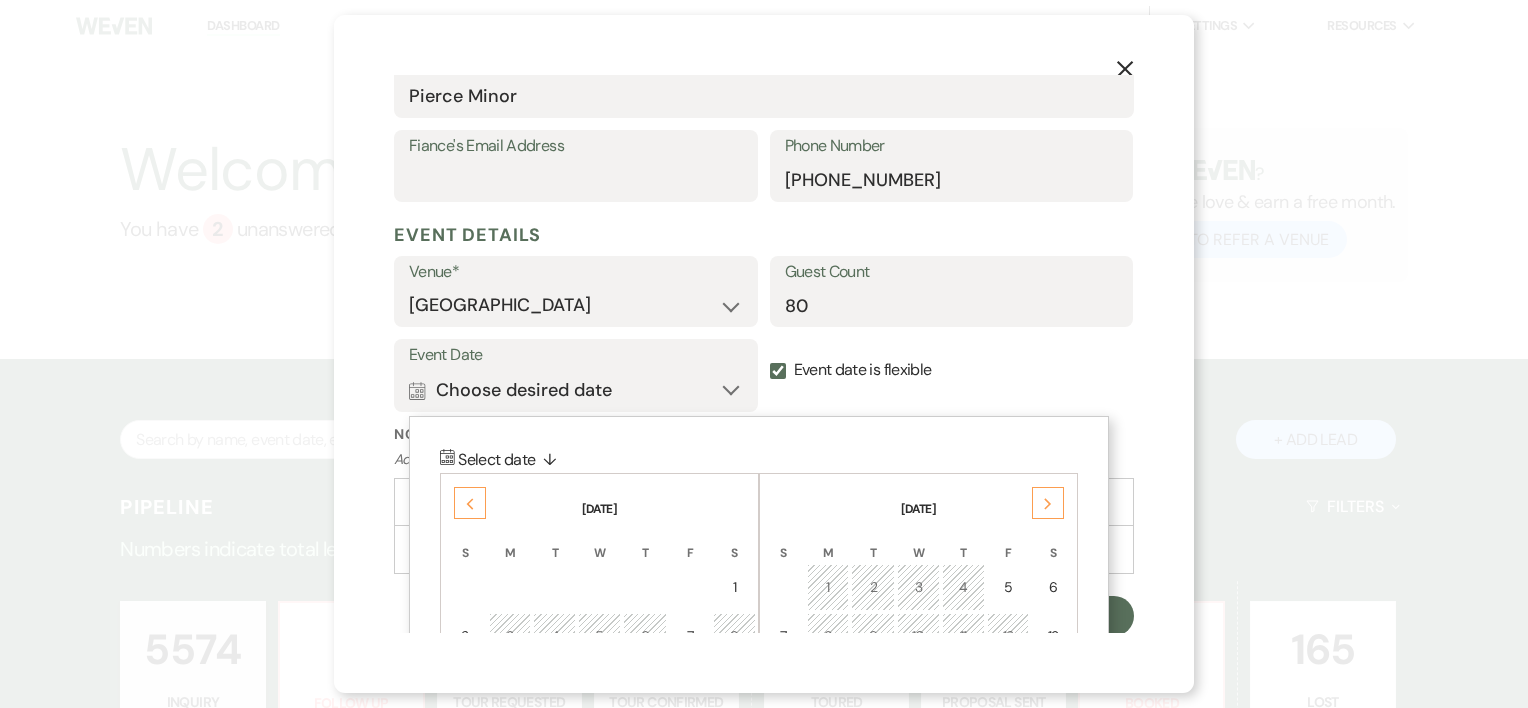 click on "Next" 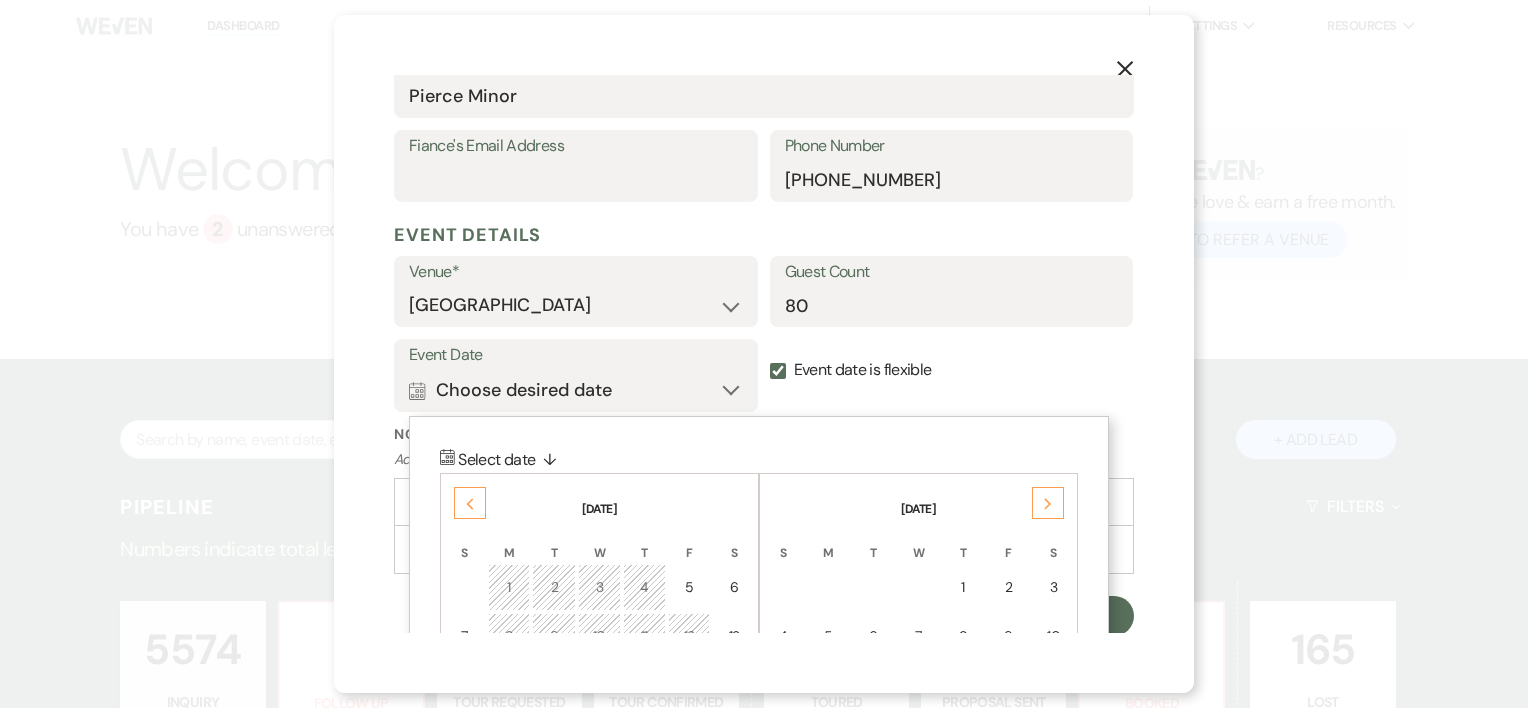 click on "Next" 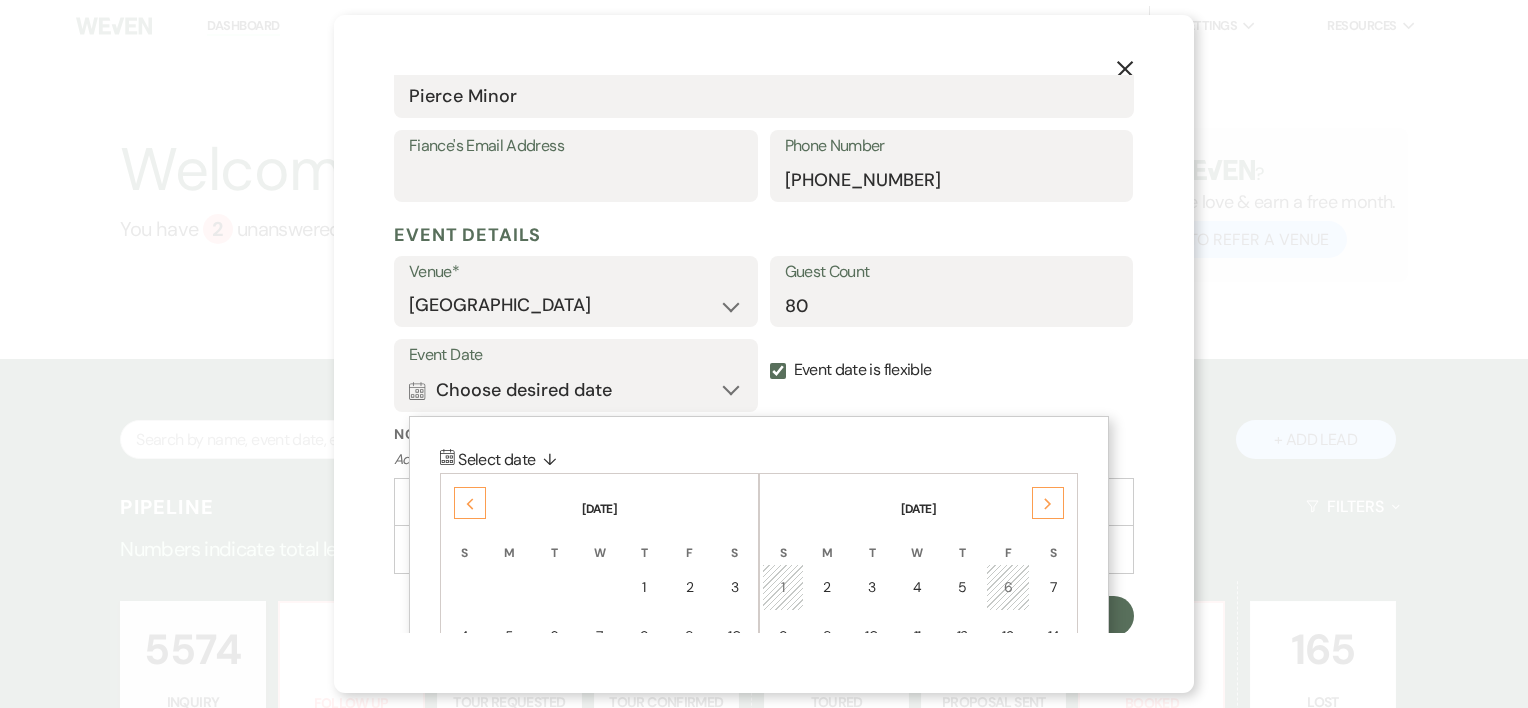 click on "Next" 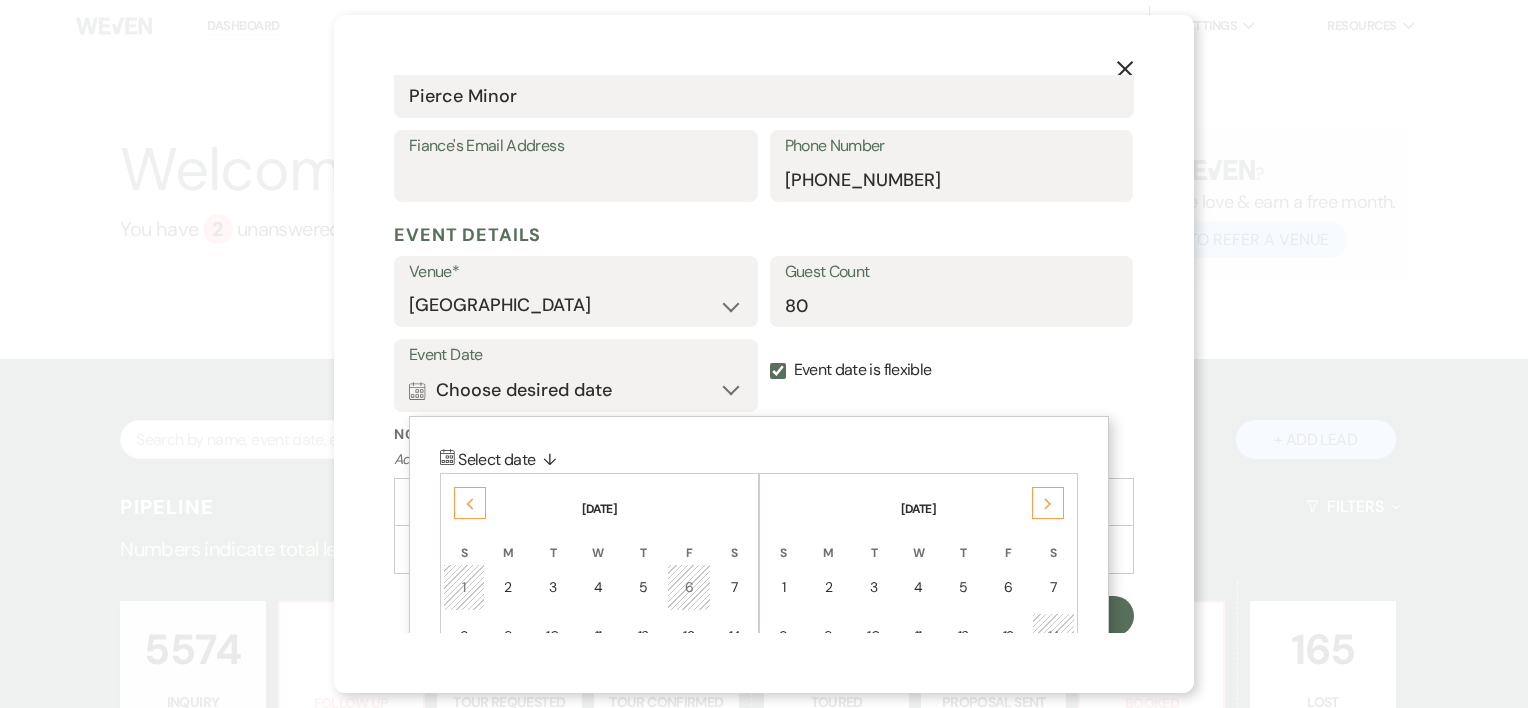 click on "Next" 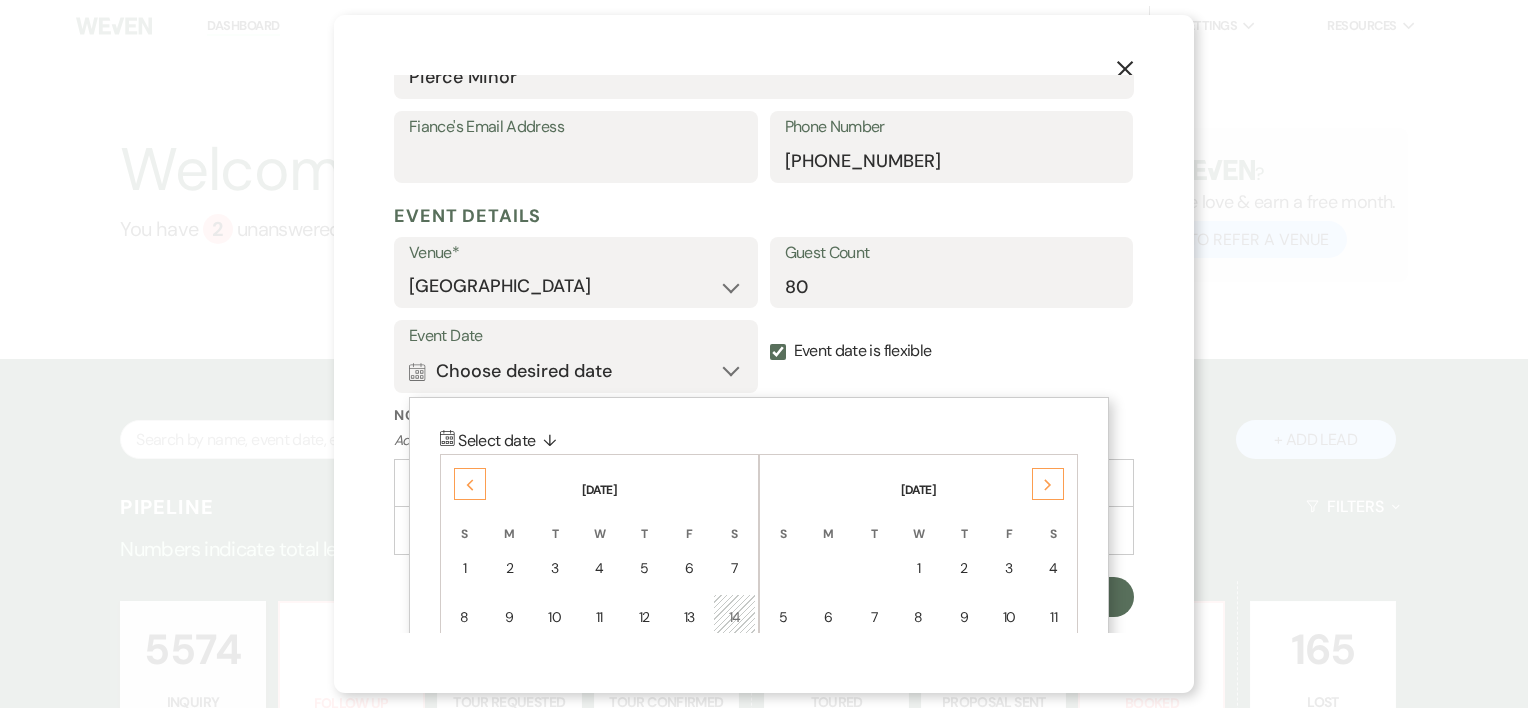 scroll, scrollTop: 657, scrollLeft: 0, axis: vertical 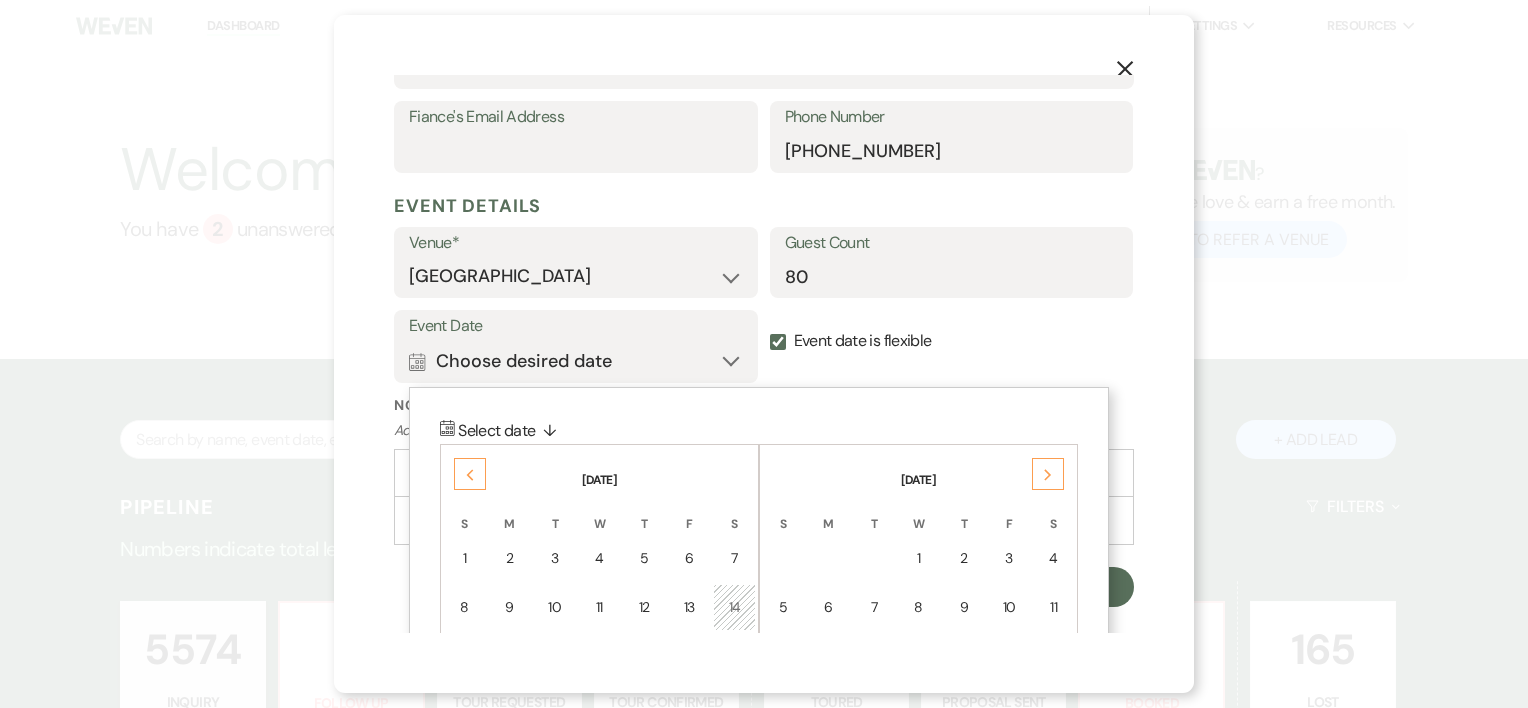 click on "Next" 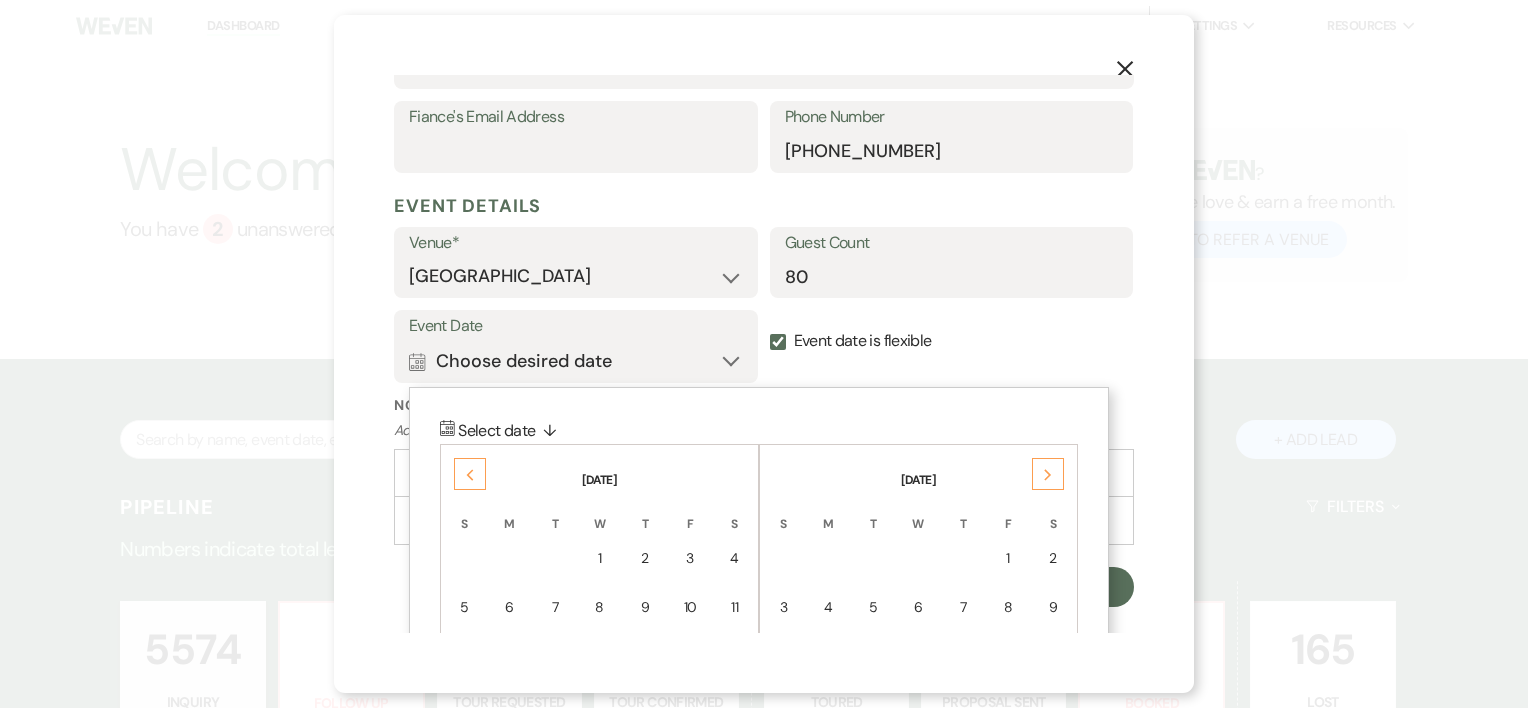 click on "Next" 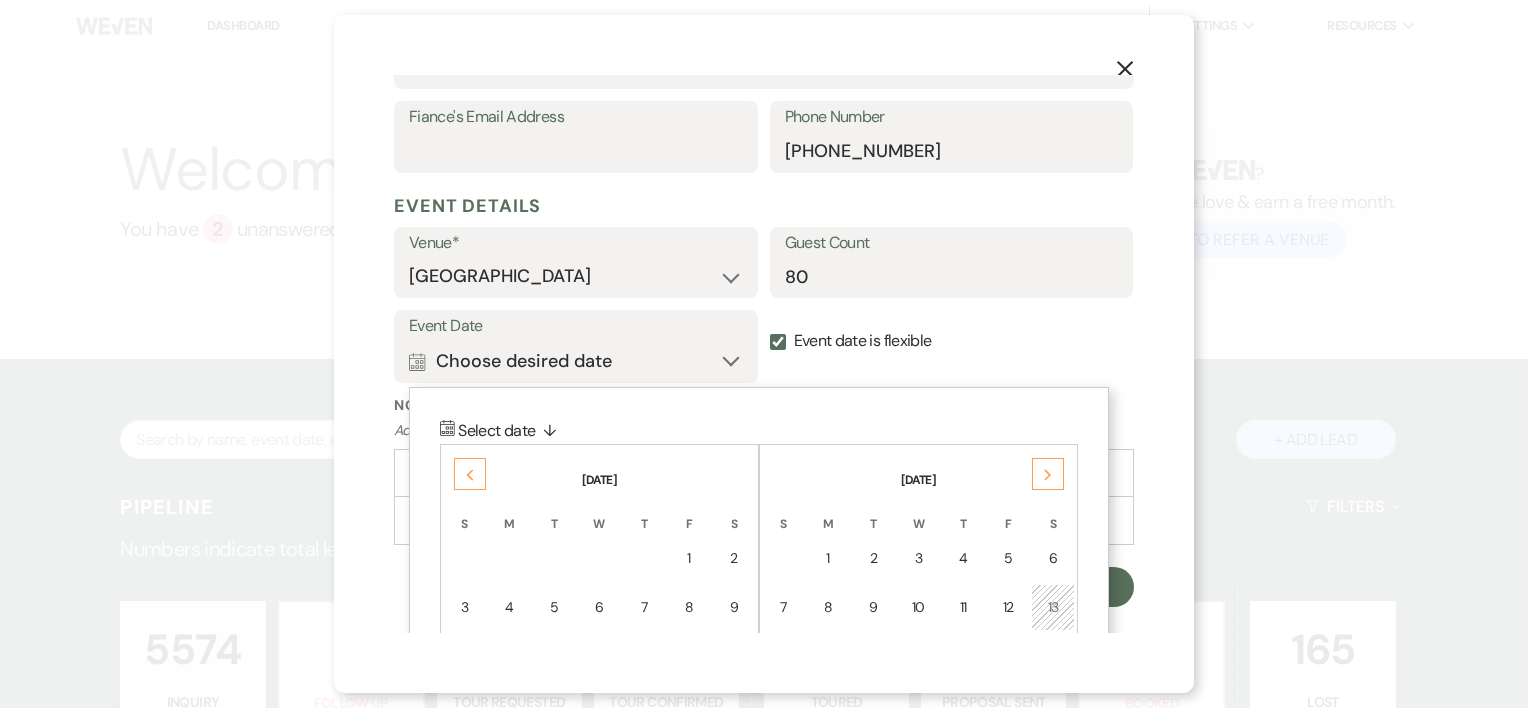 click on "Next" 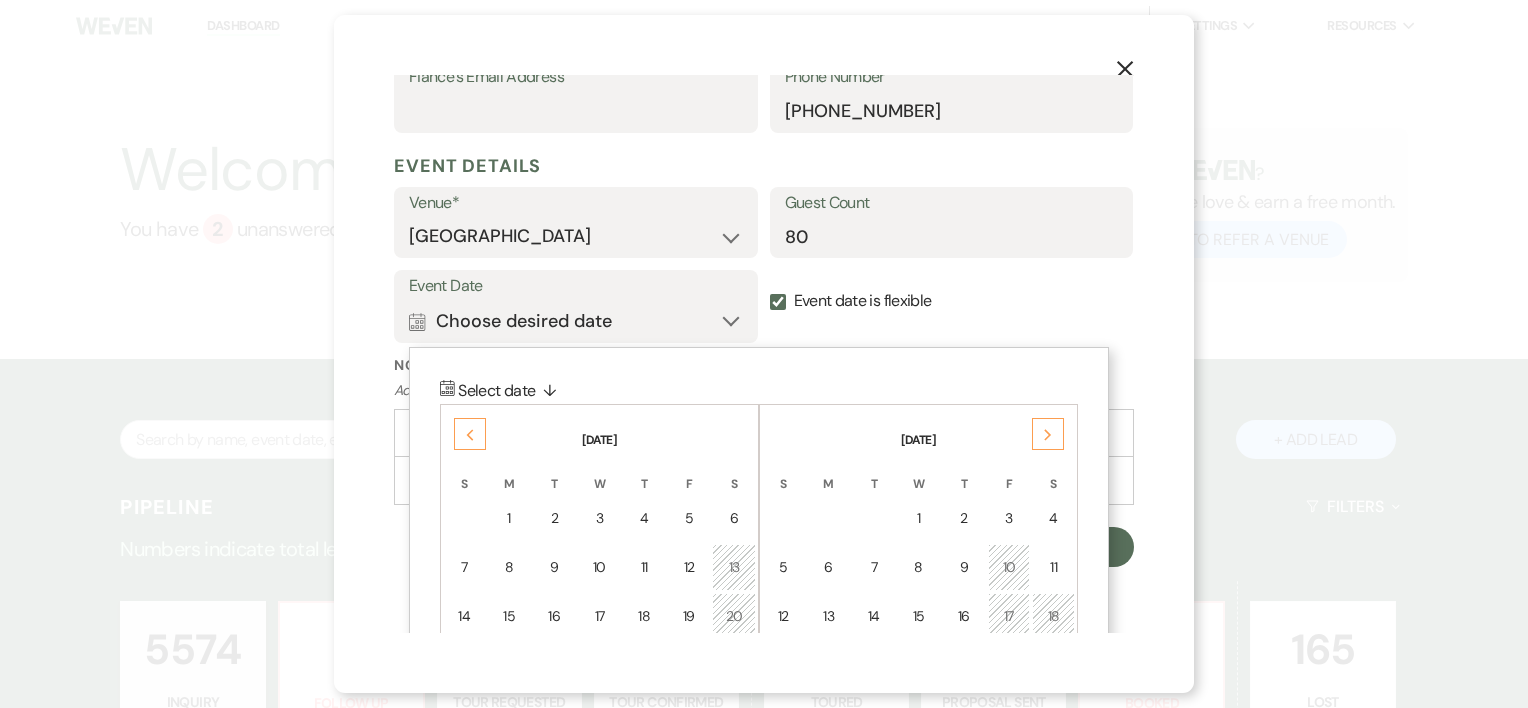 scroll, scrollTop: 716, scrollLeft: 0, axis: vertical 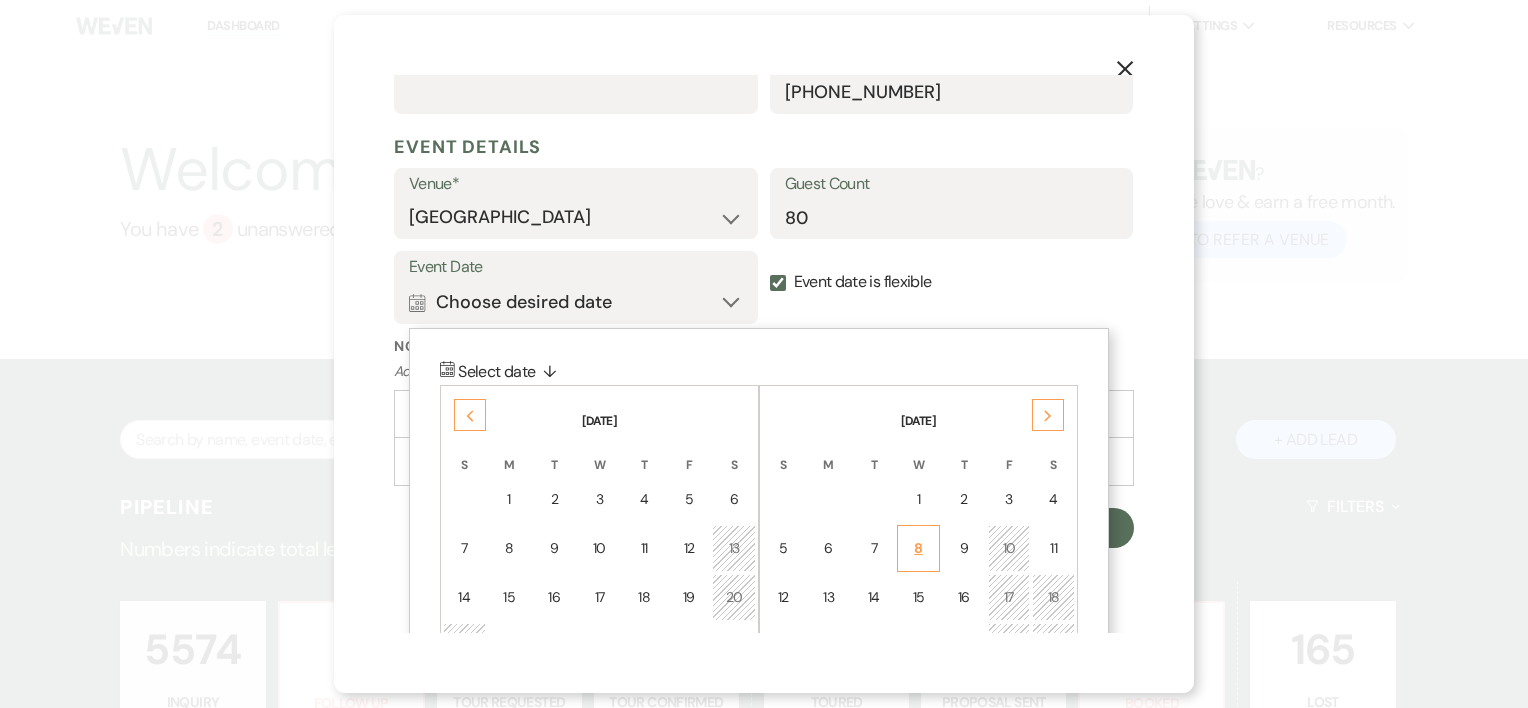 click on "8" at bounding box center (918, 548) 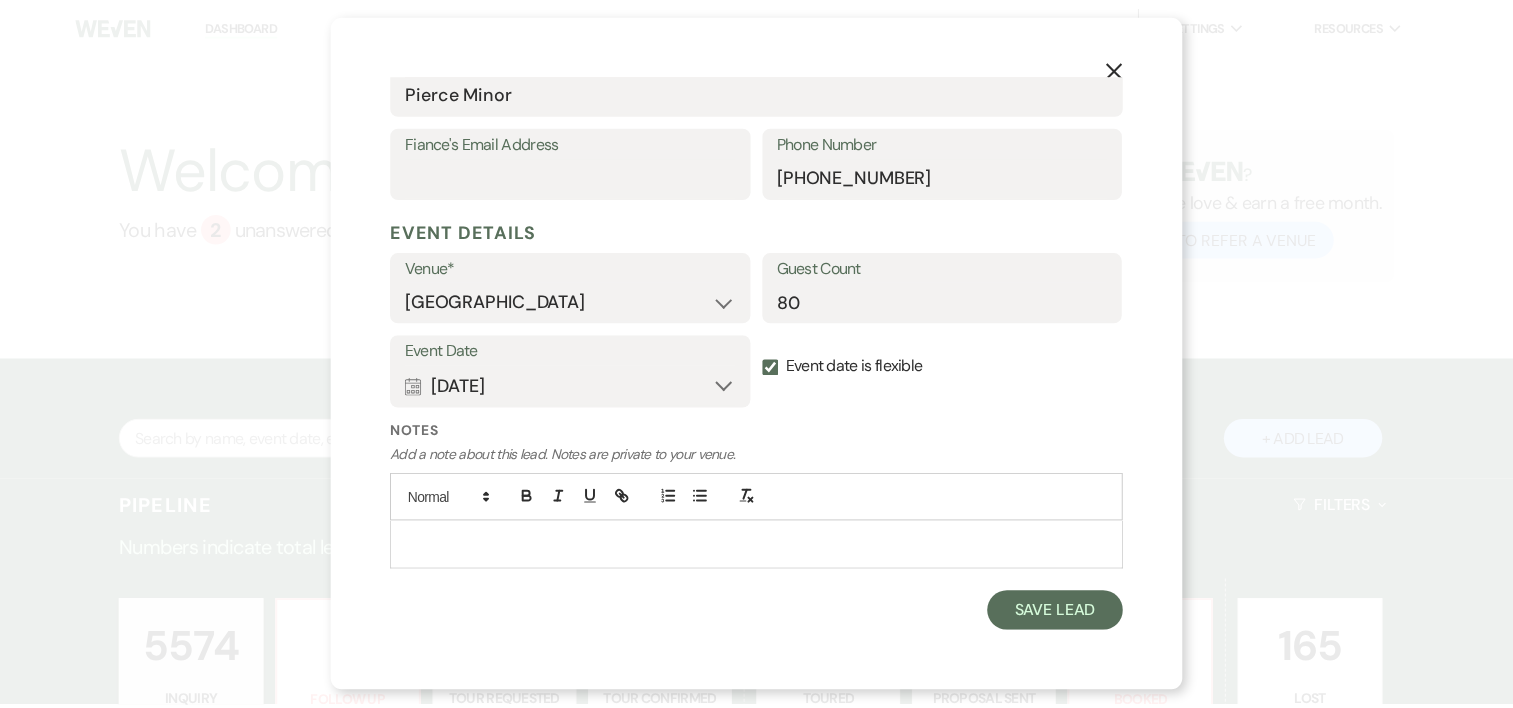scroll, scrollTop: 628, scrollLeft: 0, axis: vertical 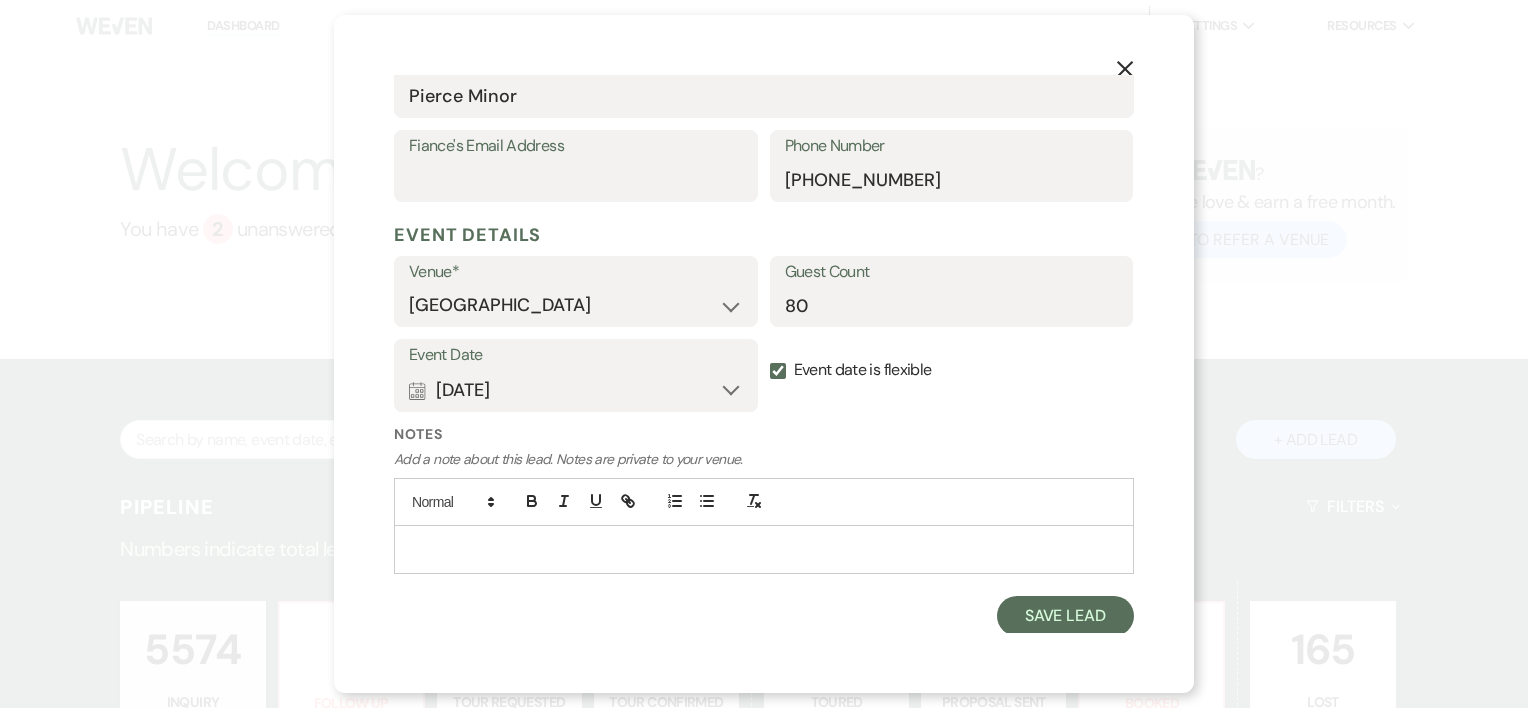 click at bounding box center [764, 549] 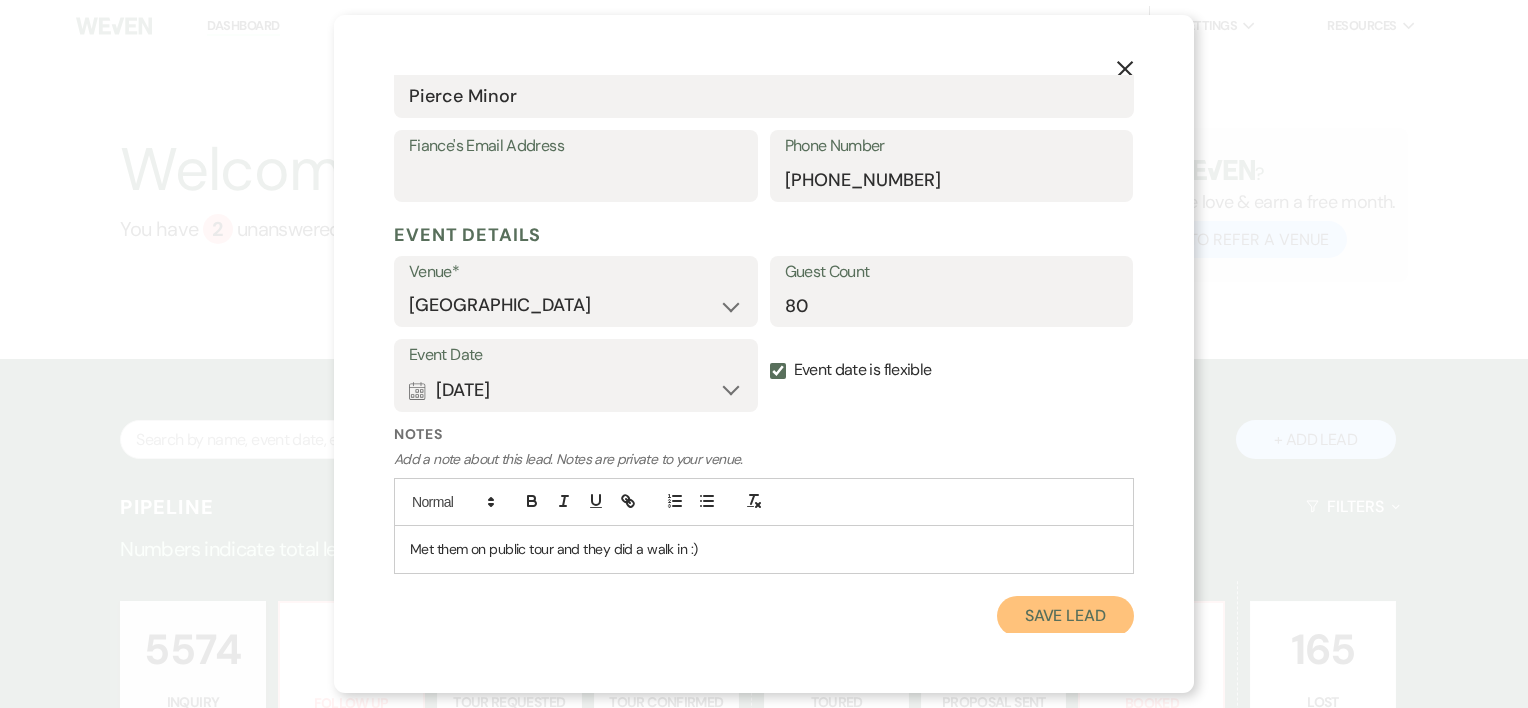 click on "Save Lead" at bounding box center [1065, 616] 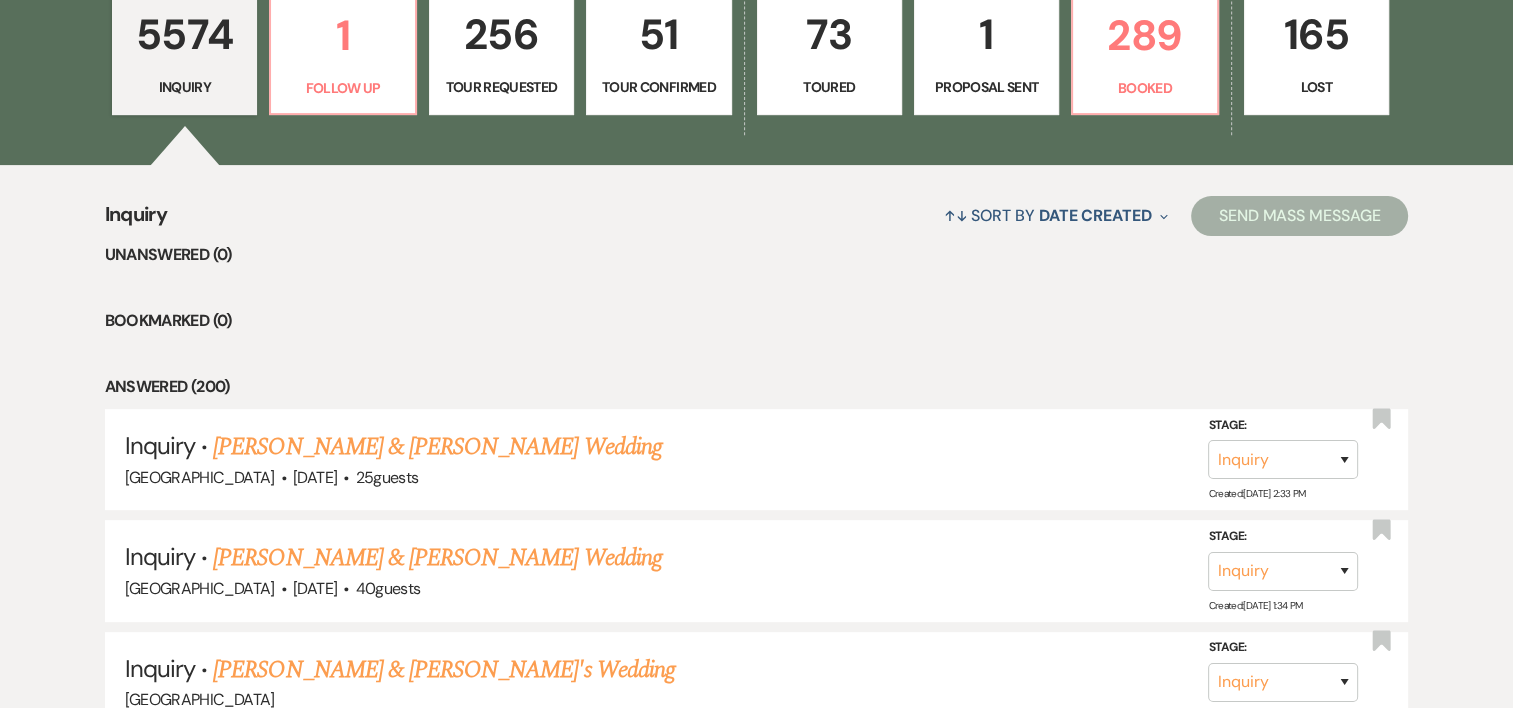 scroll, scrollTop: 616, scrollLeft: 0, axis: vertical 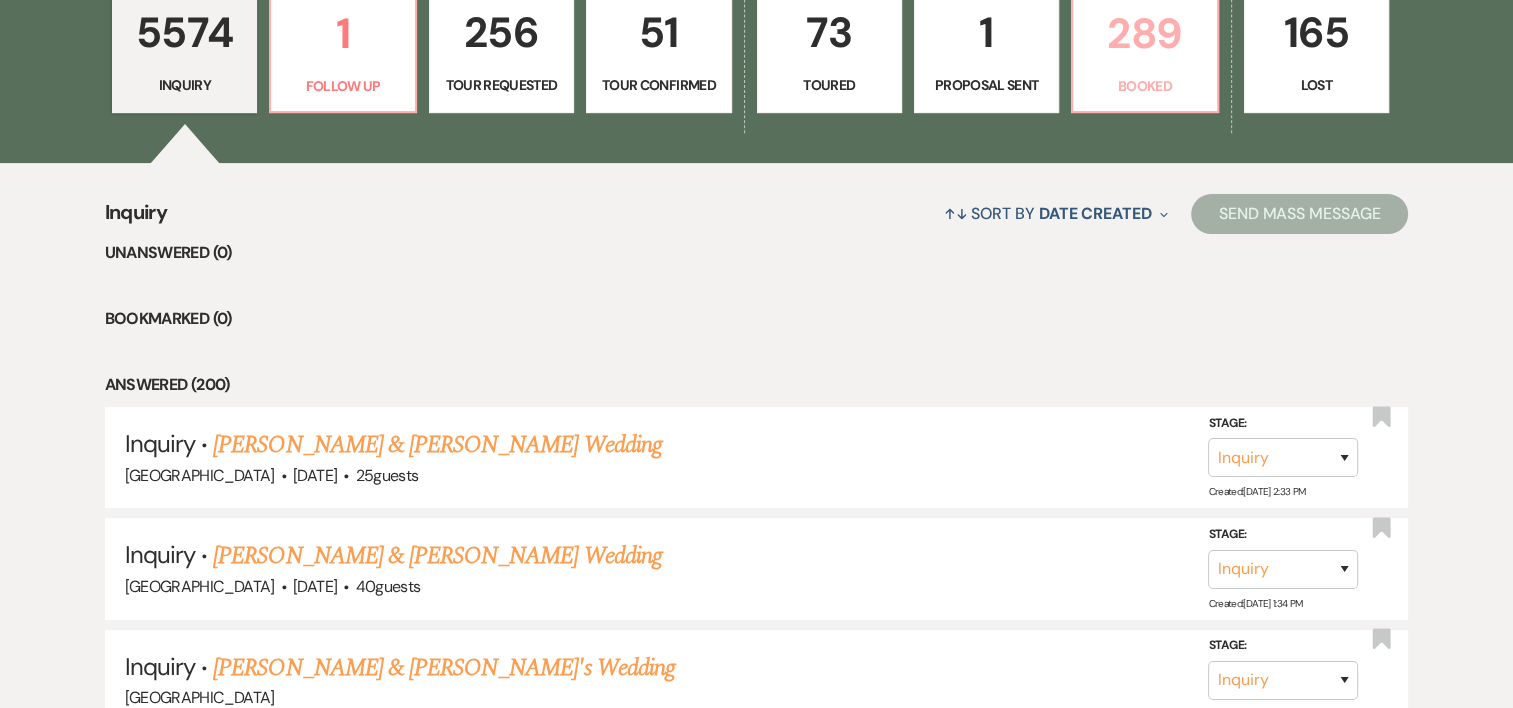 click on "289 Booked" at bounding box center (1144, 49) 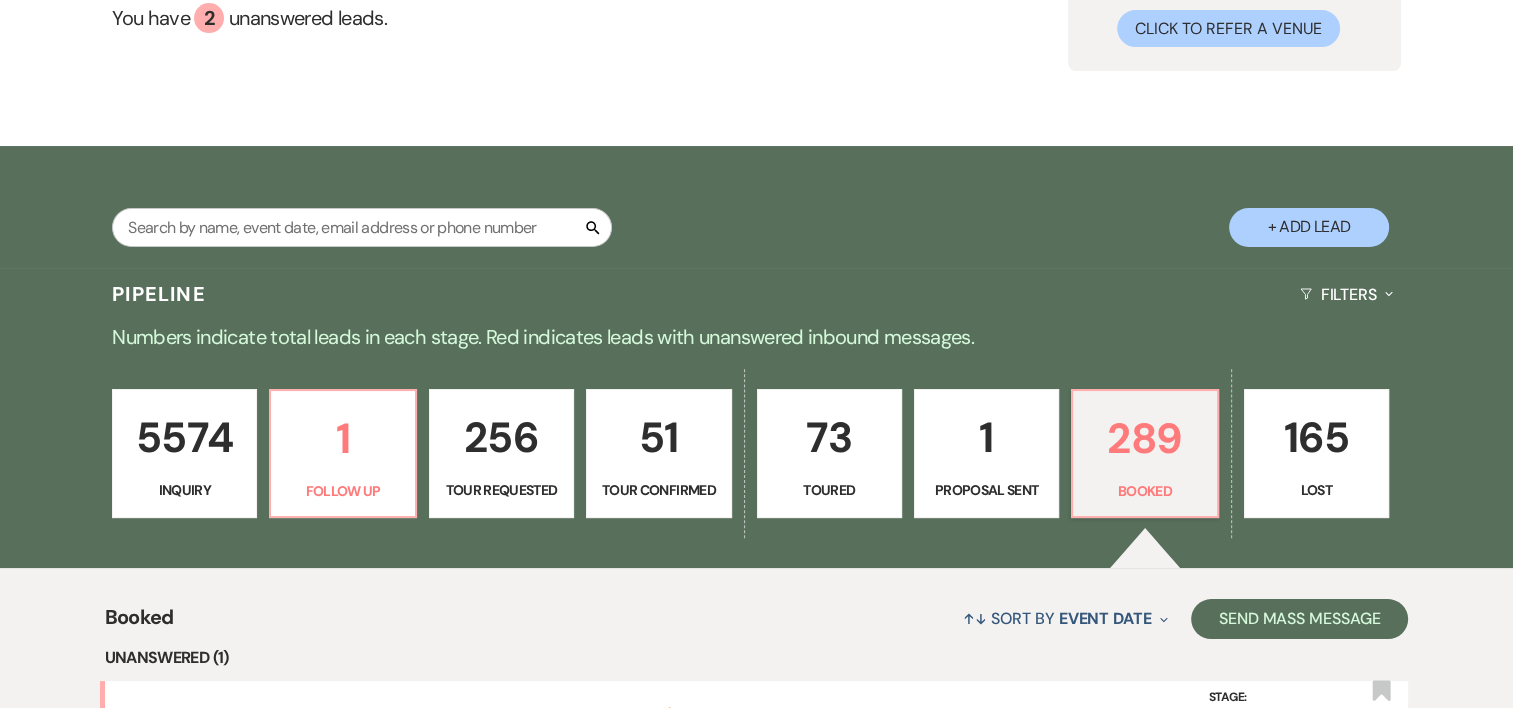 scroll, scrollTop: 212, scrollLeft: 0, axis: vertical 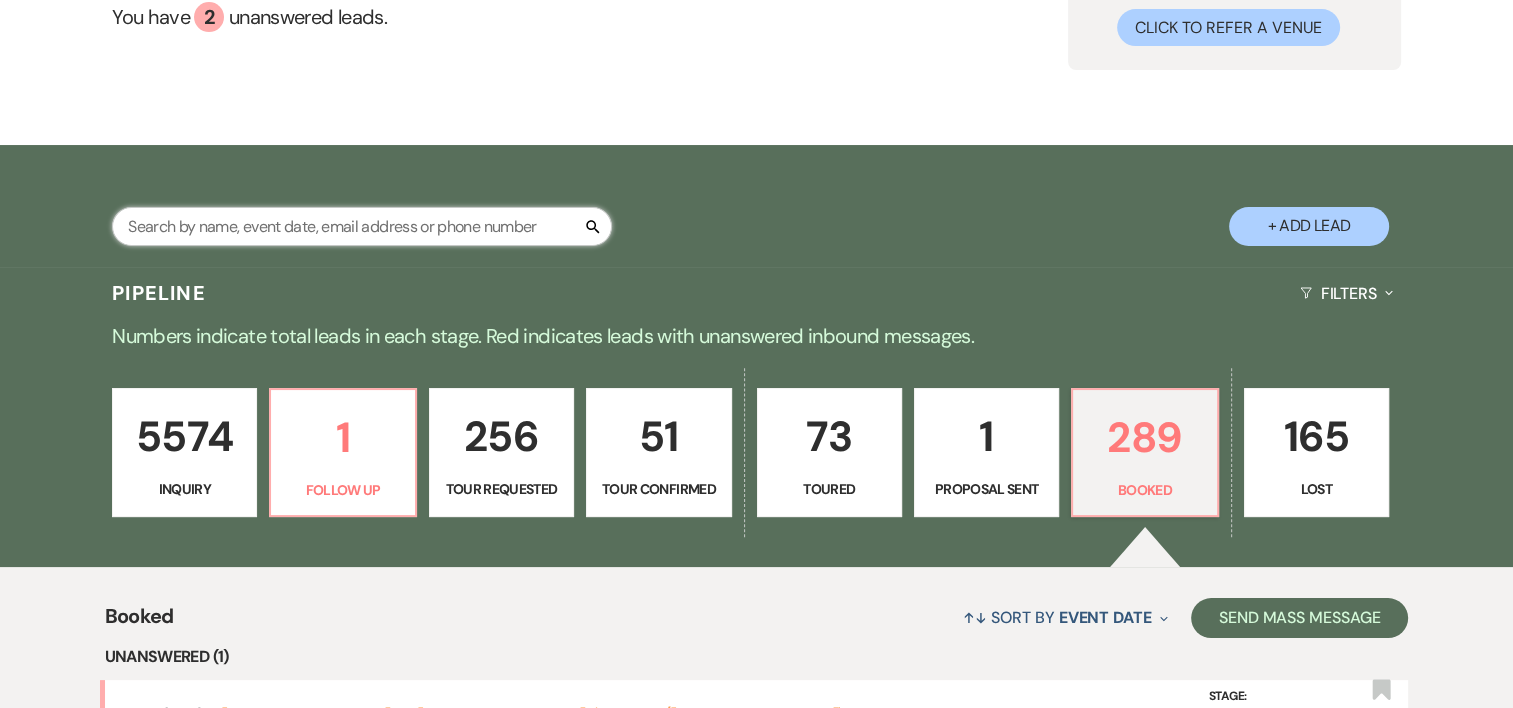 click at bounding box center (362, 226) 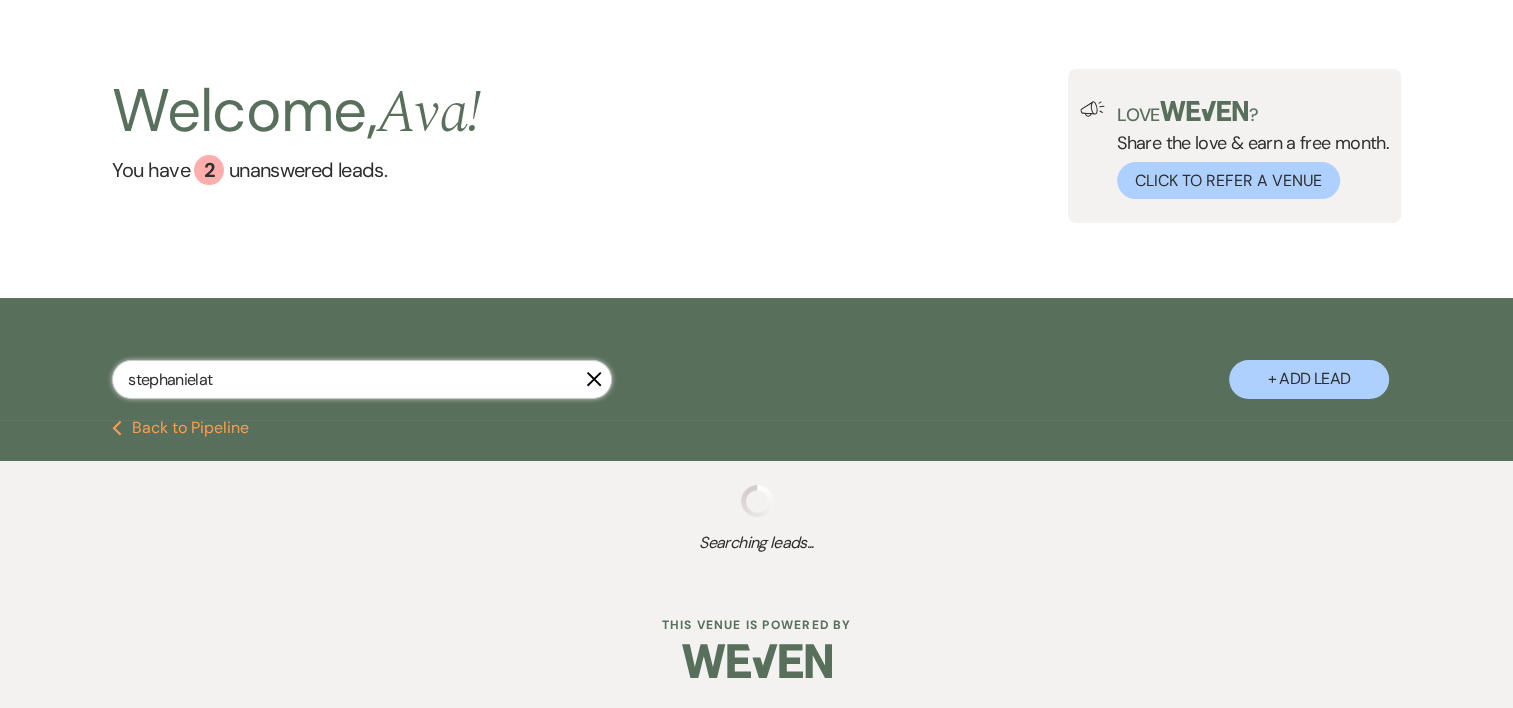 type on "stephanielatt" 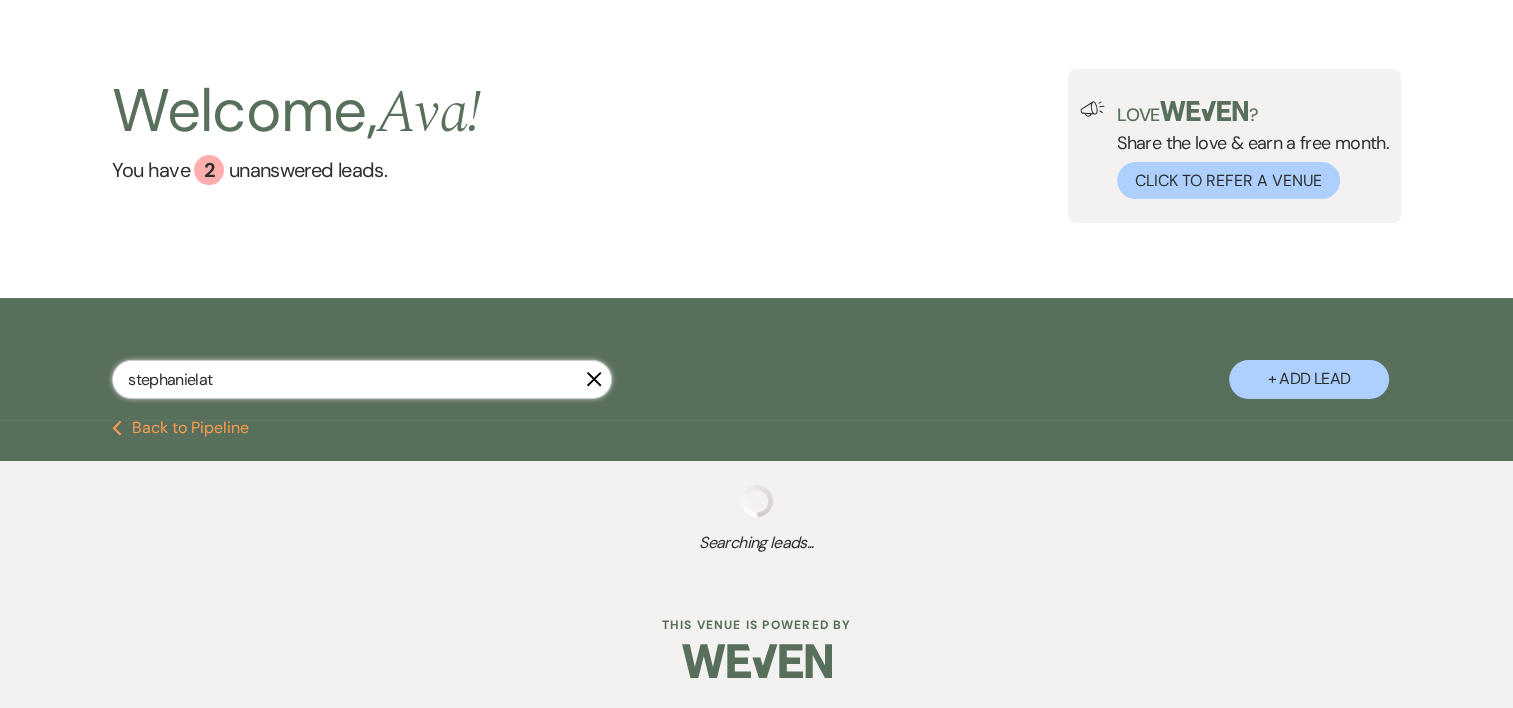 select on "5" 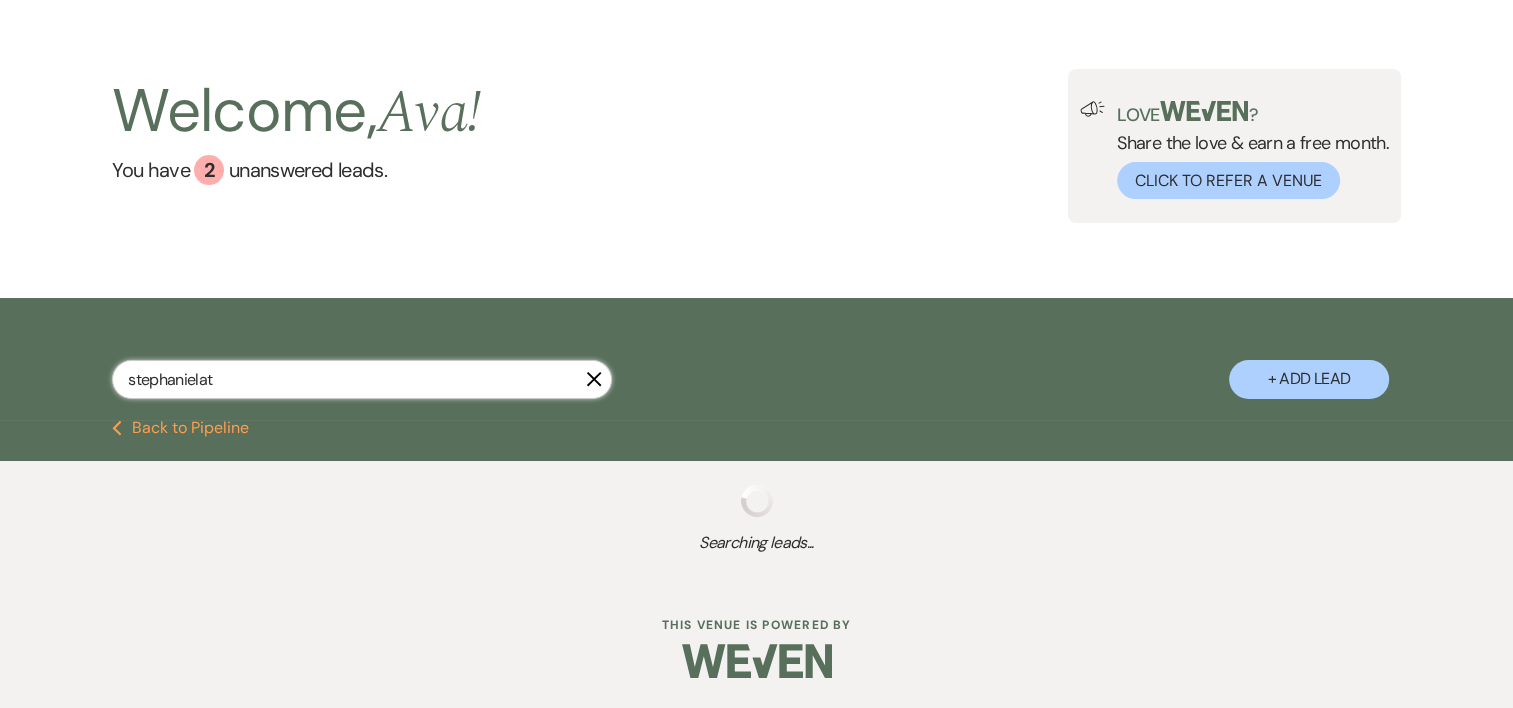 select on "5" 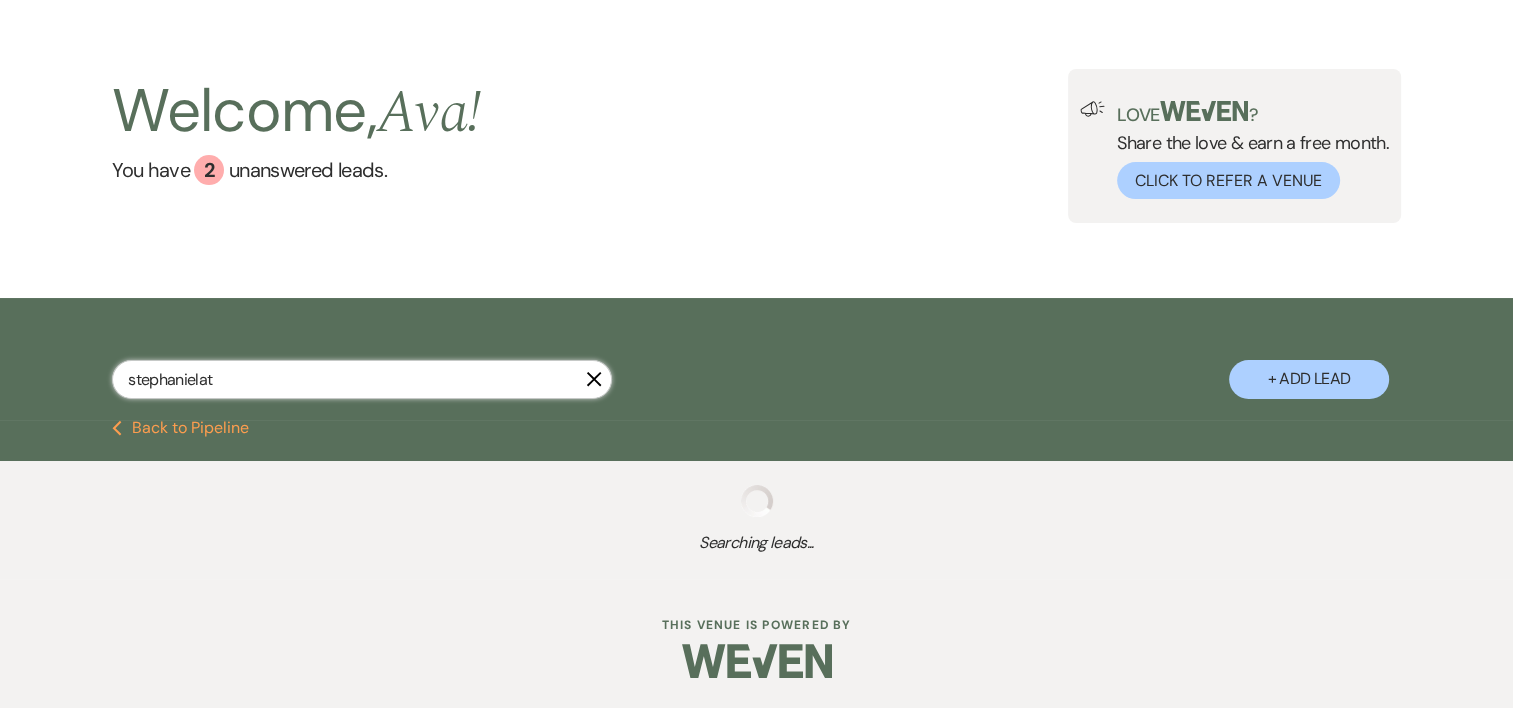 select on "8" 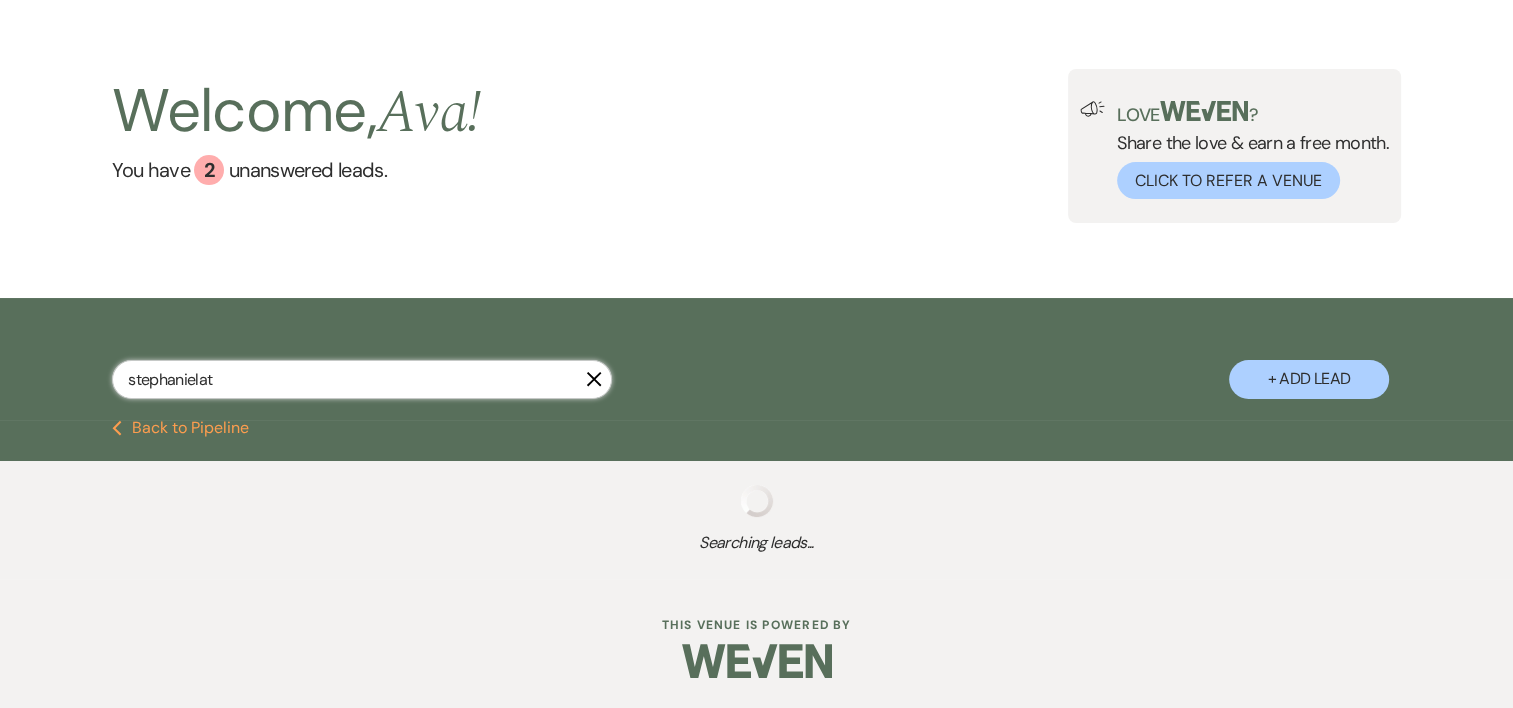 select on "4" 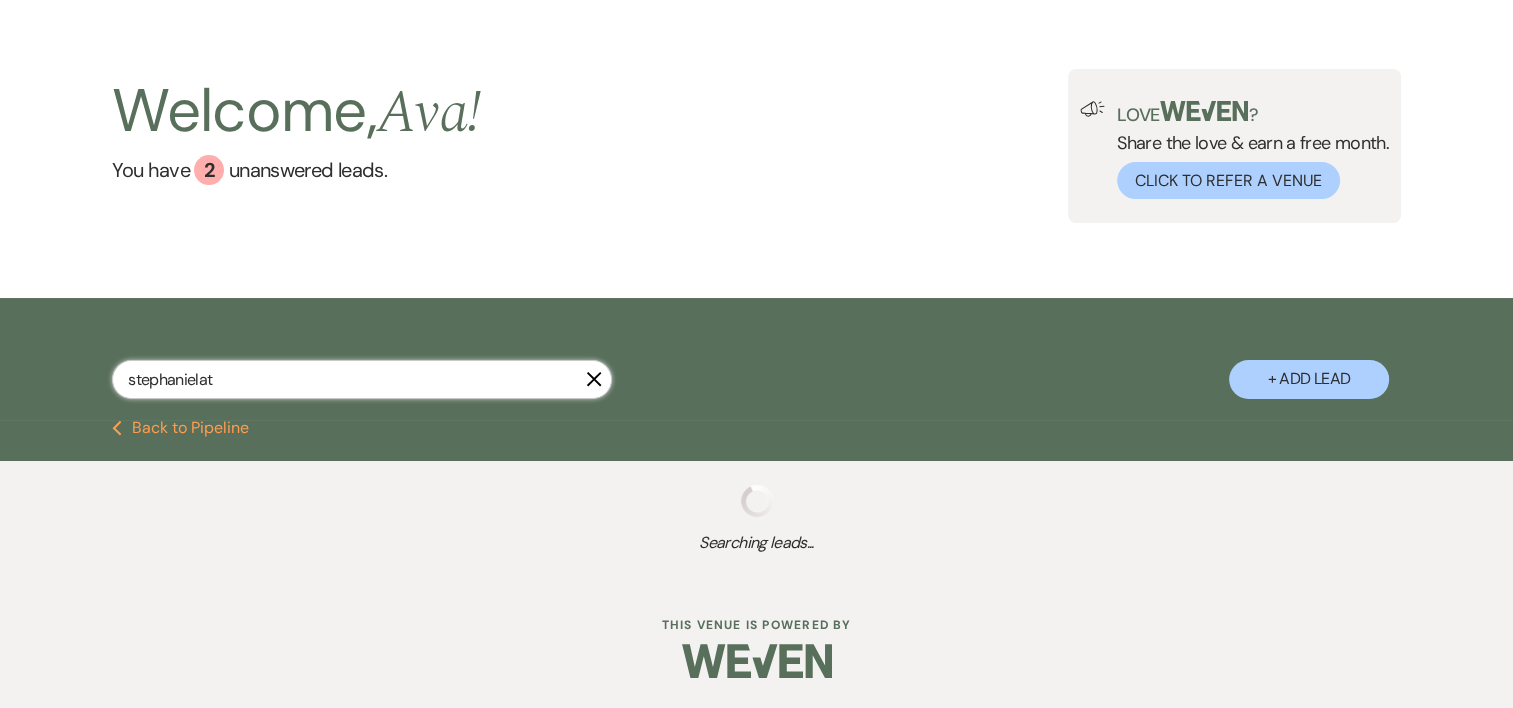select on "8" 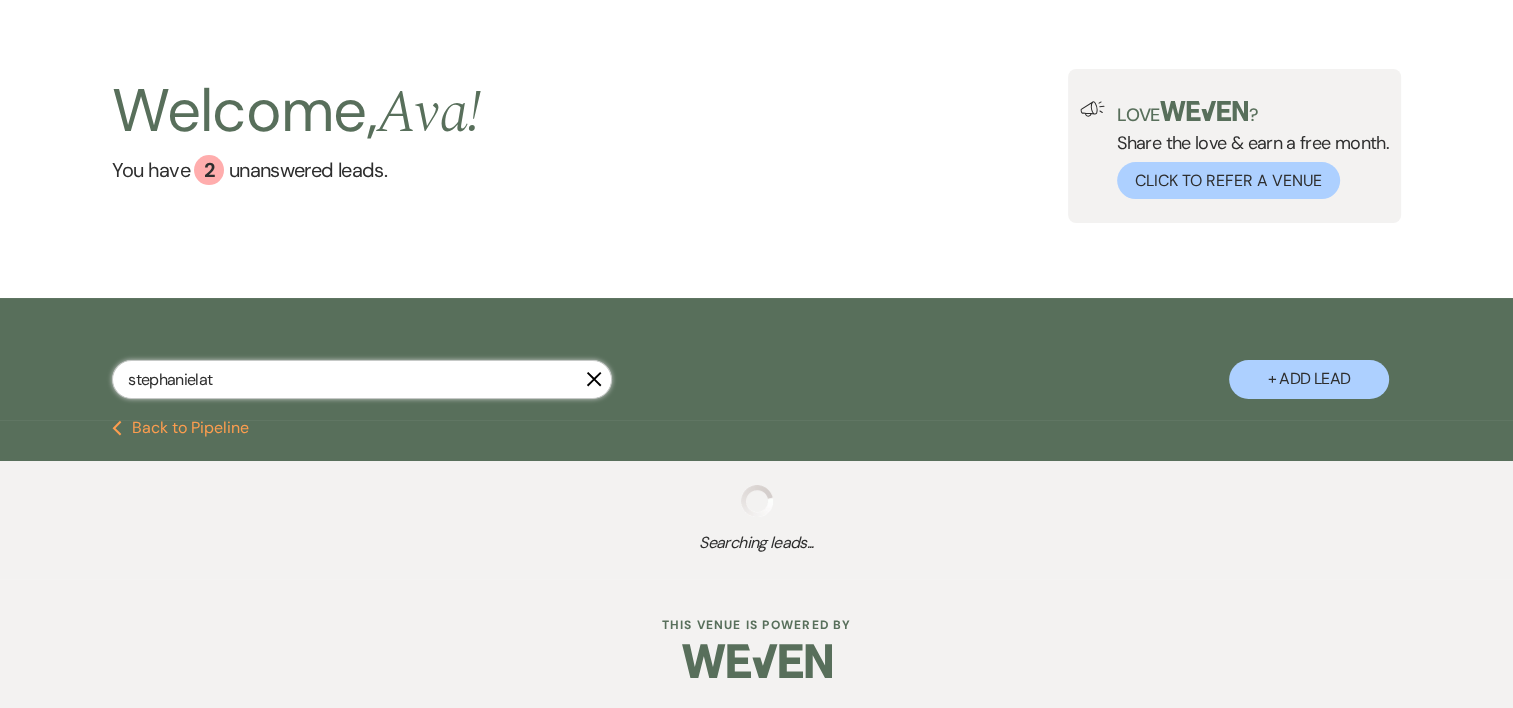 select on "4" 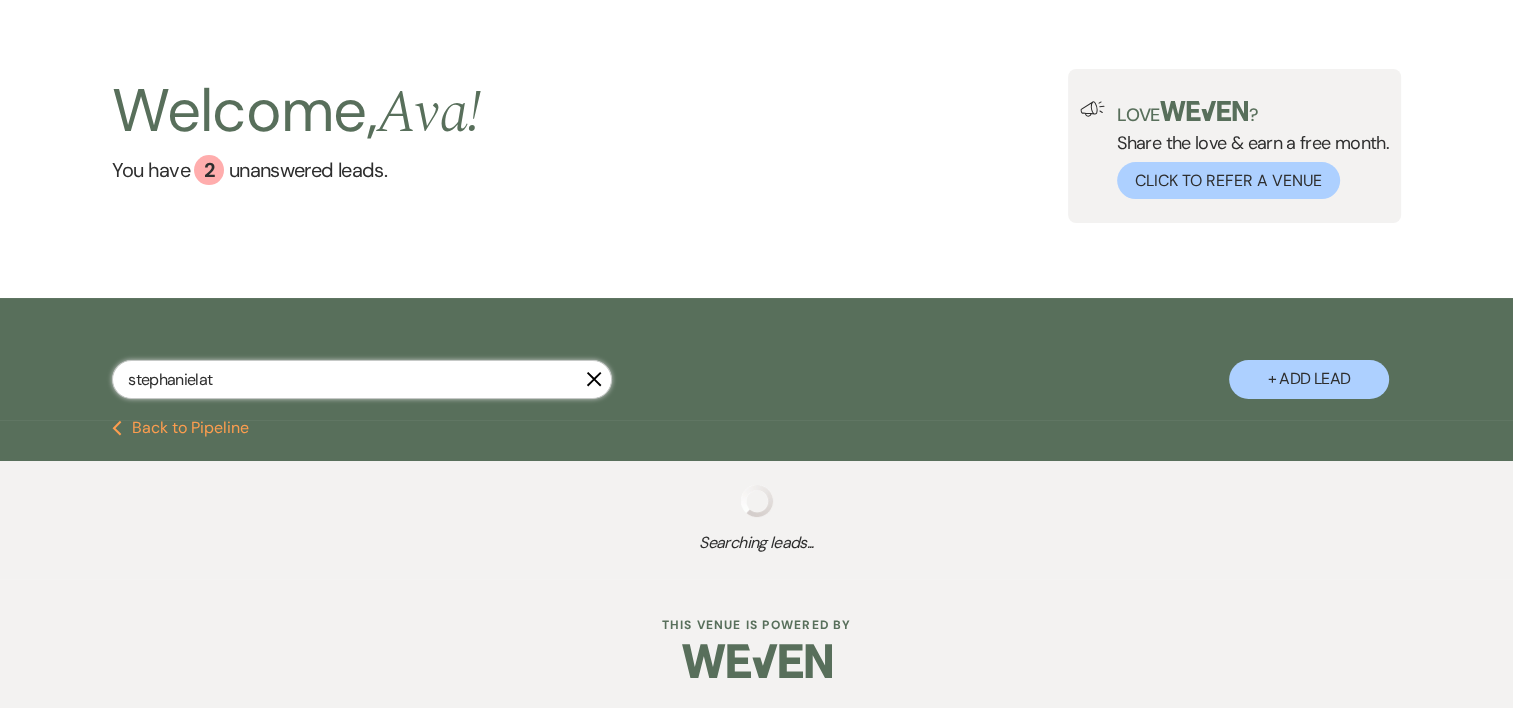 select on "2" 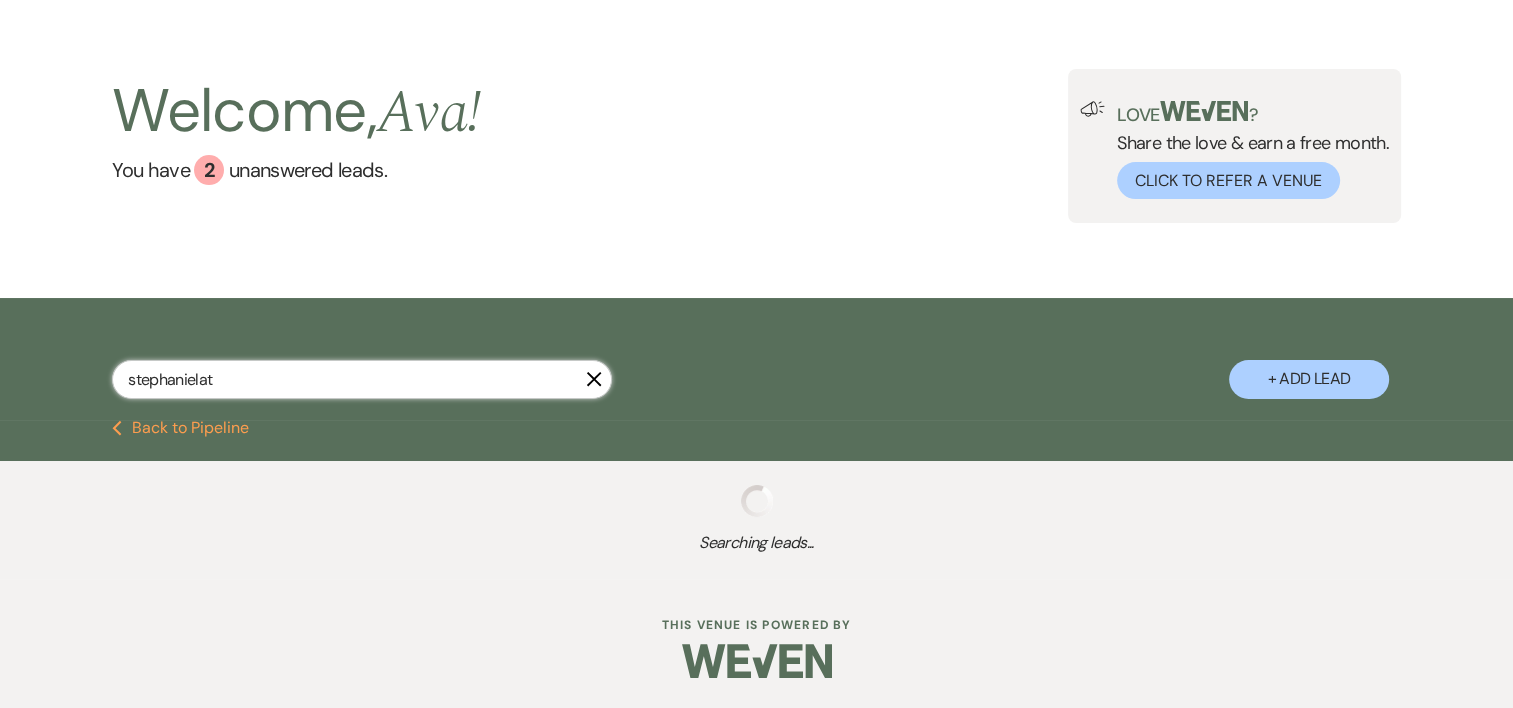 select on "8" 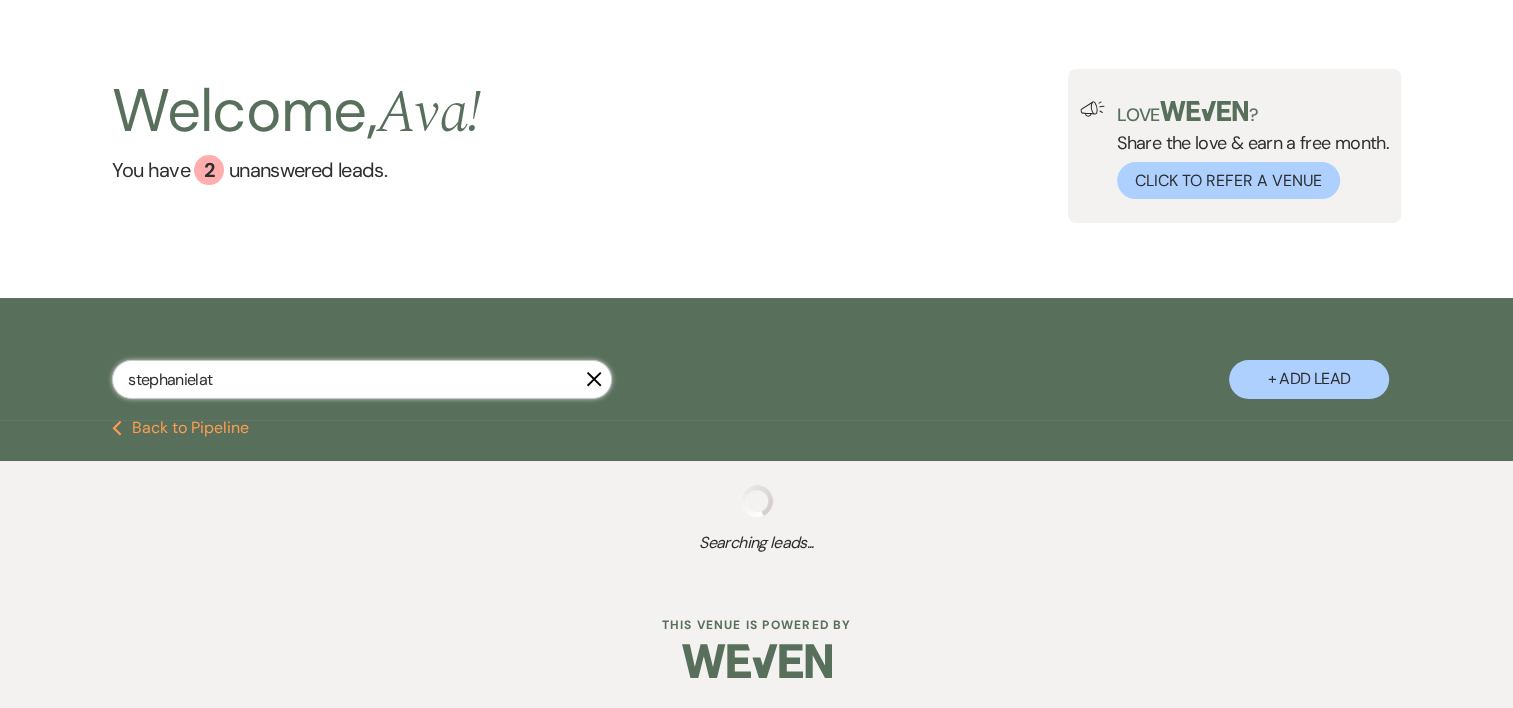 select on "11" 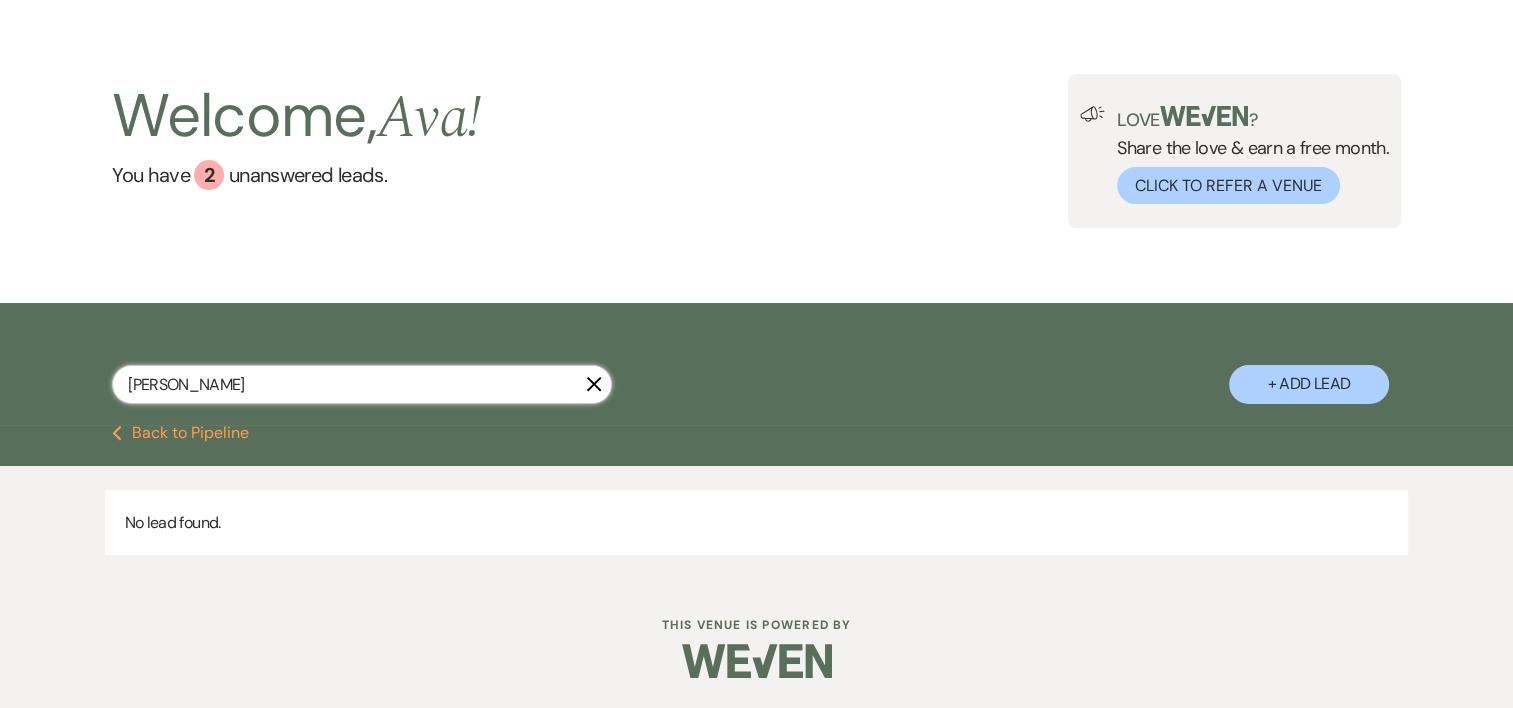 scroll, scrollTop: 55, scrollLeft: 0, axis: vertical 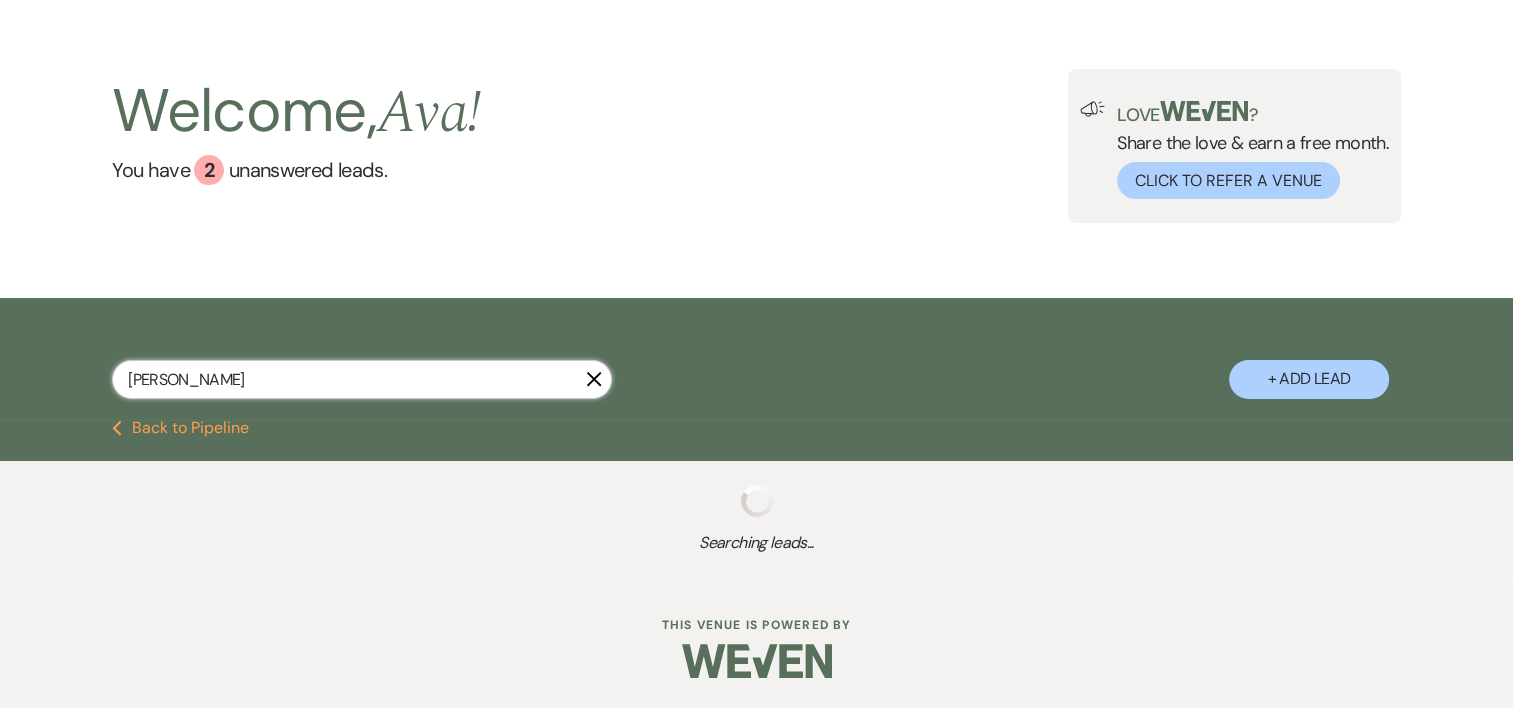 select on "5" 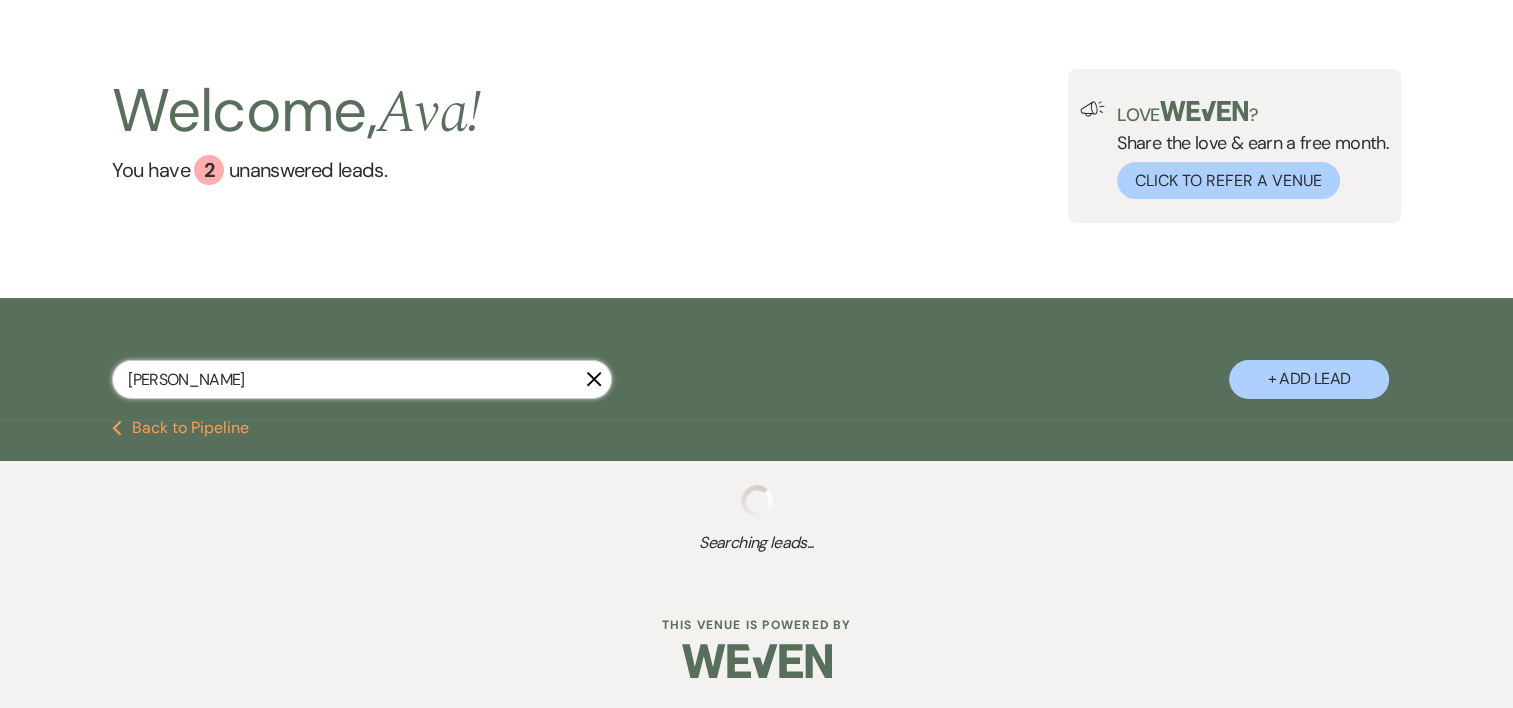 select on "5" 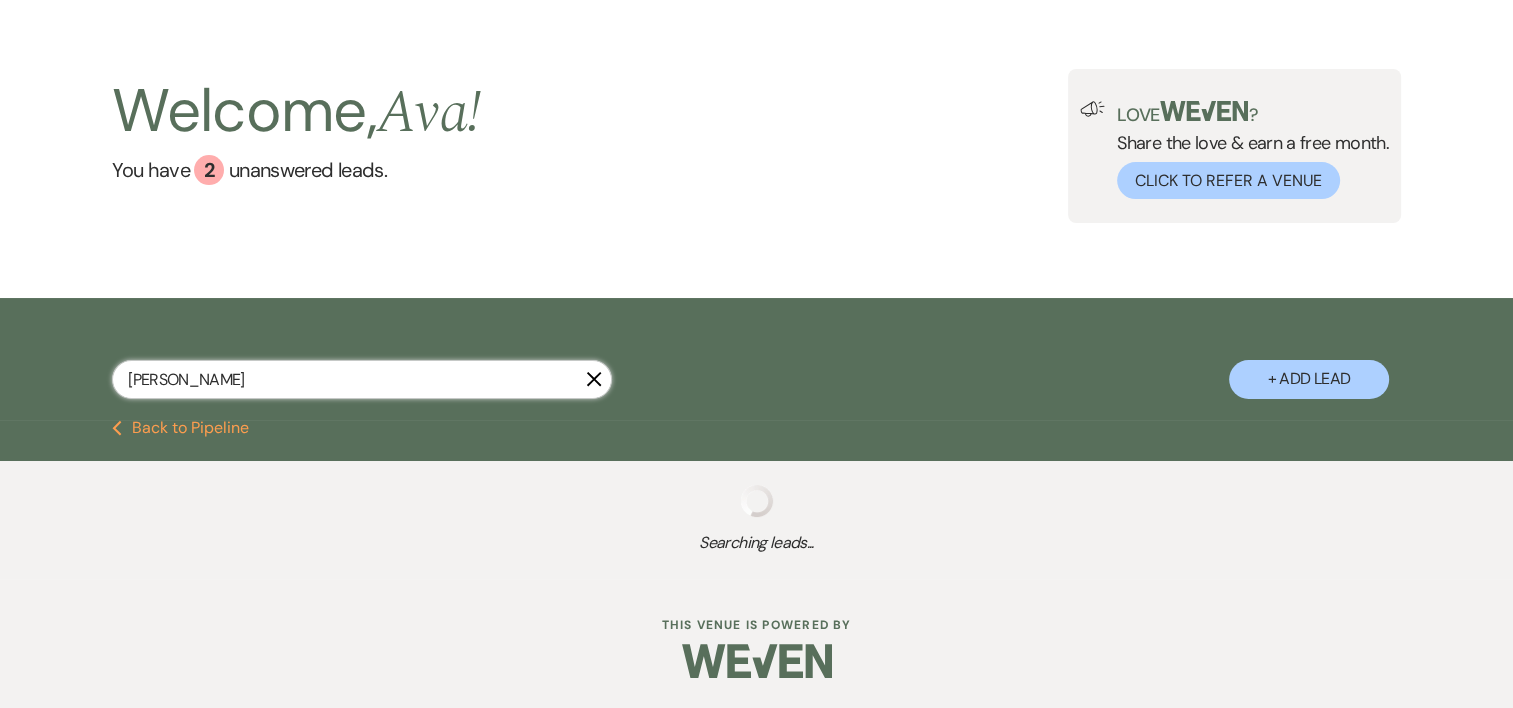 select on "8" 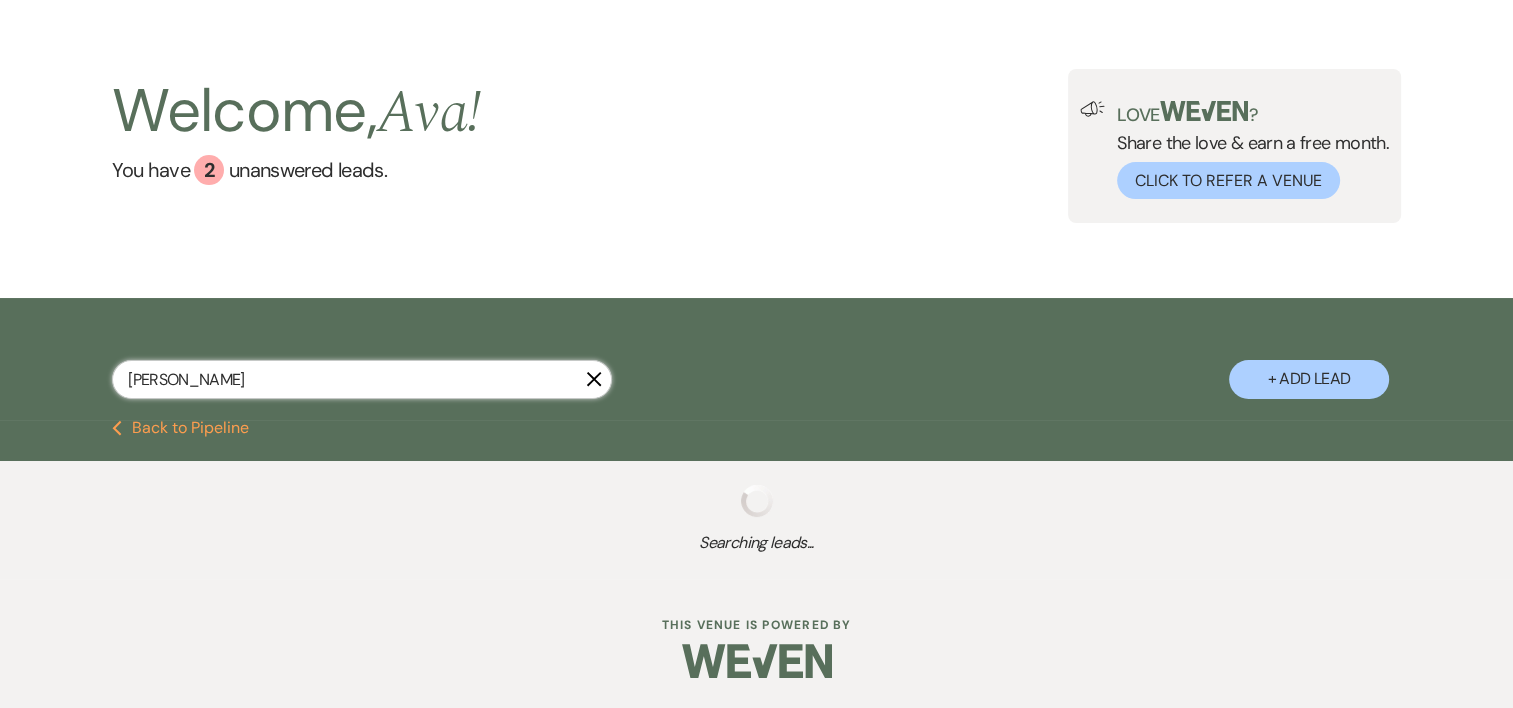 select on "4" 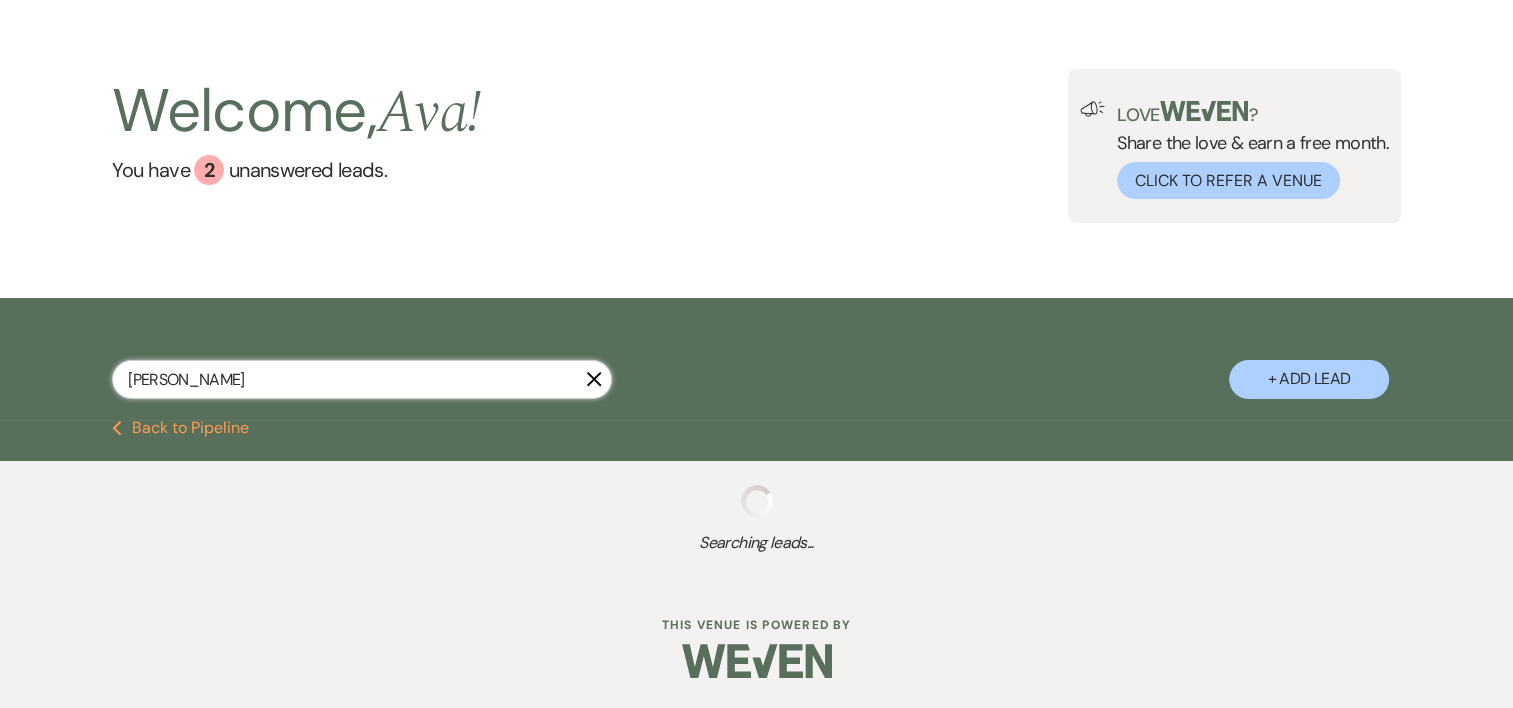 select on "8" 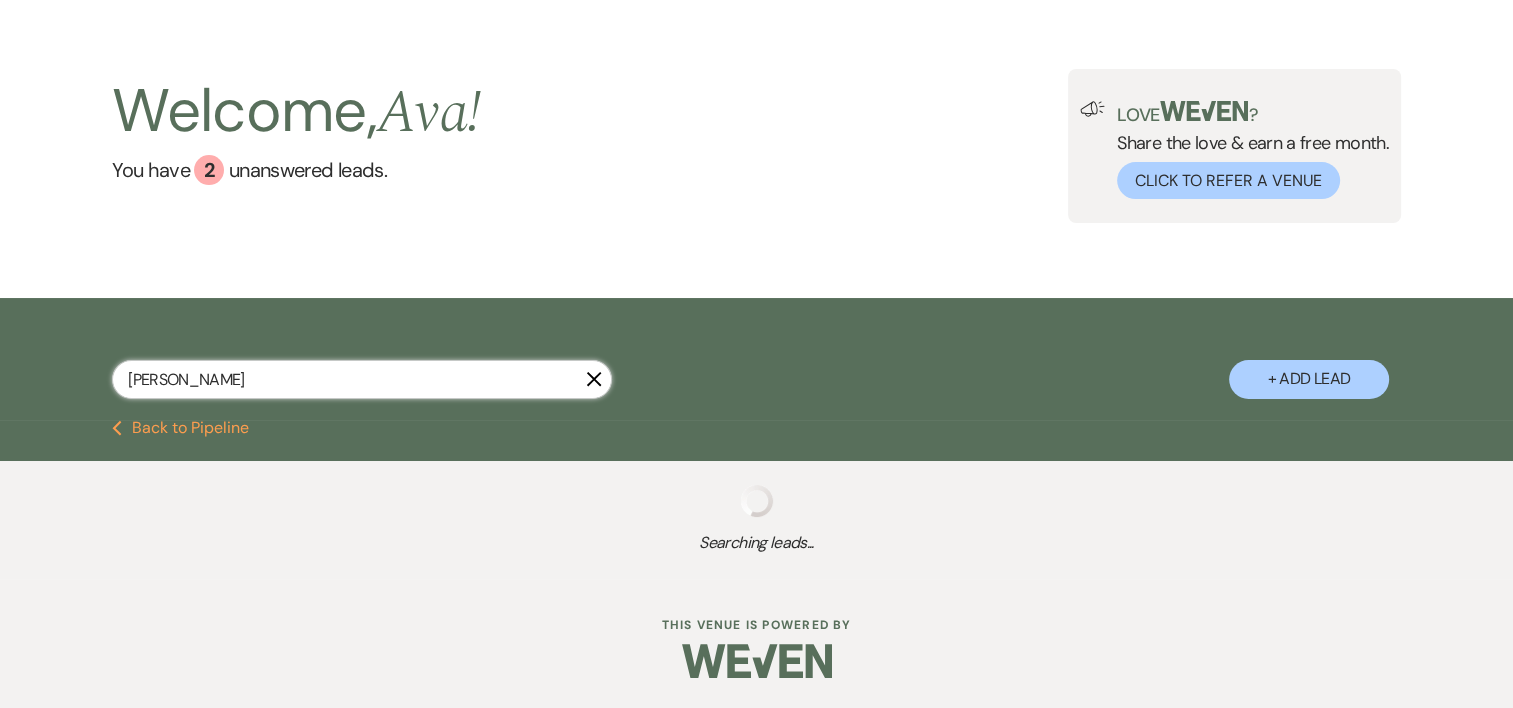 select on "4" 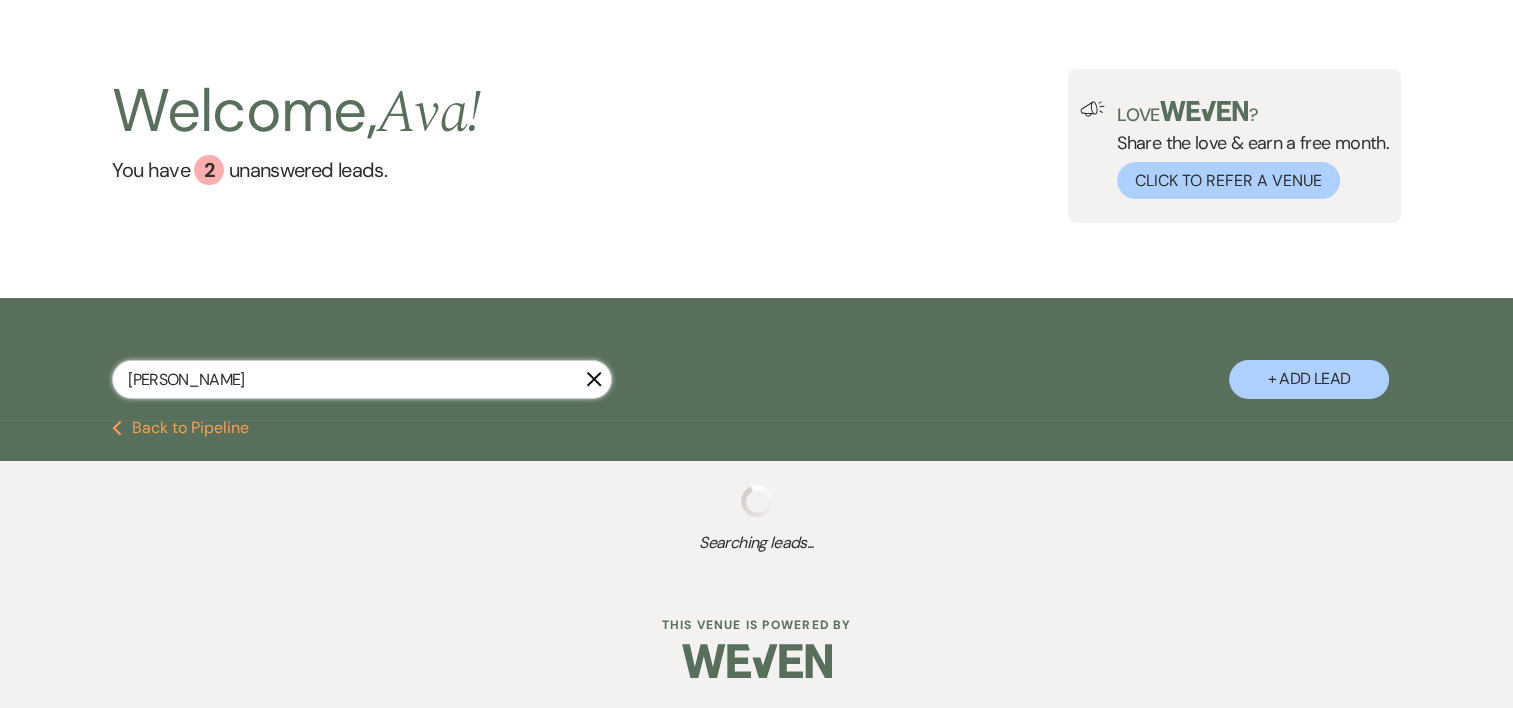 select on "2" 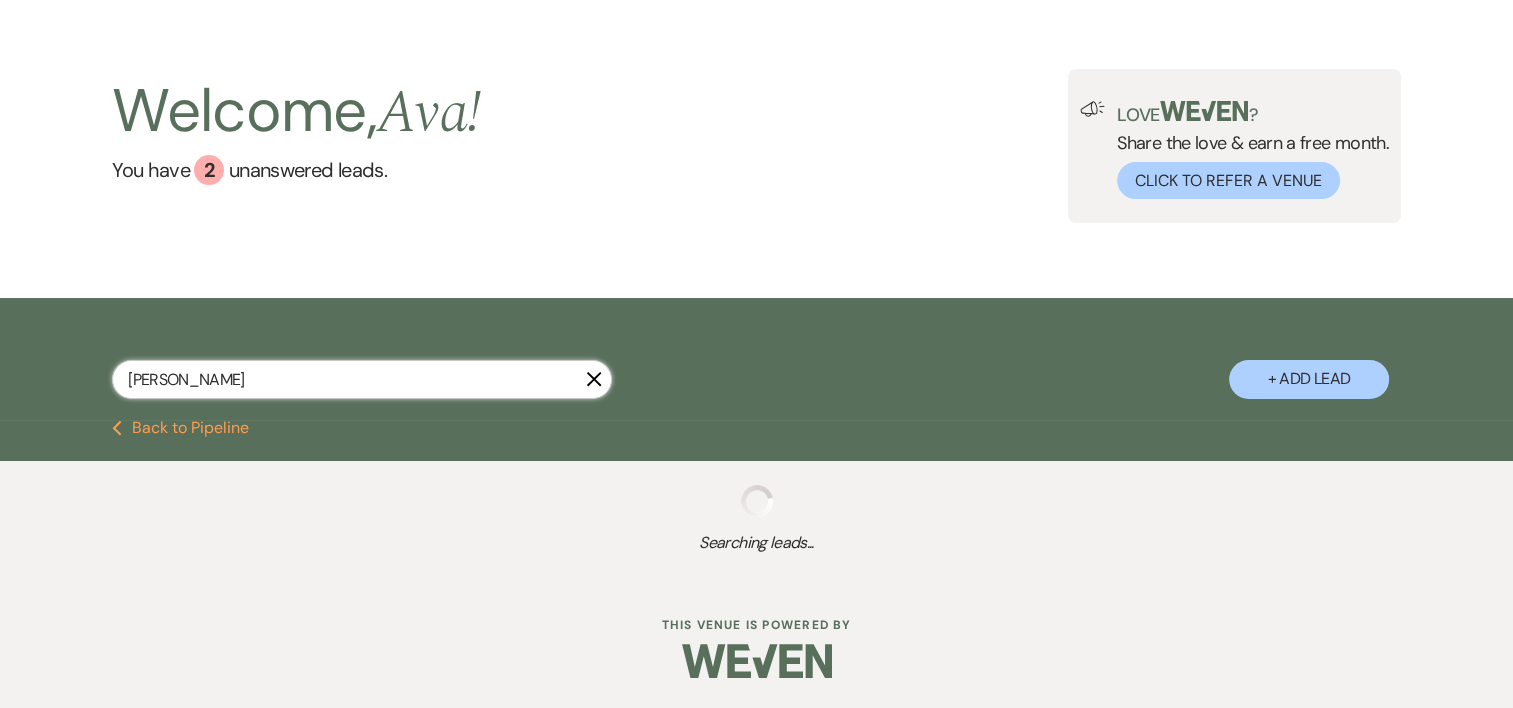 select on "8" 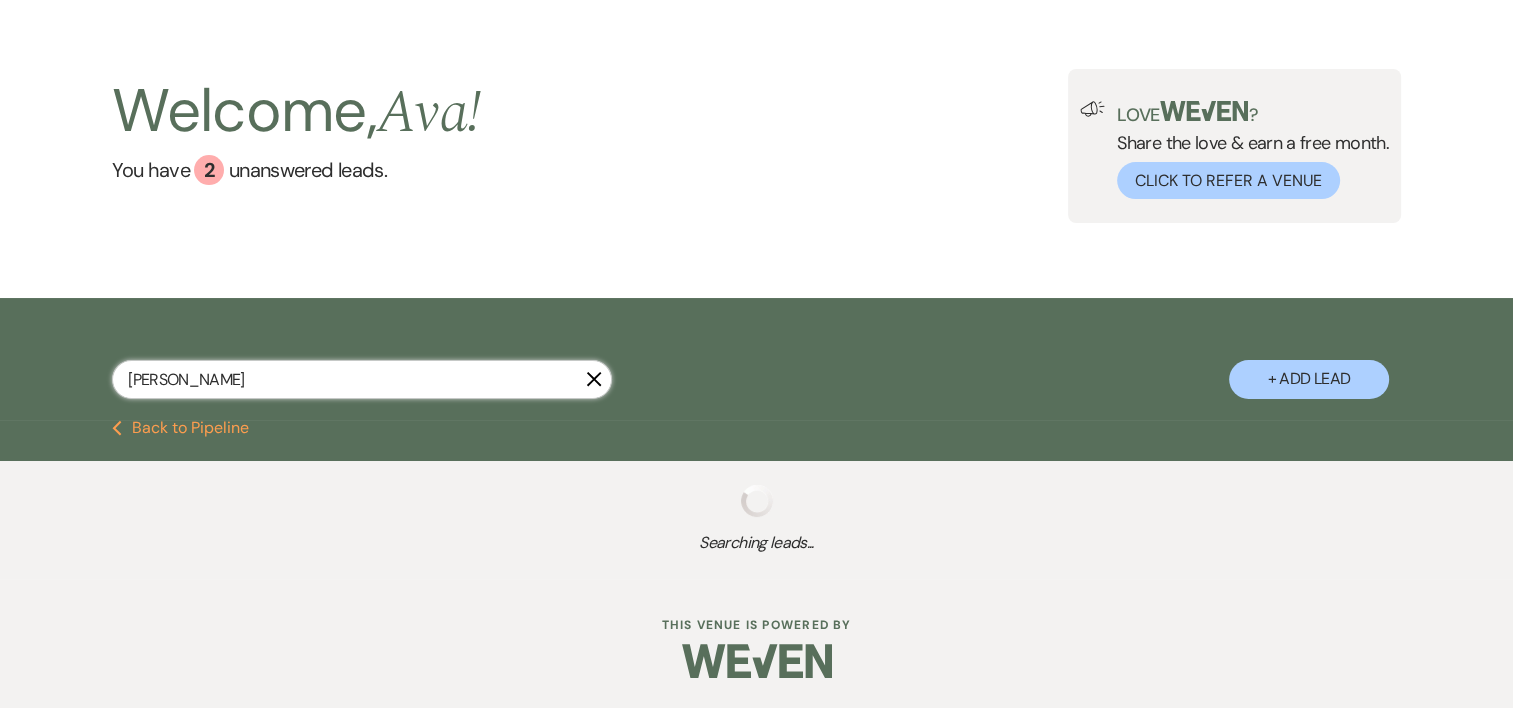 select on "11" 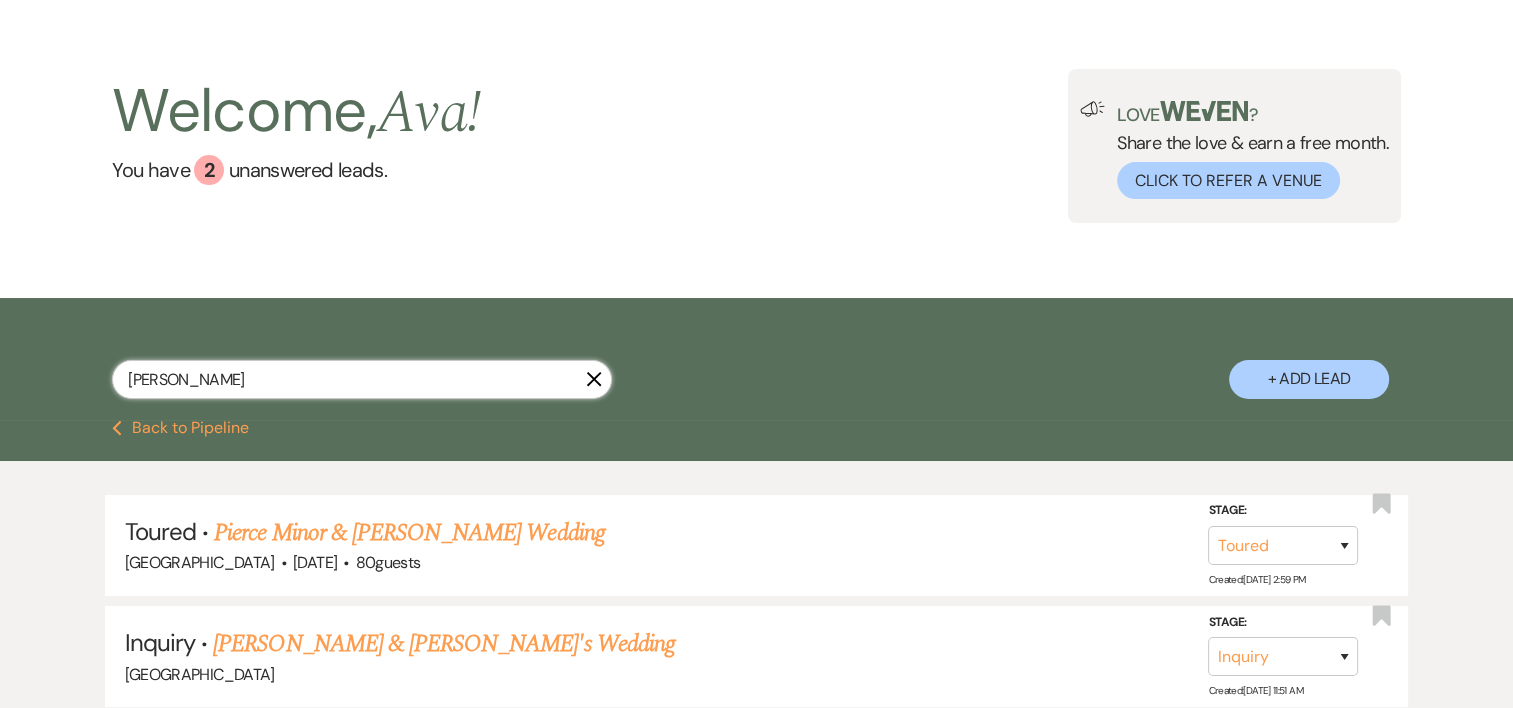 scroll, scrollTop: 212, scrollLeft: 0, axis: vertical 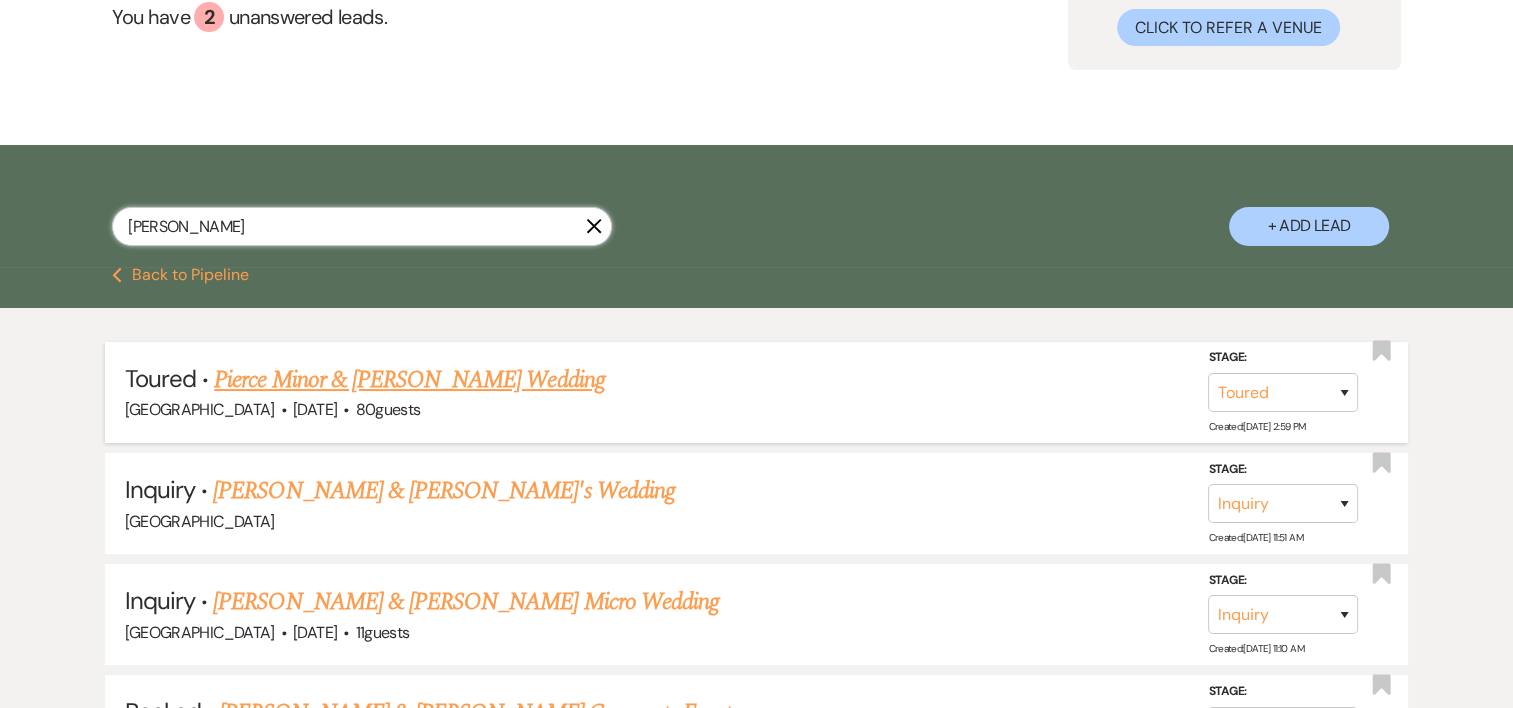type on "[PERSON_NAME]" 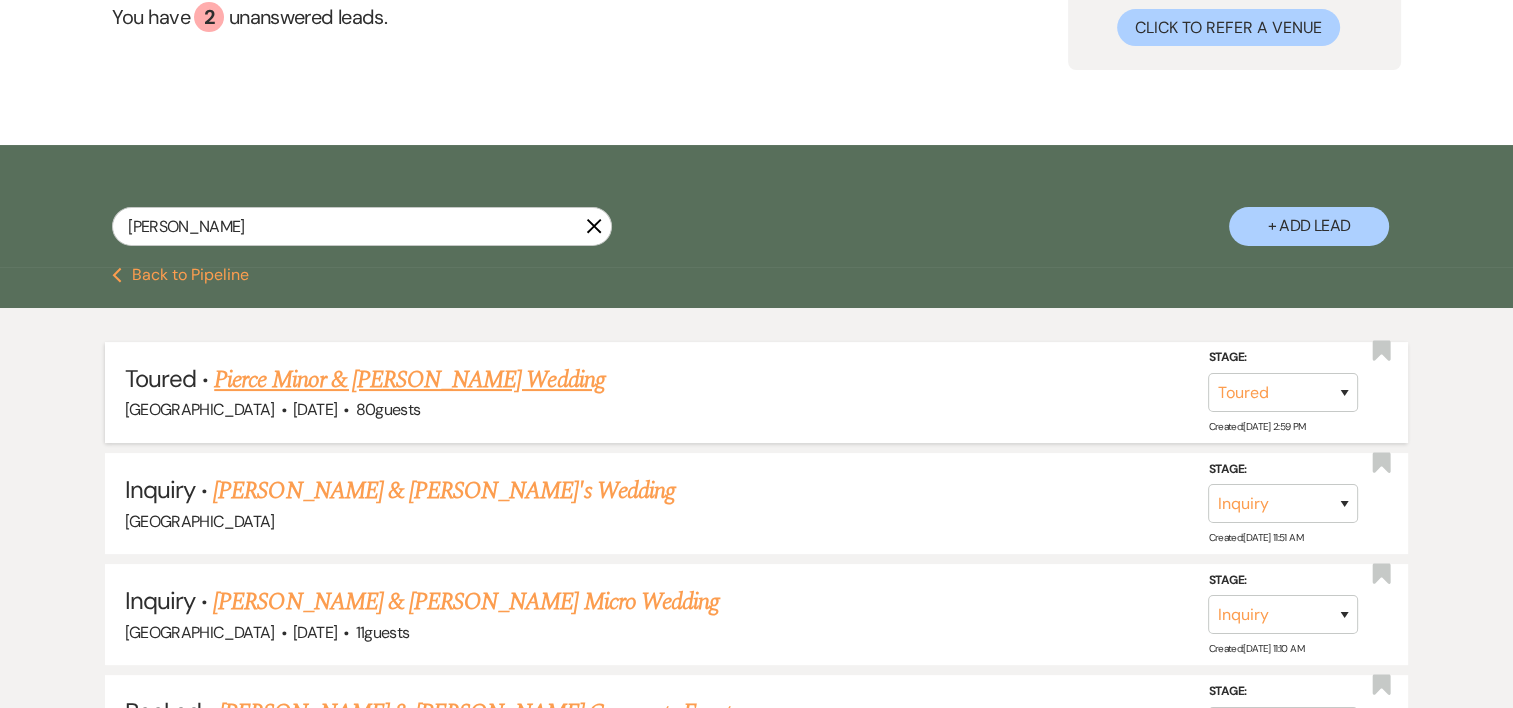 click on "Pierce Minor & [PERSON_NAME] Wedding" at bounding box center (409, 380) 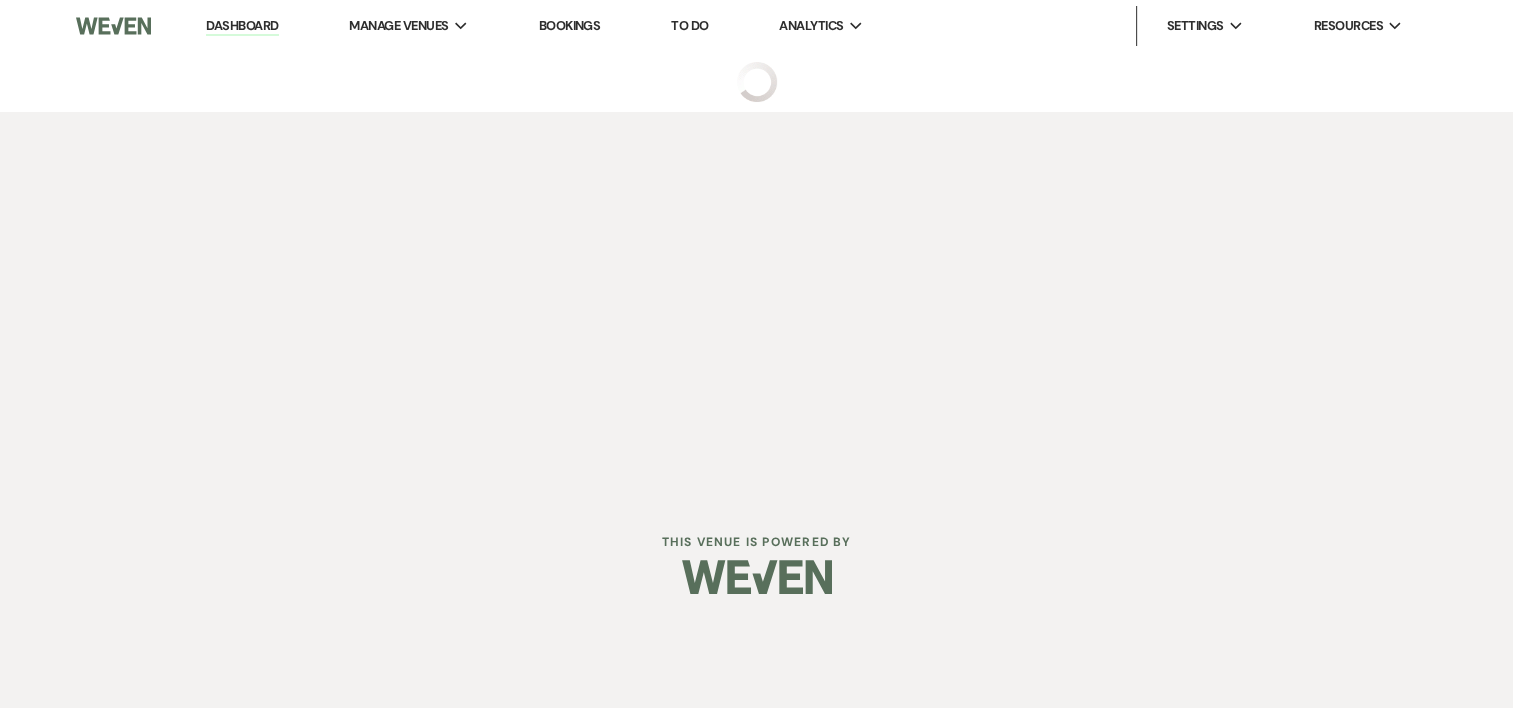 scroll, scrollTop: 0, scrollLeft: 0, axis: both 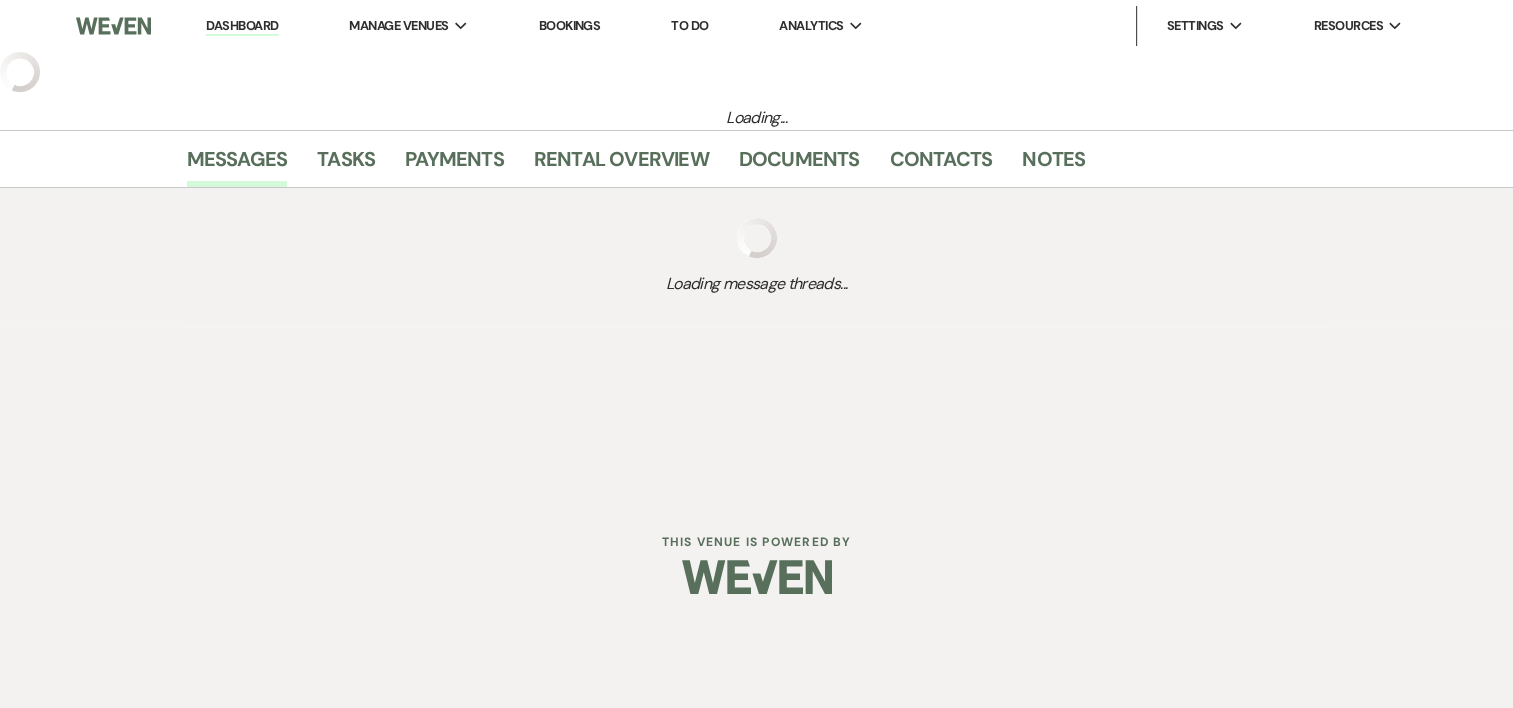 select on "5" 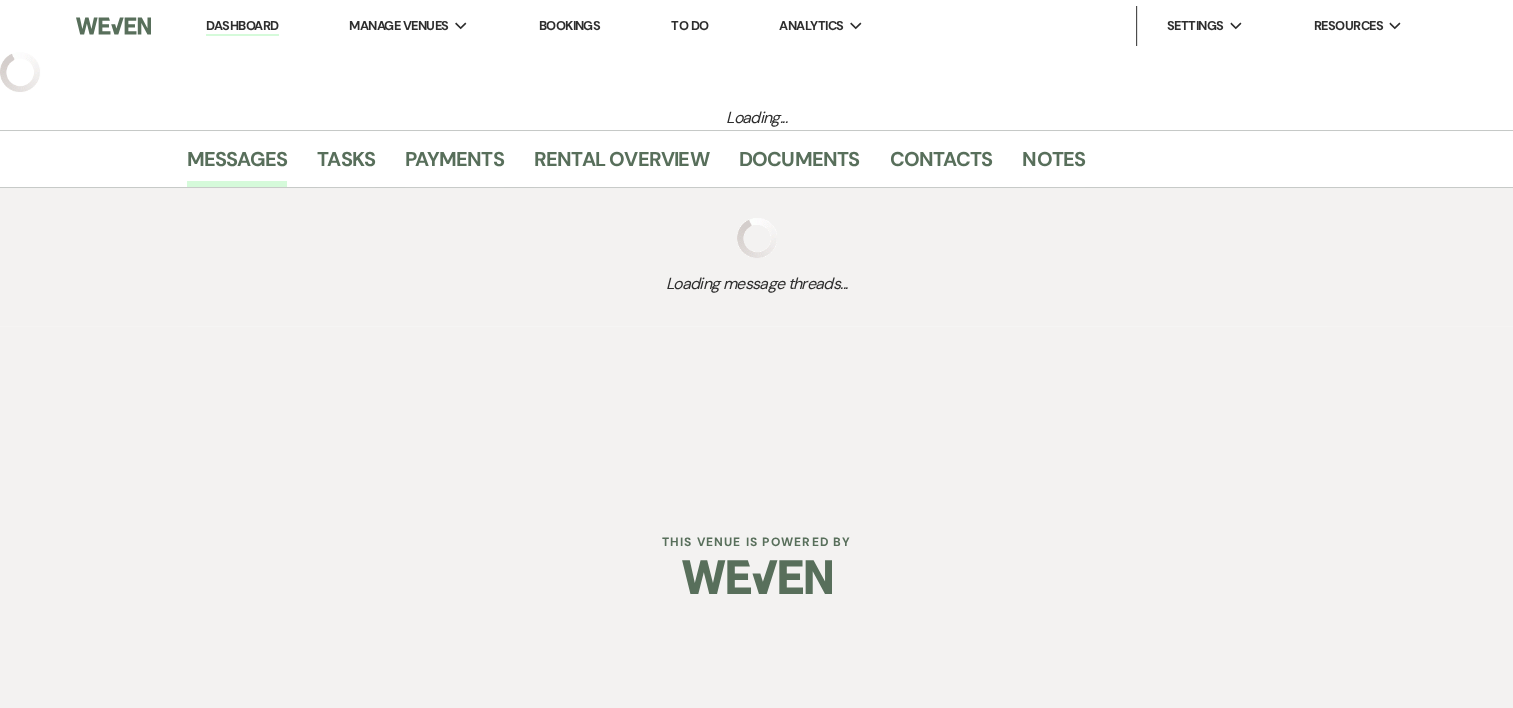 select on "23" 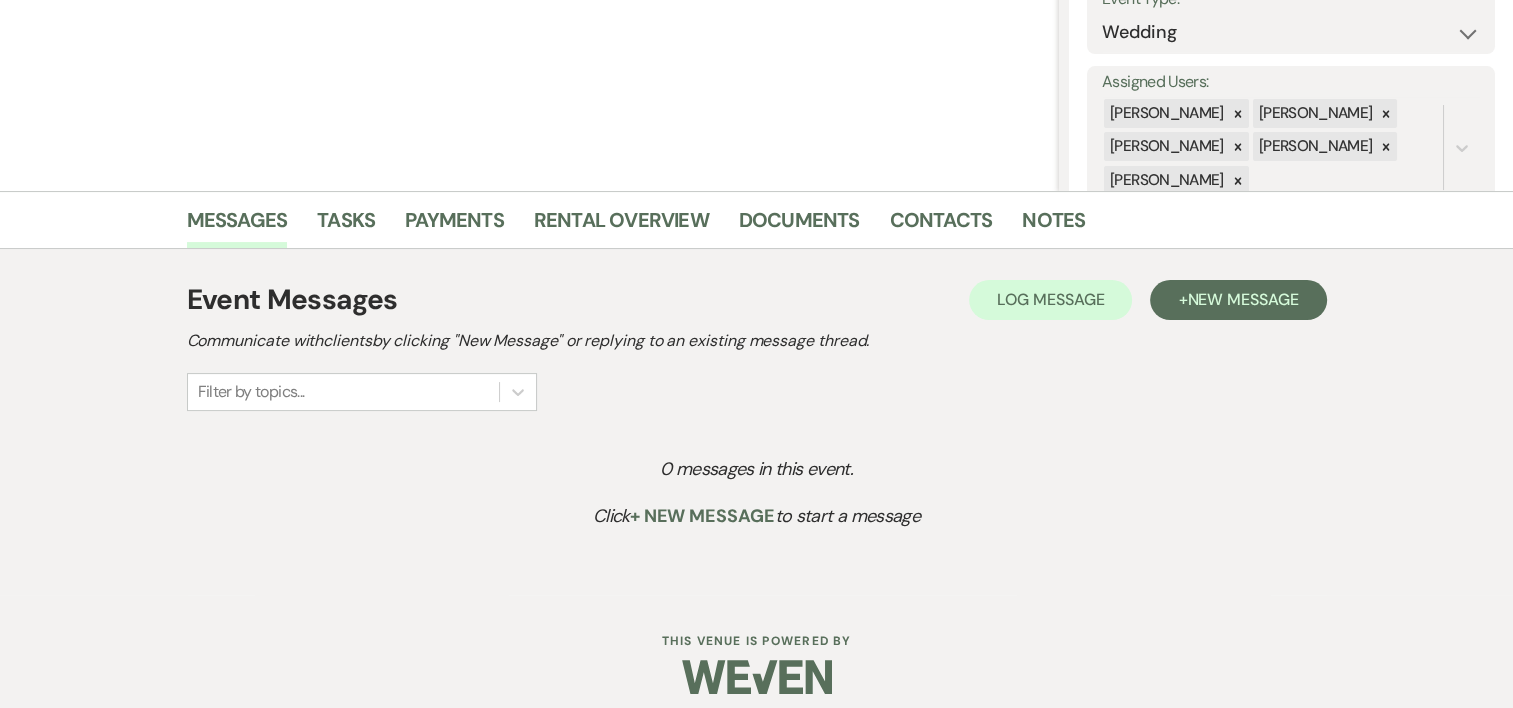scroll, scrollTop: 312, scrollLeft: 0, axis: vertical 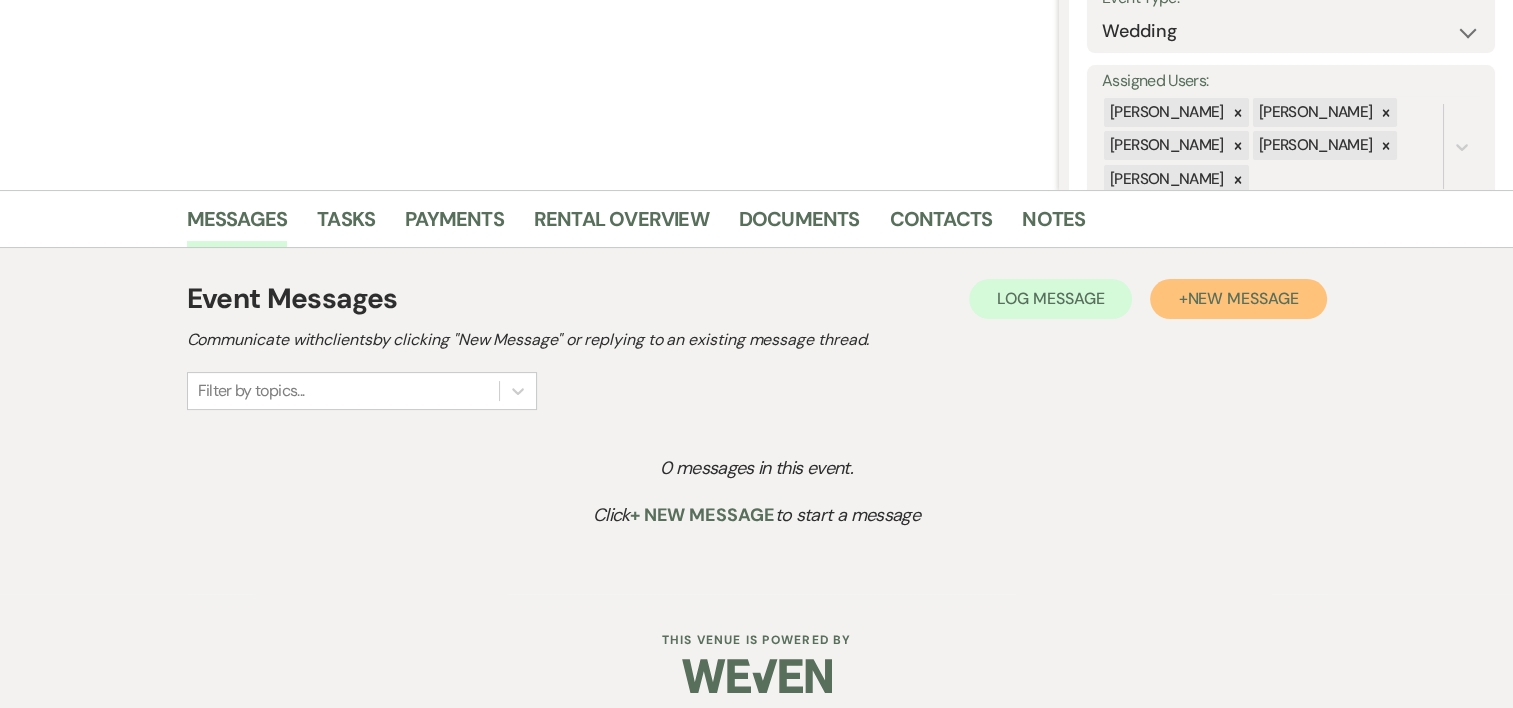 click on "+  New Message" at bounding box center [1238, 299] 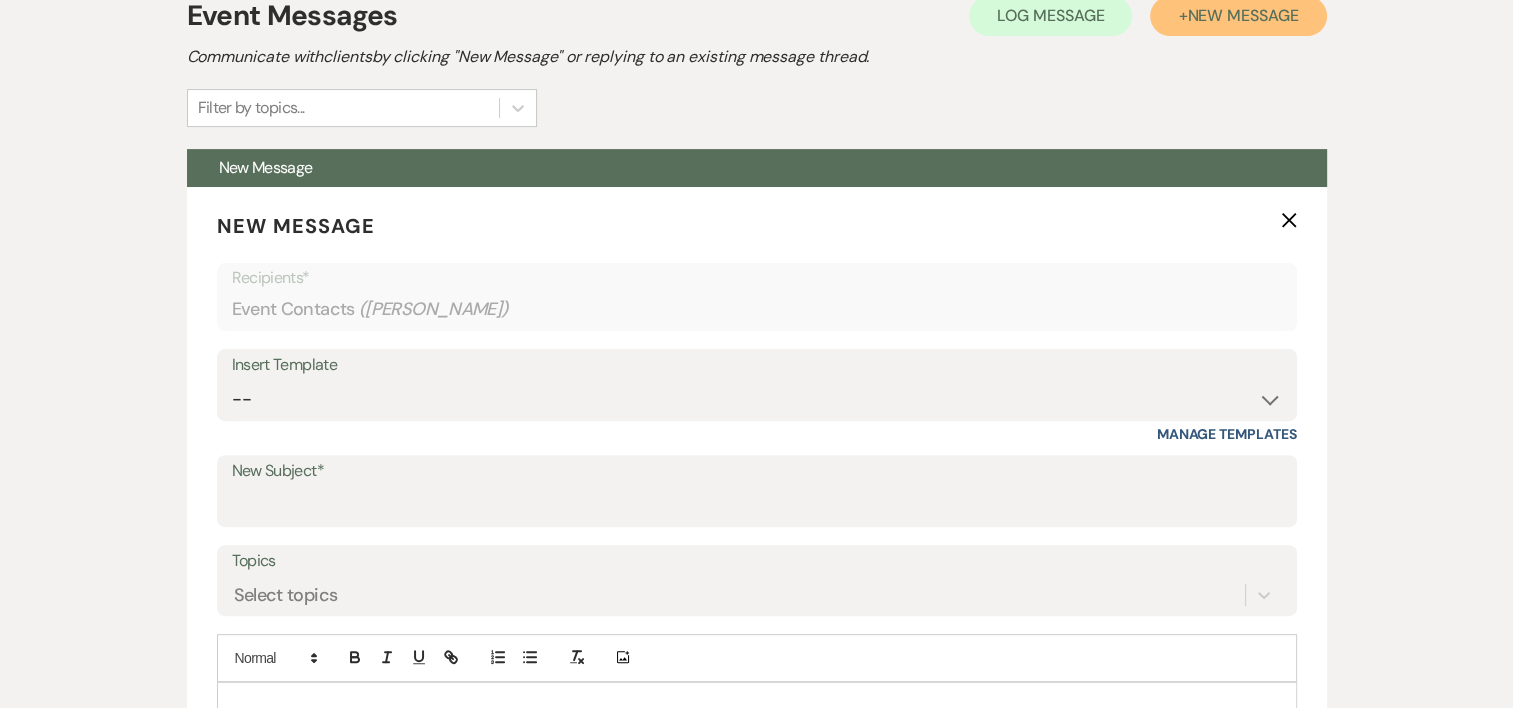 scroll, scrollTop: 596, scrollLeft: 0, axis: vertical 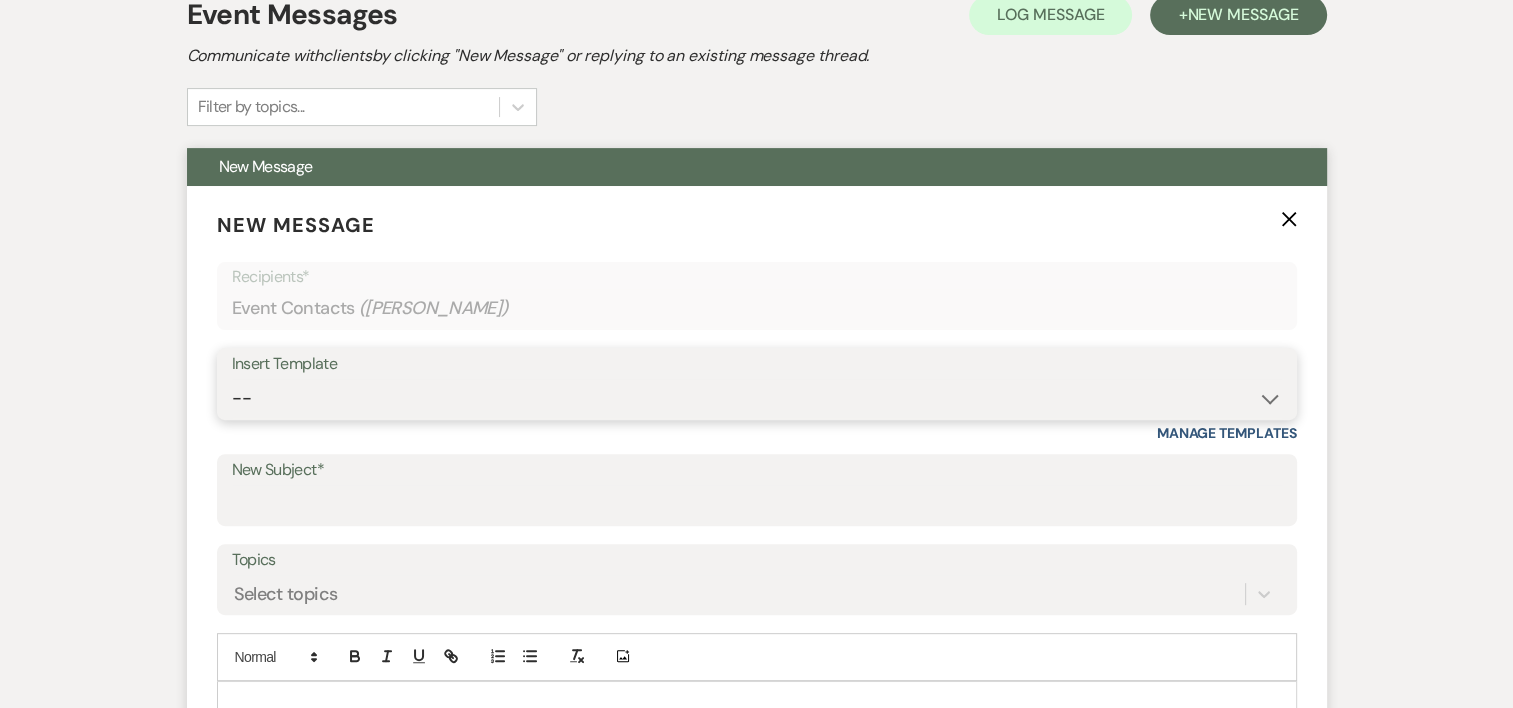 click on "-- Weven Planning Portal Introduction (Booked Events) 1st planning email ([PERSON_NAME]) 8 week planning reminder (Willow) Information Needed to Create a Contract (Willow/Cypress) Wedding & Elopement General Inquiry Contract Sending  Contract Info Needed (weddings) 1st planning email (Weddings) Planning progress updates! (Weddings) Restaurants for reception (Willow) Site Visit Questions Out of office Scheduling a planning walkthrough 1st planning email (Cypress) 8 week planning reminder (Cypress) Banquet Boss (edits needed do not send yet) Small Bites Menu 2026 Wedding Season Event Team Update Updated Property Map Catering Introduction" at bounding box center (757, 398) 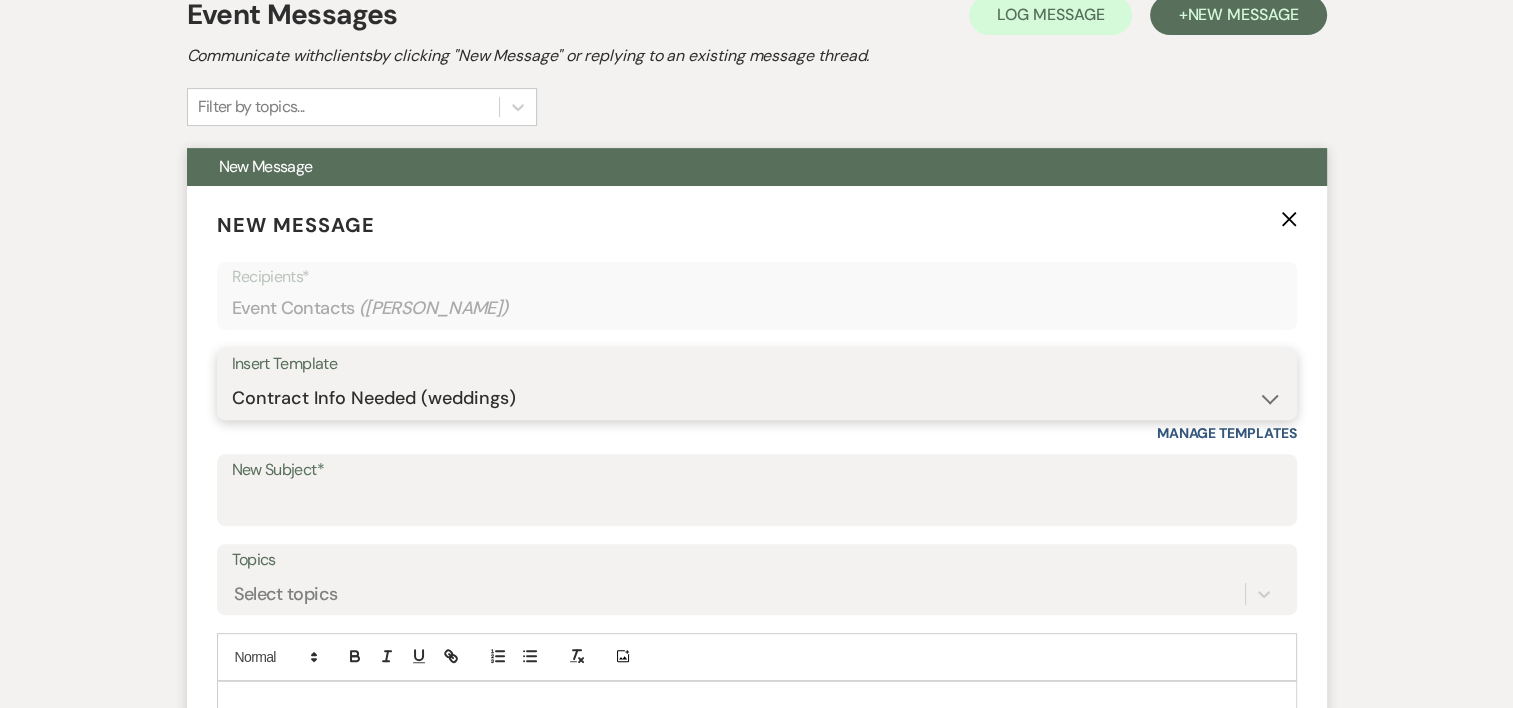 click on "-- Weven Planning Portal Introduction (Booked Events) 1st planning email ([PERSON_NAME]) 8 week planning reminder (Willow) Information Needed to Create a Contract (Willow/Cypress) Wedding & Elopement General Inquiry Contract Sending  Contract Info Needed (weddings) 1st planning email (Weddings) Planning progress updates! (Weddings) Restaurants for reception (Willow) Site Visit Questions Out of office Scheduling a planning walkthrough 1st planning email (Cypress) 8 week planning reminder (Cypress) Banquet Boss (edits needed do not send yet) Small Bites Menu 2026 Wedding Season Event Team Update Updated Property Map Catering Introduction" at bounding box center (757, 398) 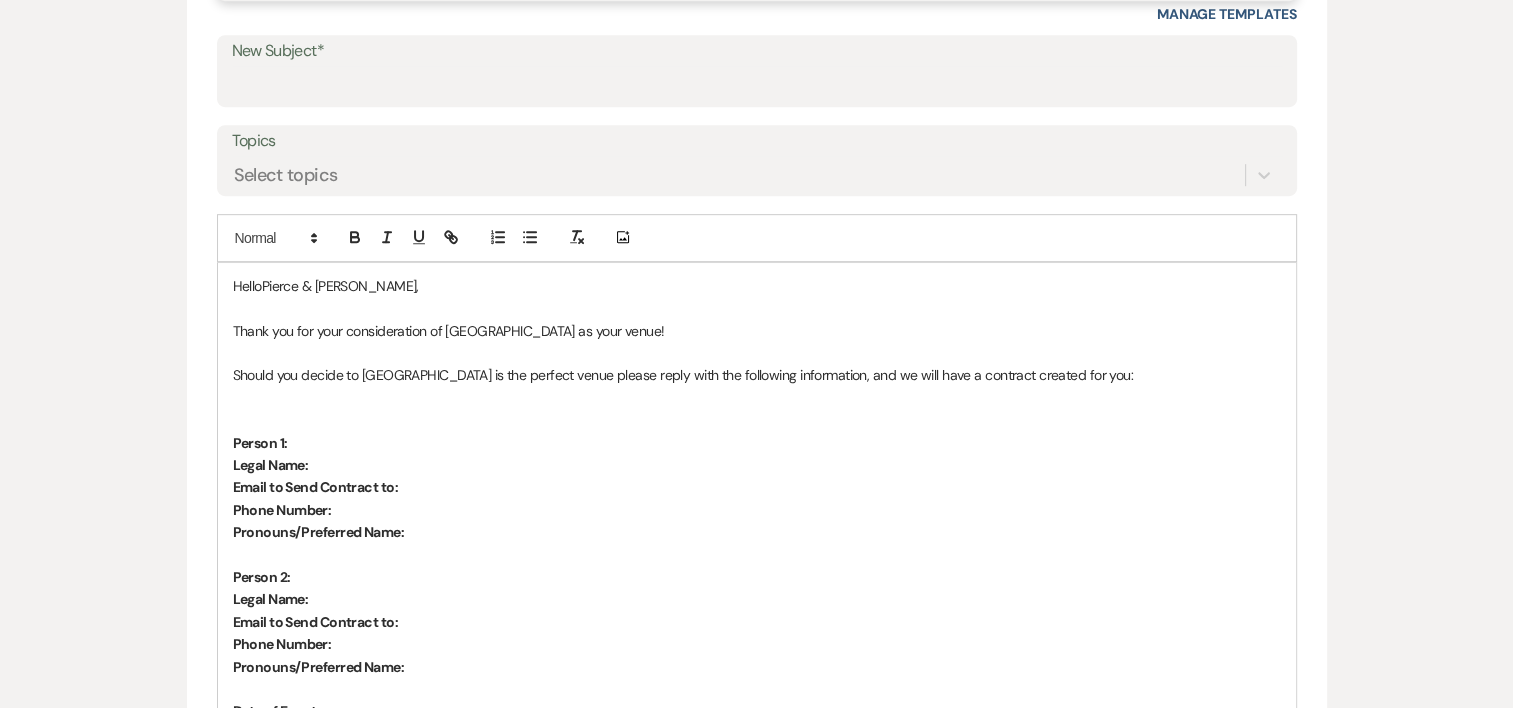 scroll, scrollTop: 1016, scrollLeft: 0, axis: vertical 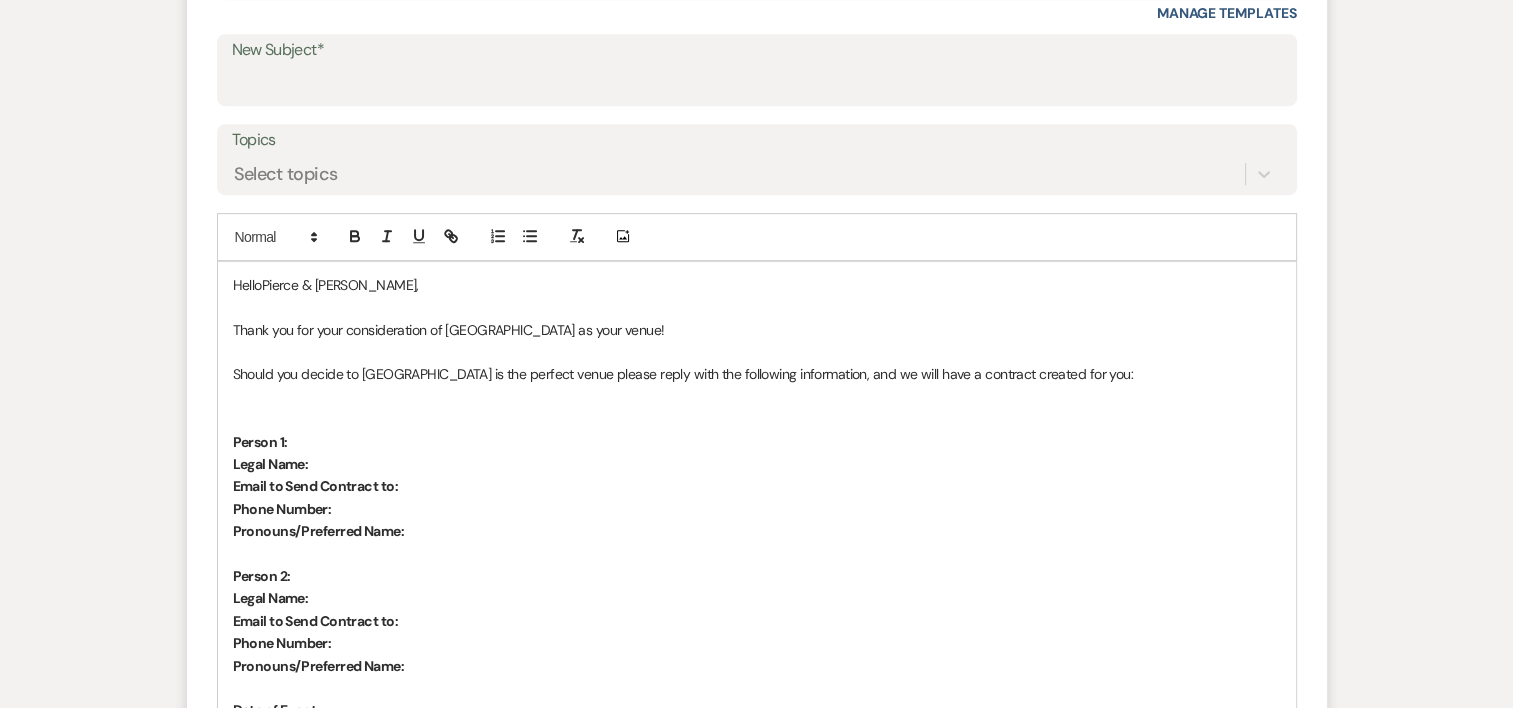 click on "HelloPierce & [PERSON_NAME]," at bounding box center (757, 285) 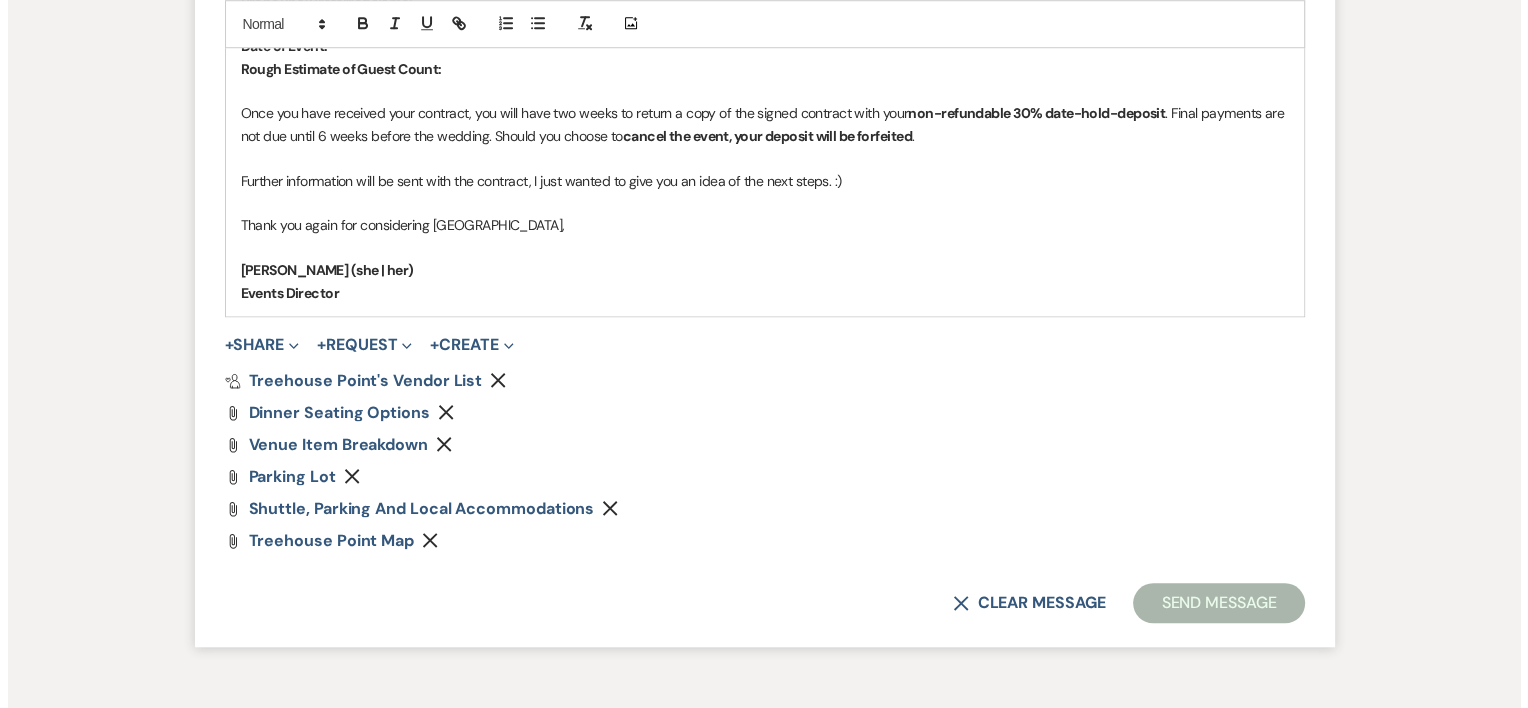 scroll, scrollTop: 1750, scrollLeft: 0, axis: vertical 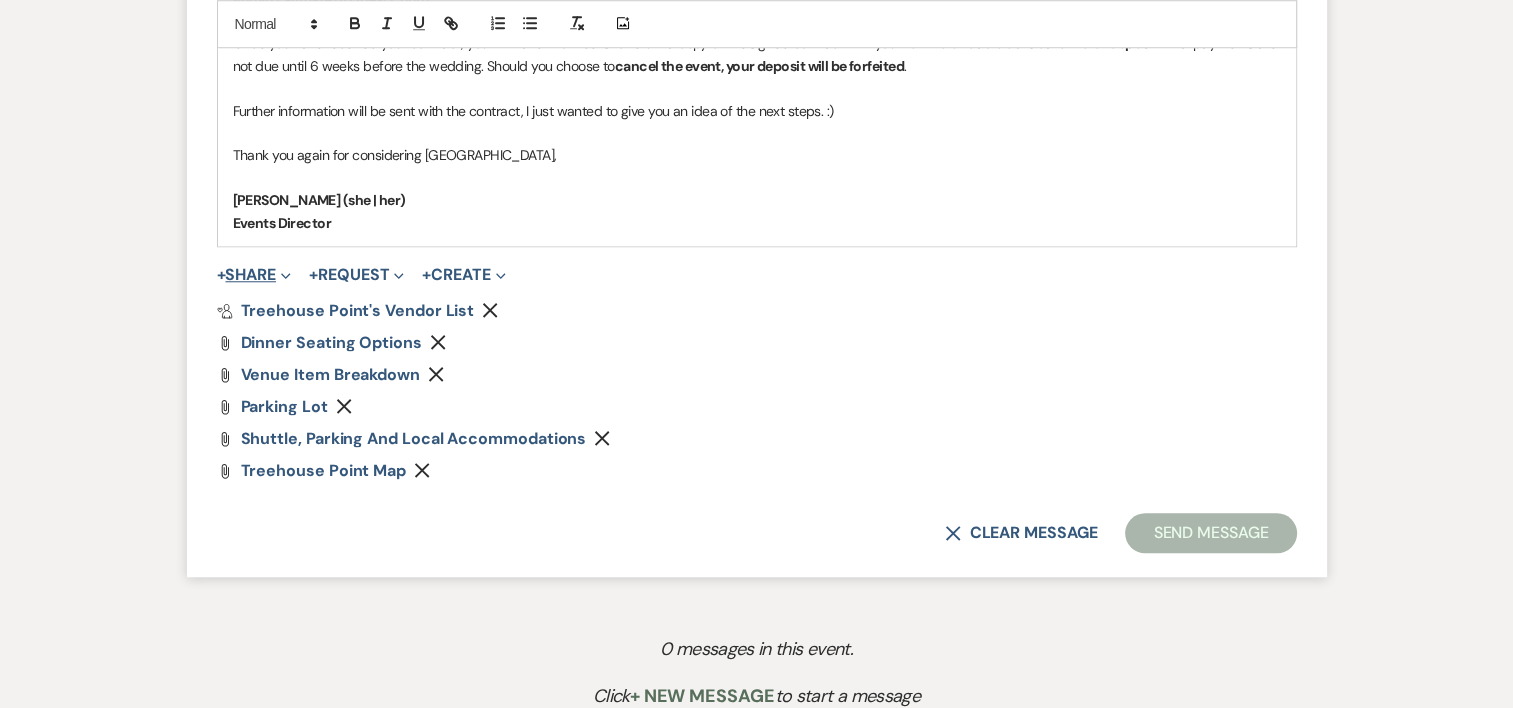 drag, startPoint x: 288, startPoint y: 279, endPoint x: 272, endPoint y: 272, distance: 17.464249 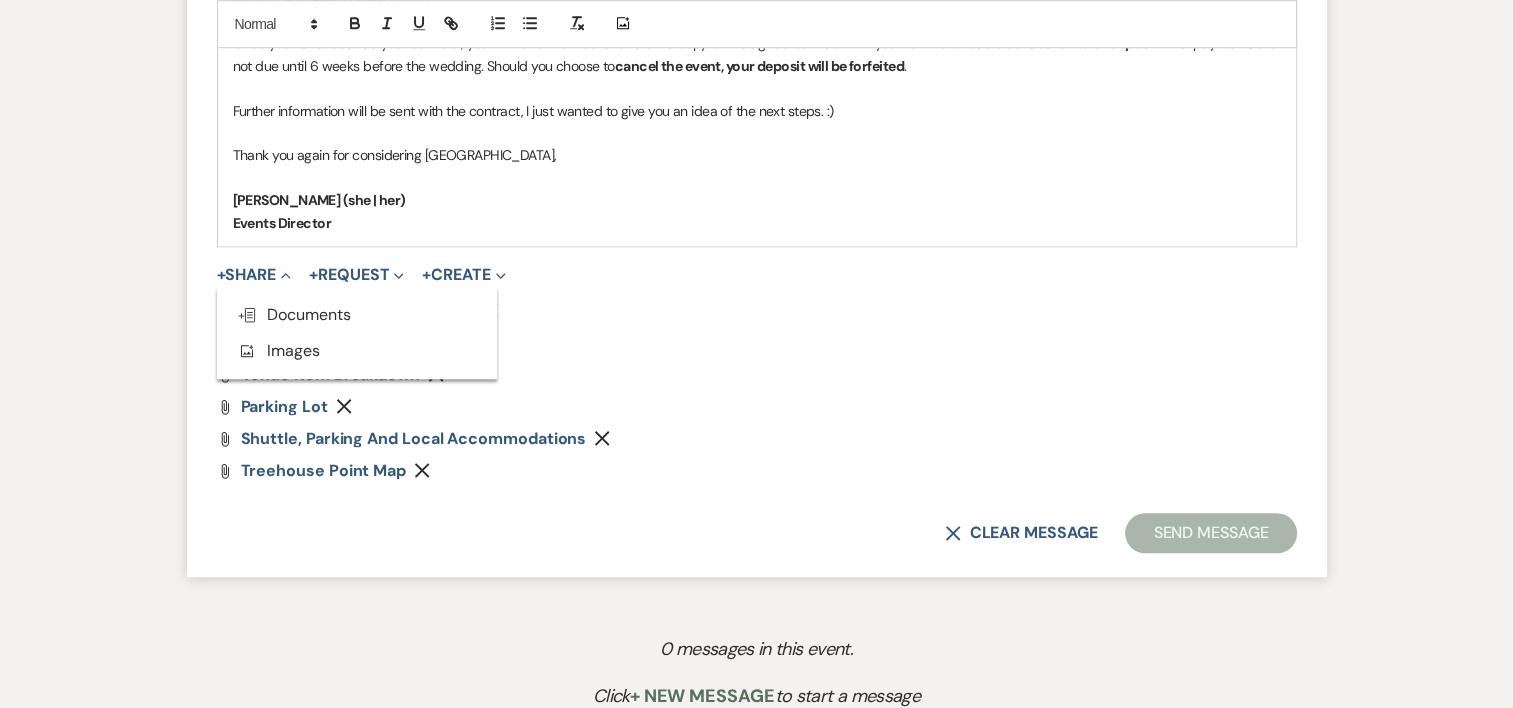 click on "Doc Upload Documents Add Photo Images" at bounding box center [357, 333] 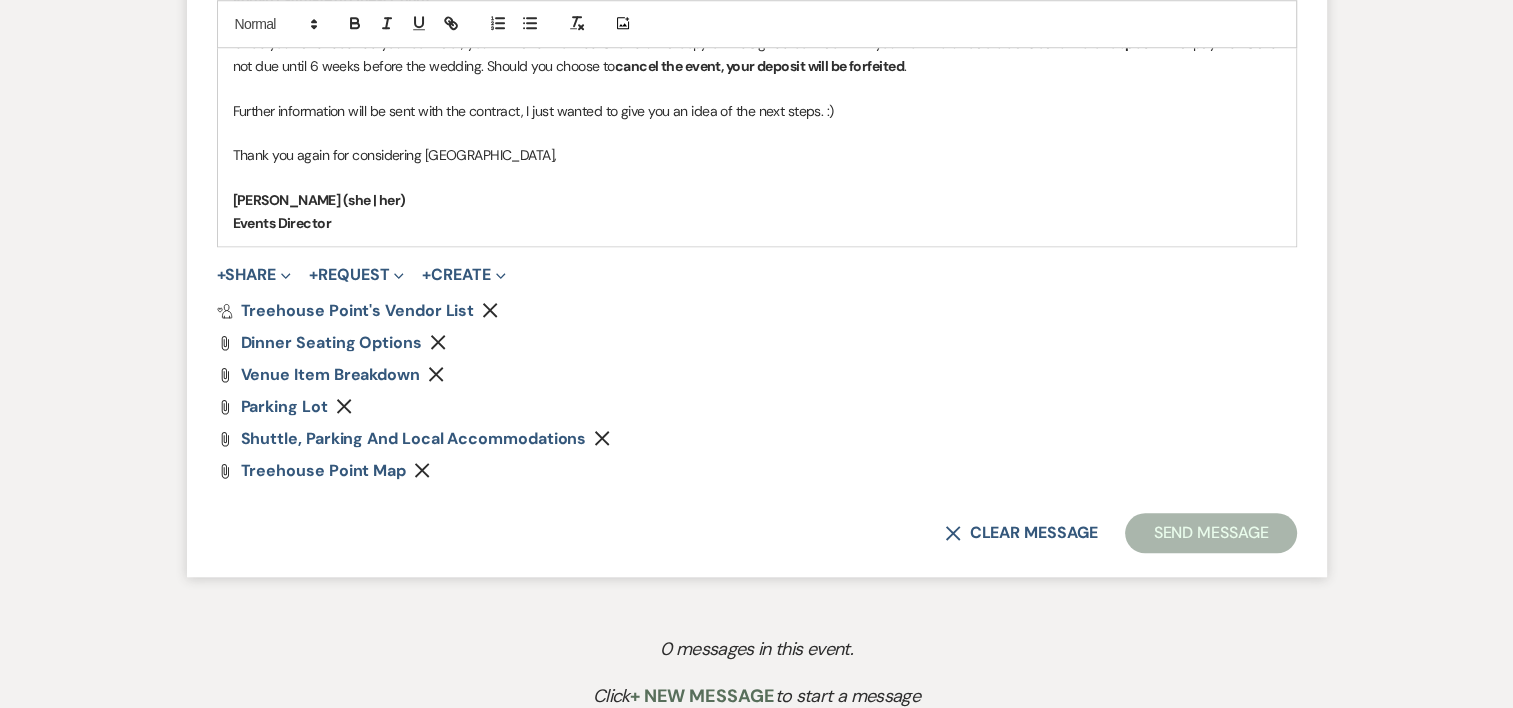 drag, startPoint x: 275, startPoint y: 276, endPoint x: 207, endPoint y: 278, distance: 68.0294 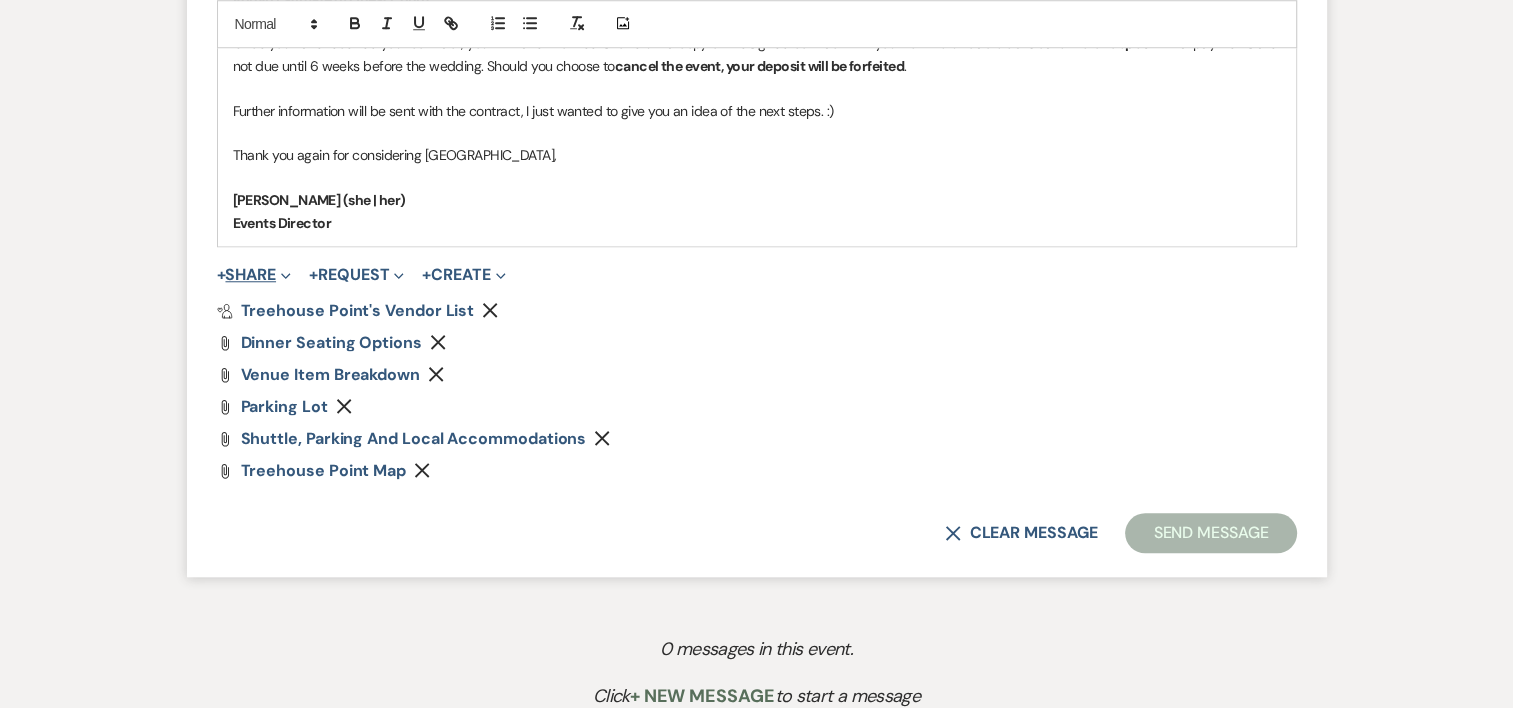 click on "Expand" at bounding box center (283, 274) 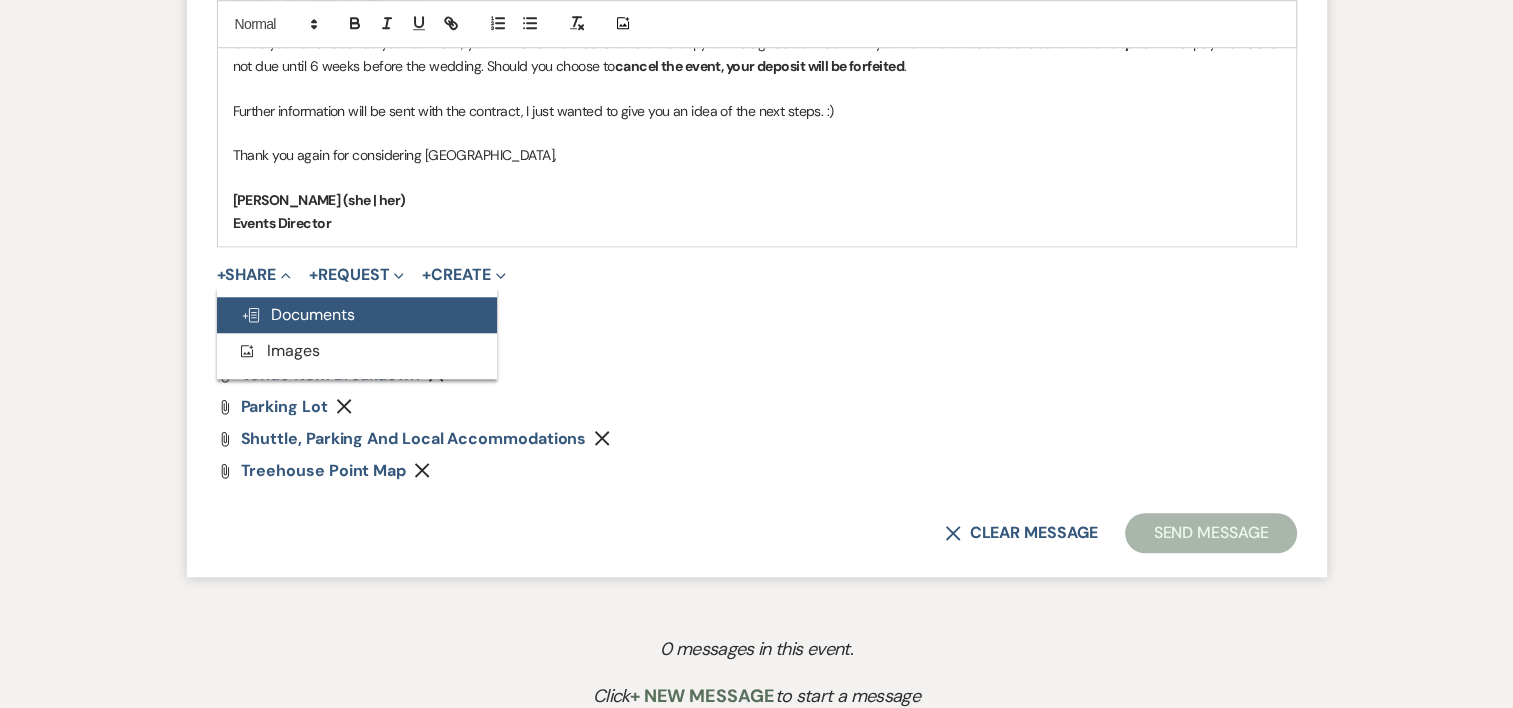 click on "Doc Upload Documents" at bounding box center (298, 314) 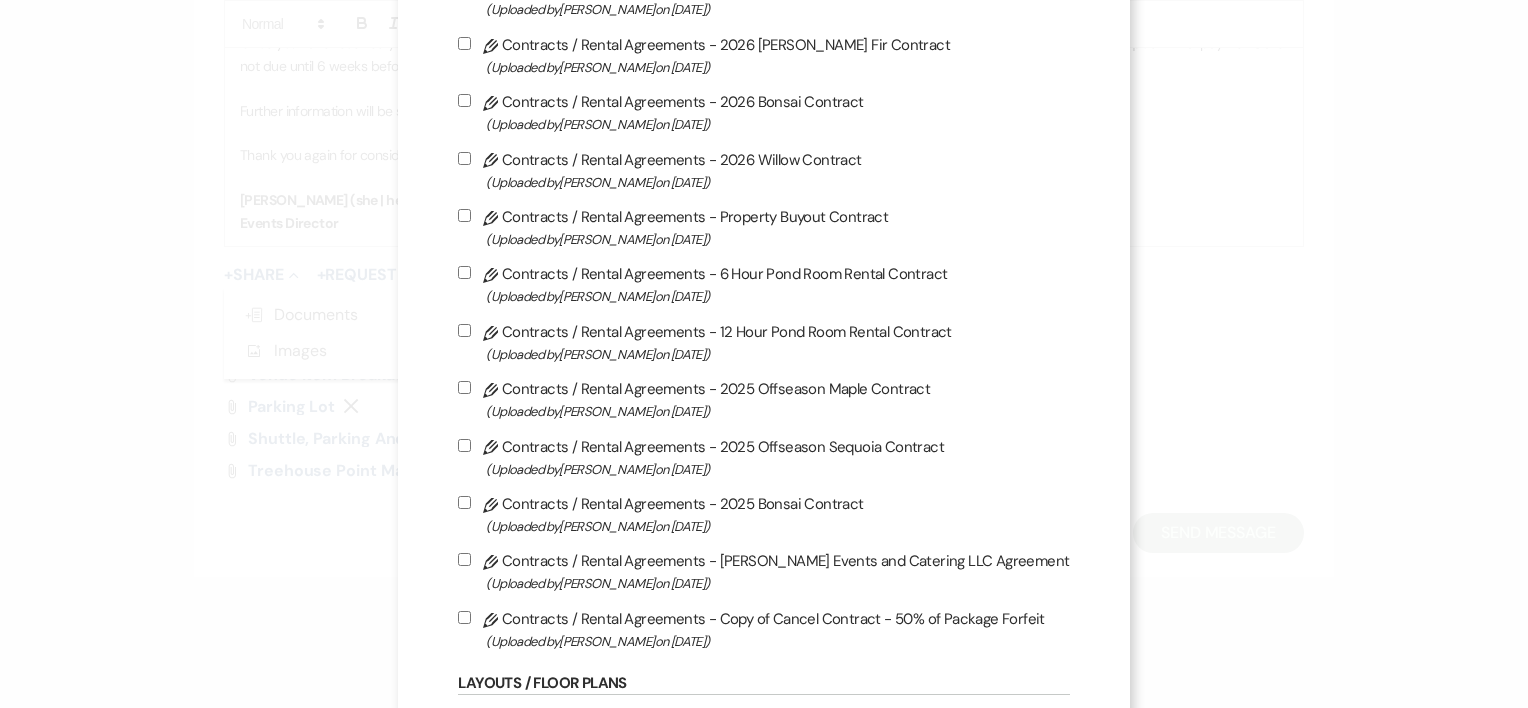 scroll, scrollTop: 908, scrollLeft: 0, axis: vertical 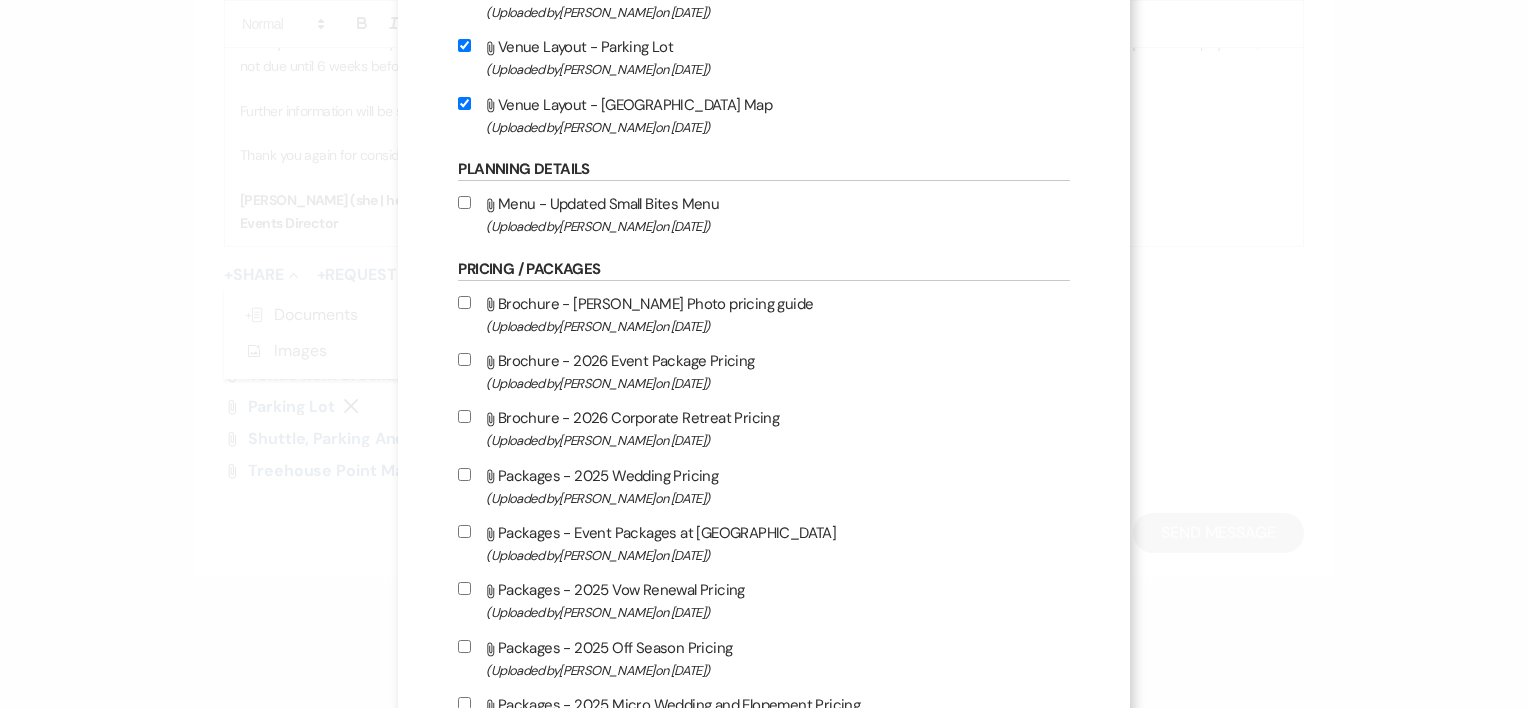 click on "Attach File Brochure - 2026 Event Package Pricing (Uploaded by  [PERSON_NAME]  on   [DATE] )" at bounding box center [763, 371] 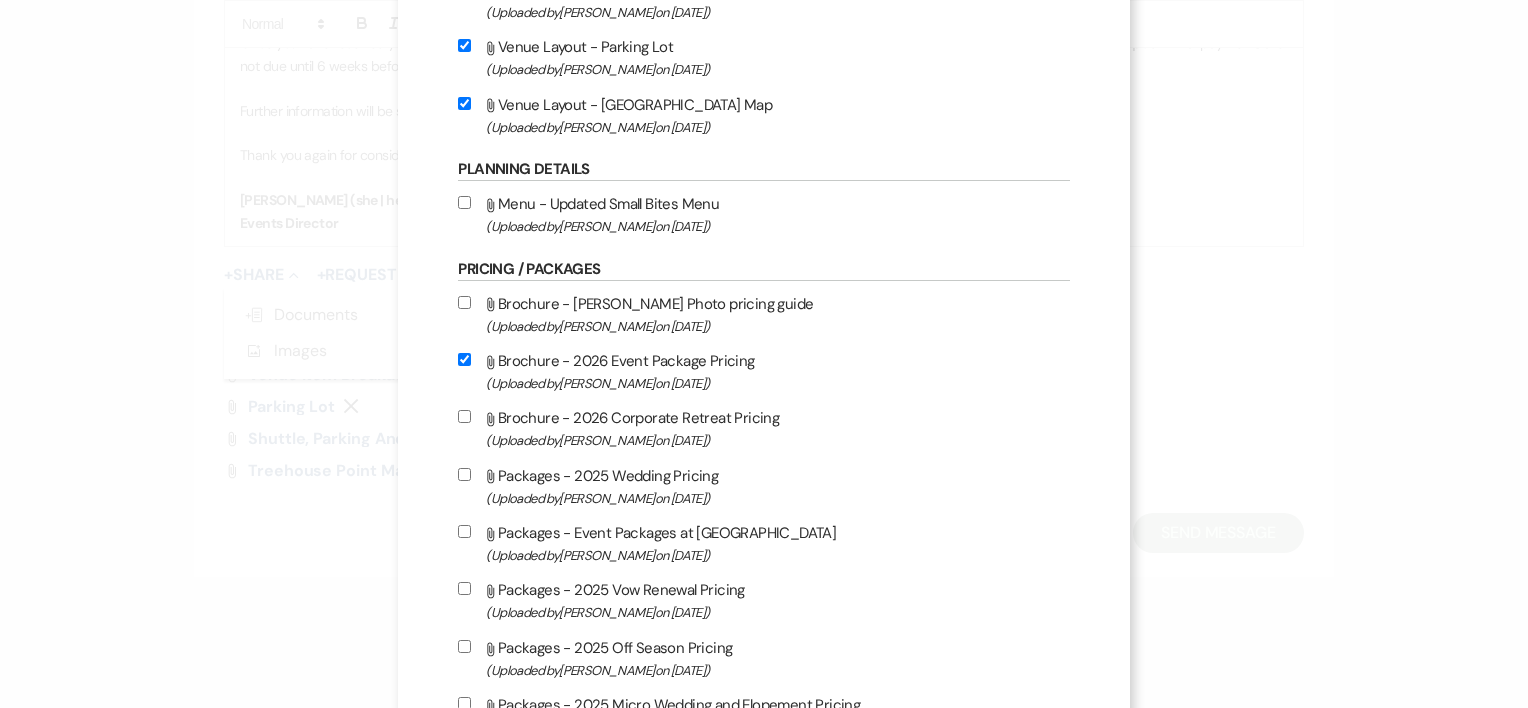 checkbox on "true" 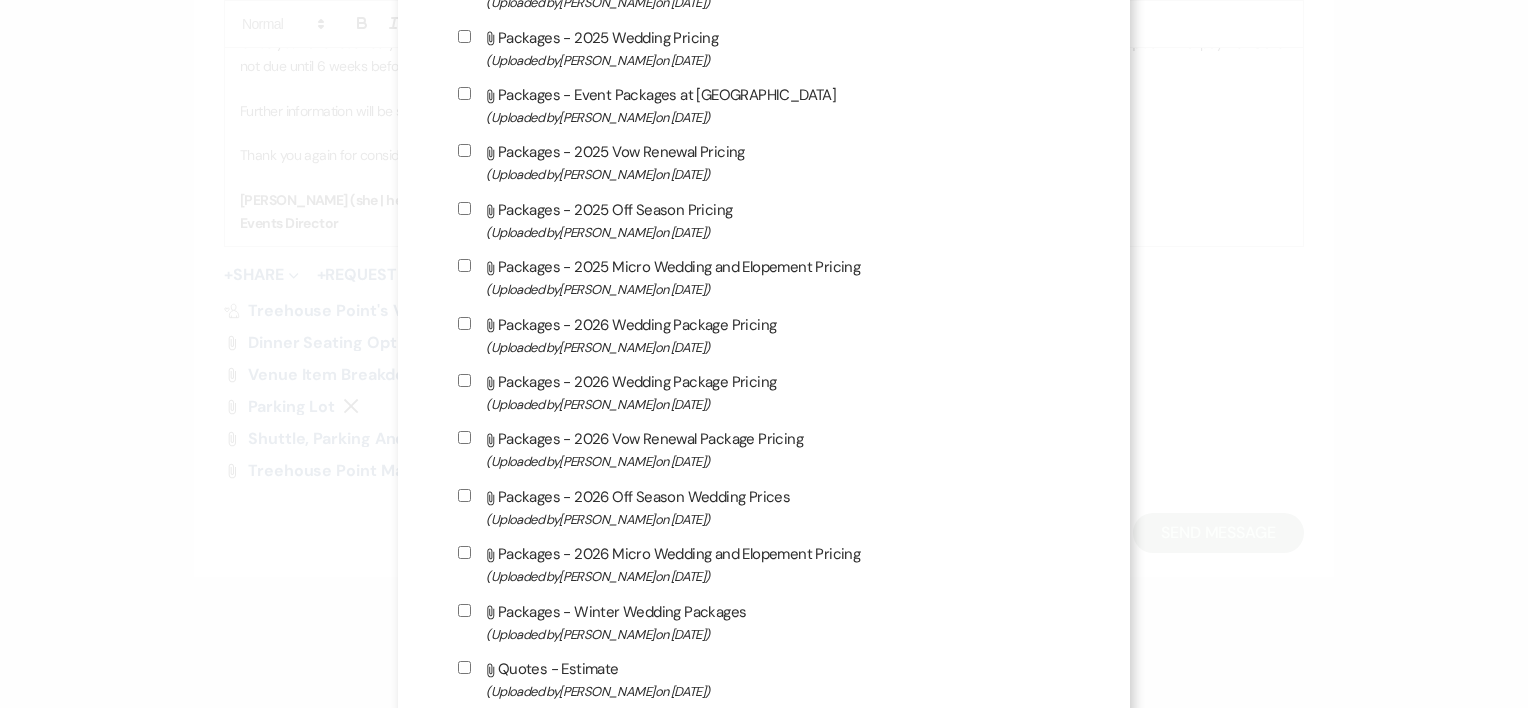 scroll, scrollTop: 2188, scrollLeft: 0, axis: vertical 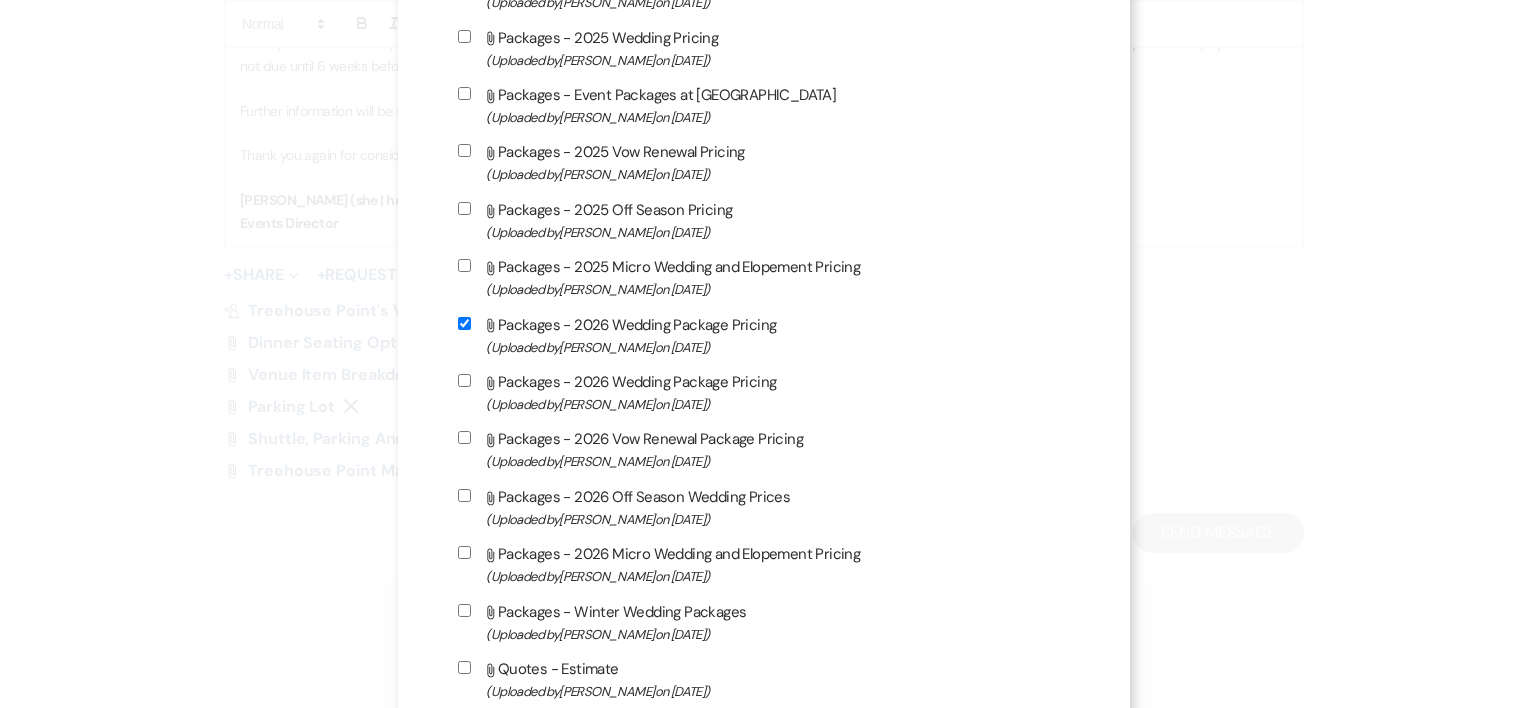 checkbox on "true" 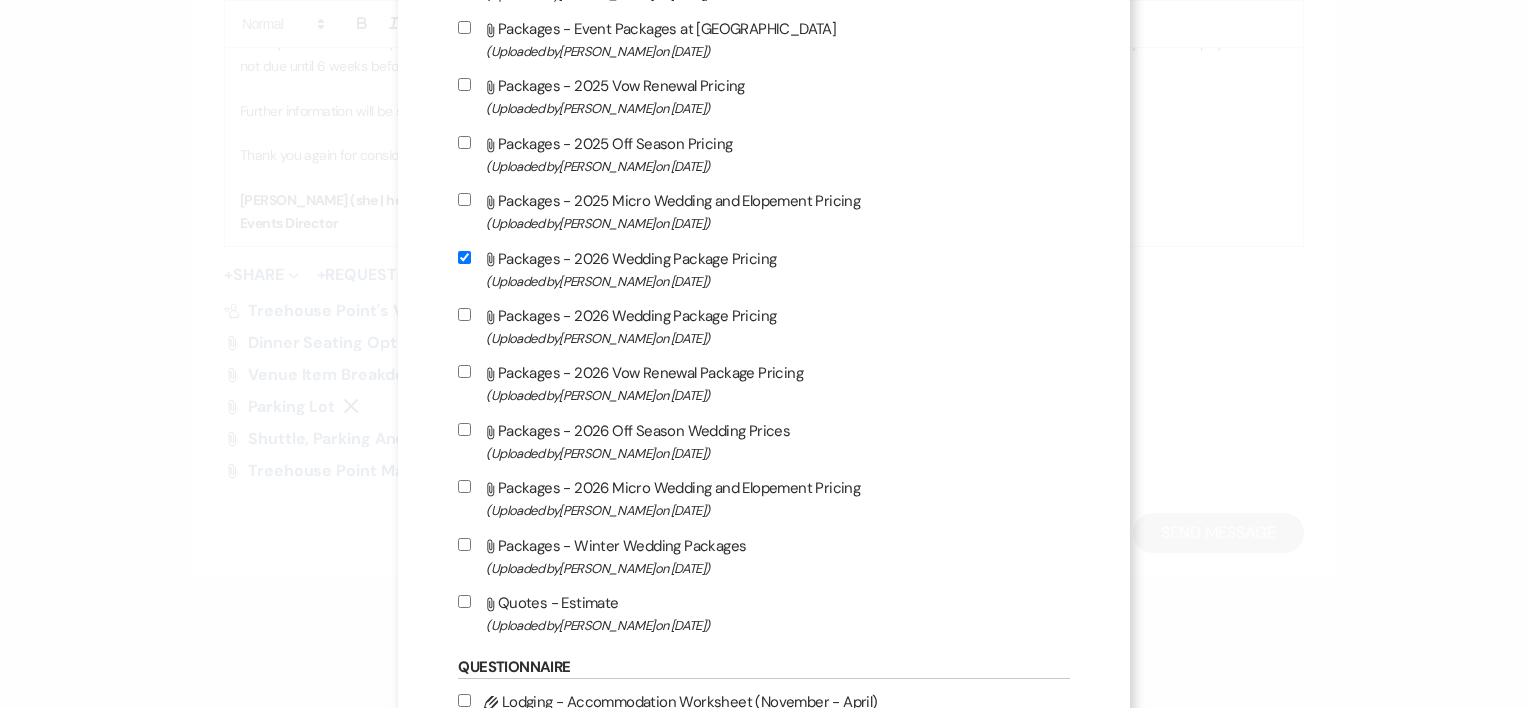 scroll, scrollTop: 2267, scrollLeft: 0, axis: vertical 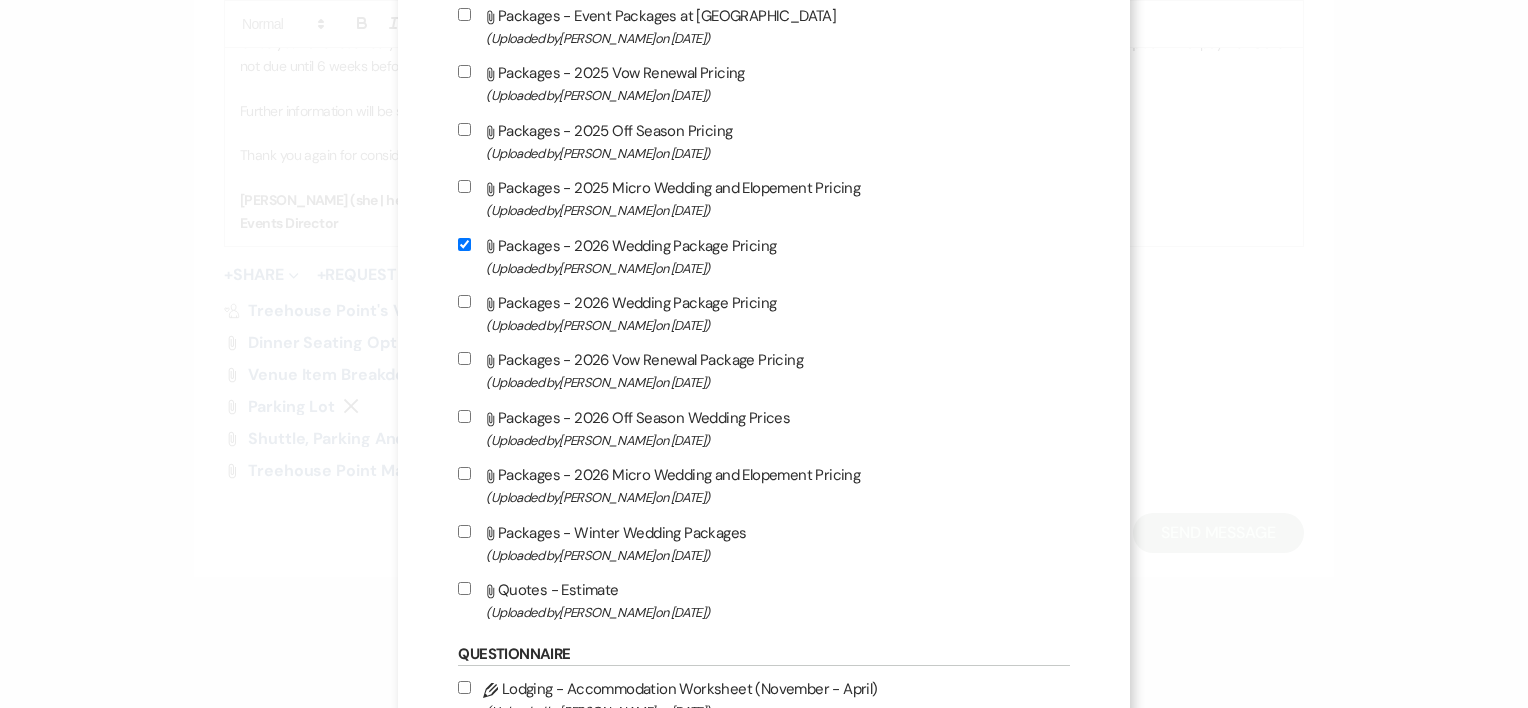 click on "Attach File Packages - 2026 Off Season Wedding Prices (Uploaded by  [PERSON_NAME]  on   [DATE] )" at bounding box center (464, 416) 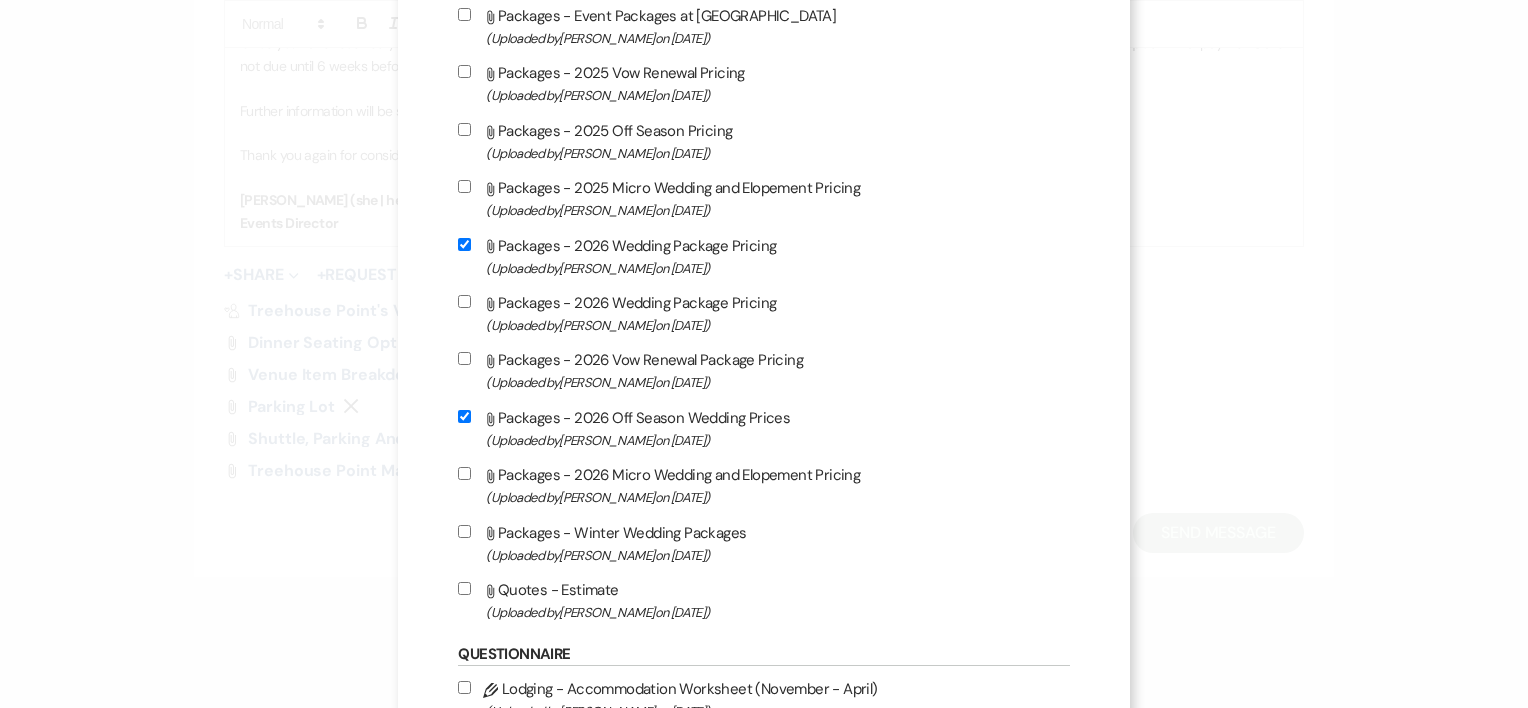 checkbox on "true" 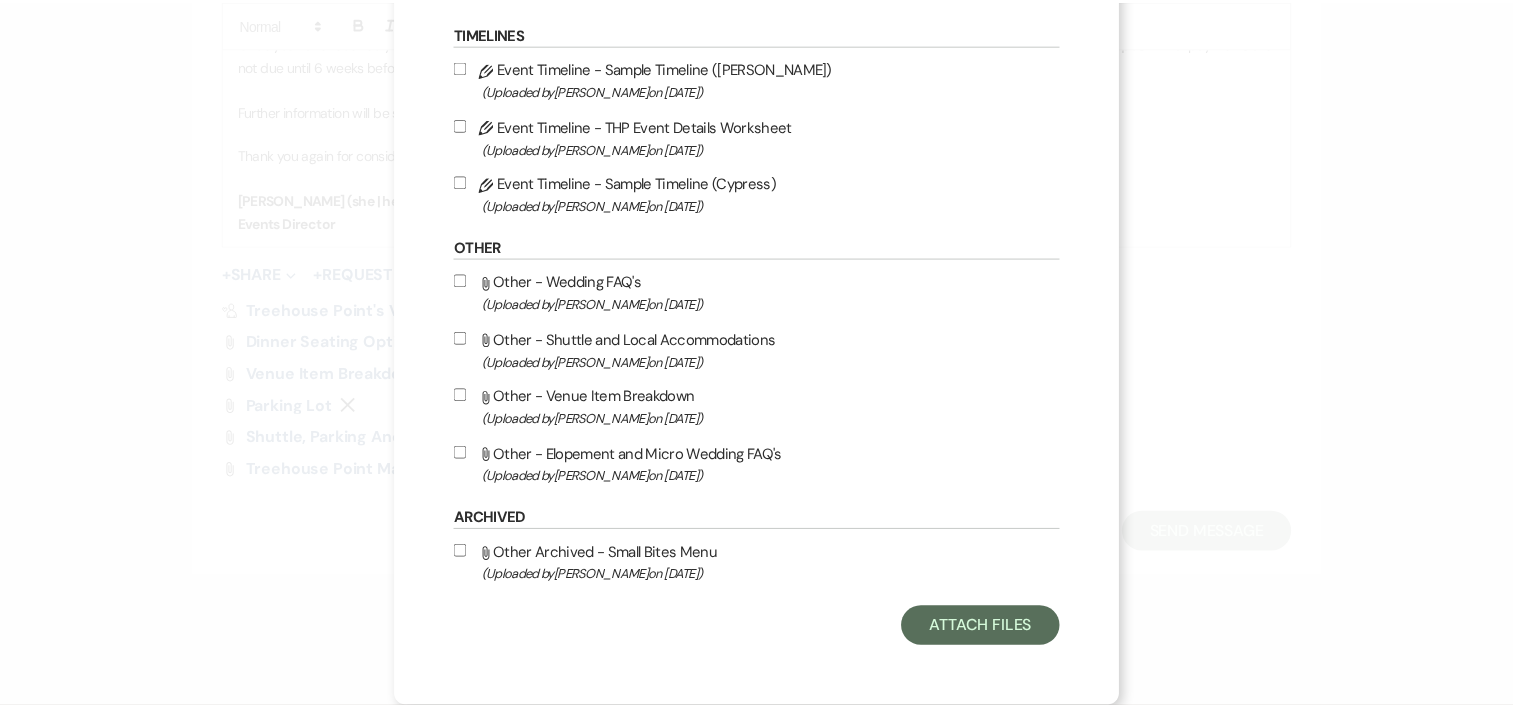 scroll, scrollTop: 3065, scrollLeft: 0, axis: vertical 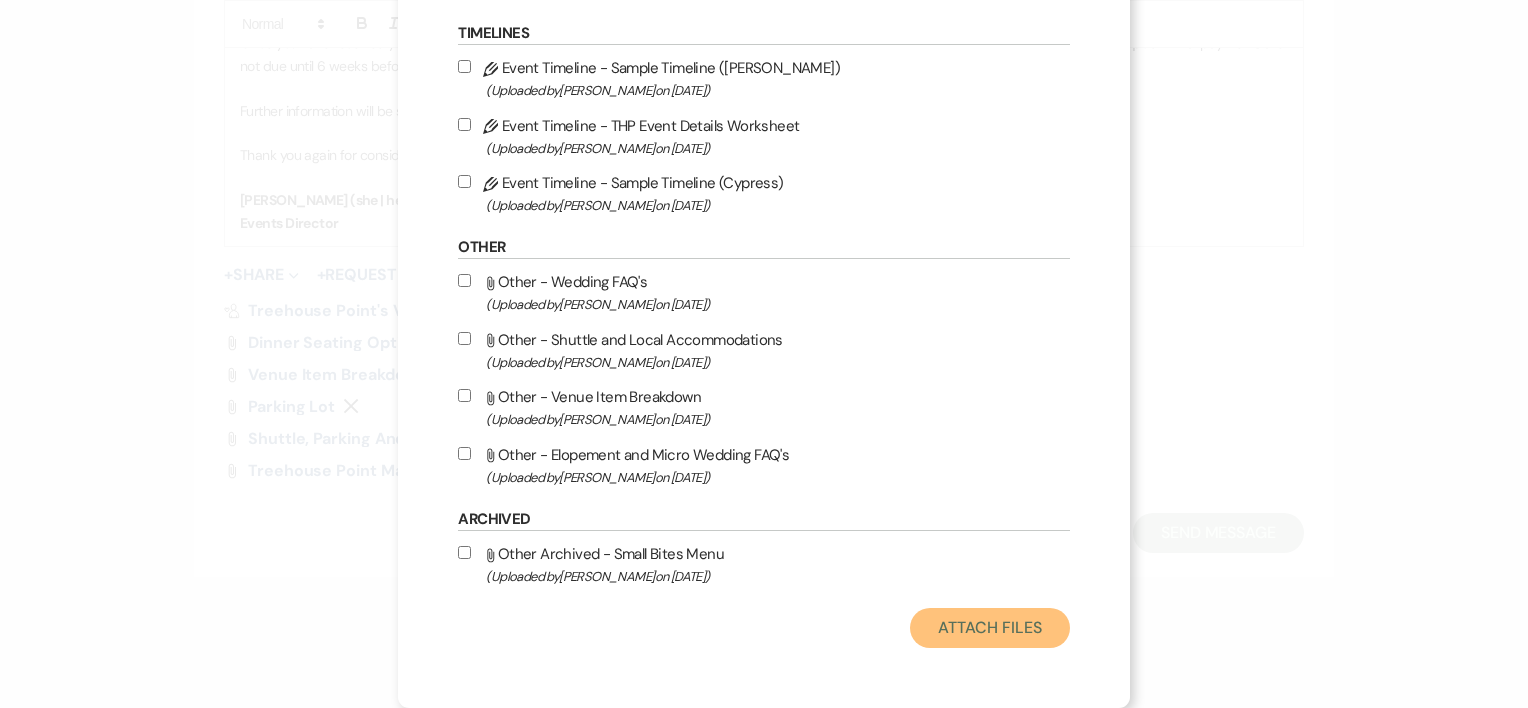 click on "Attach Files" at bounding box center (989, 628) 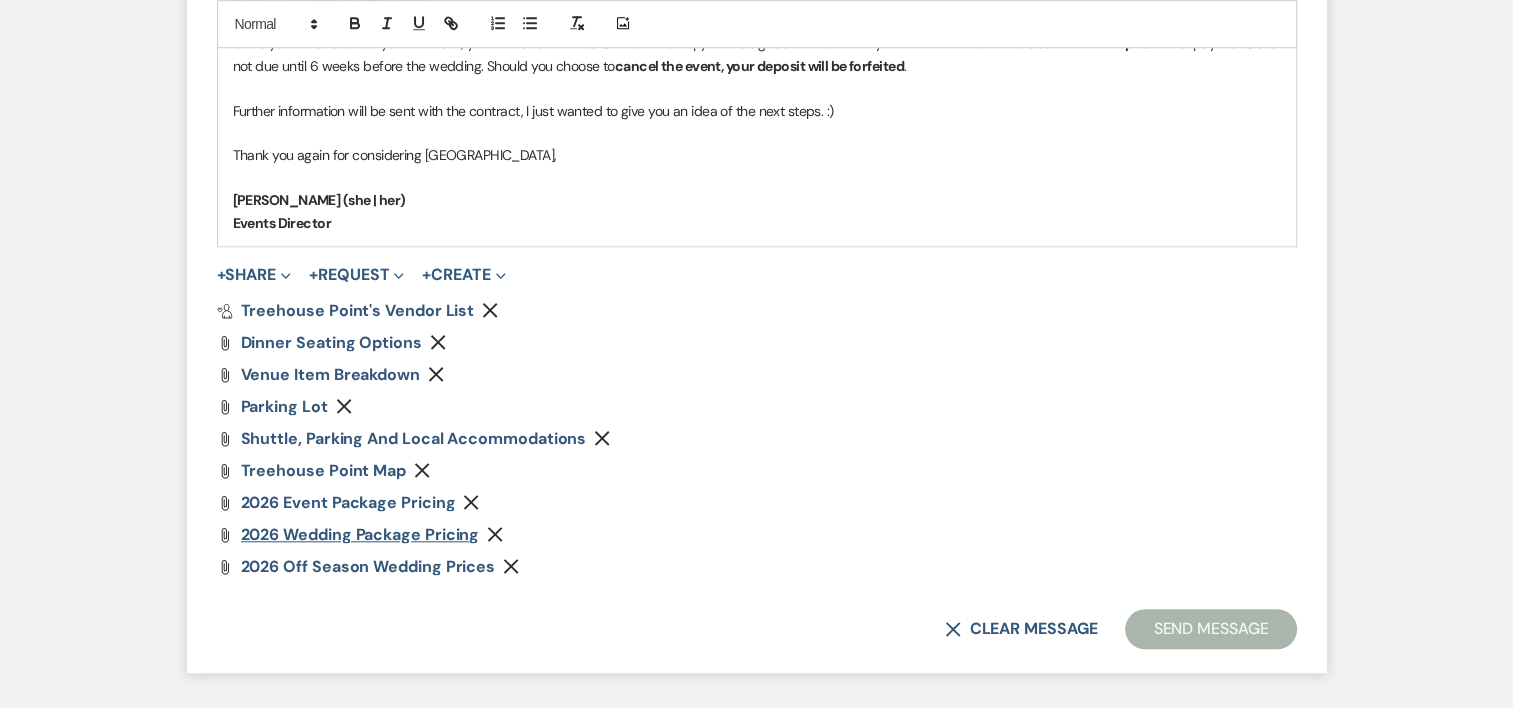 click on "2026 Wedding Package Pricing" at bounding box center (360, 534) 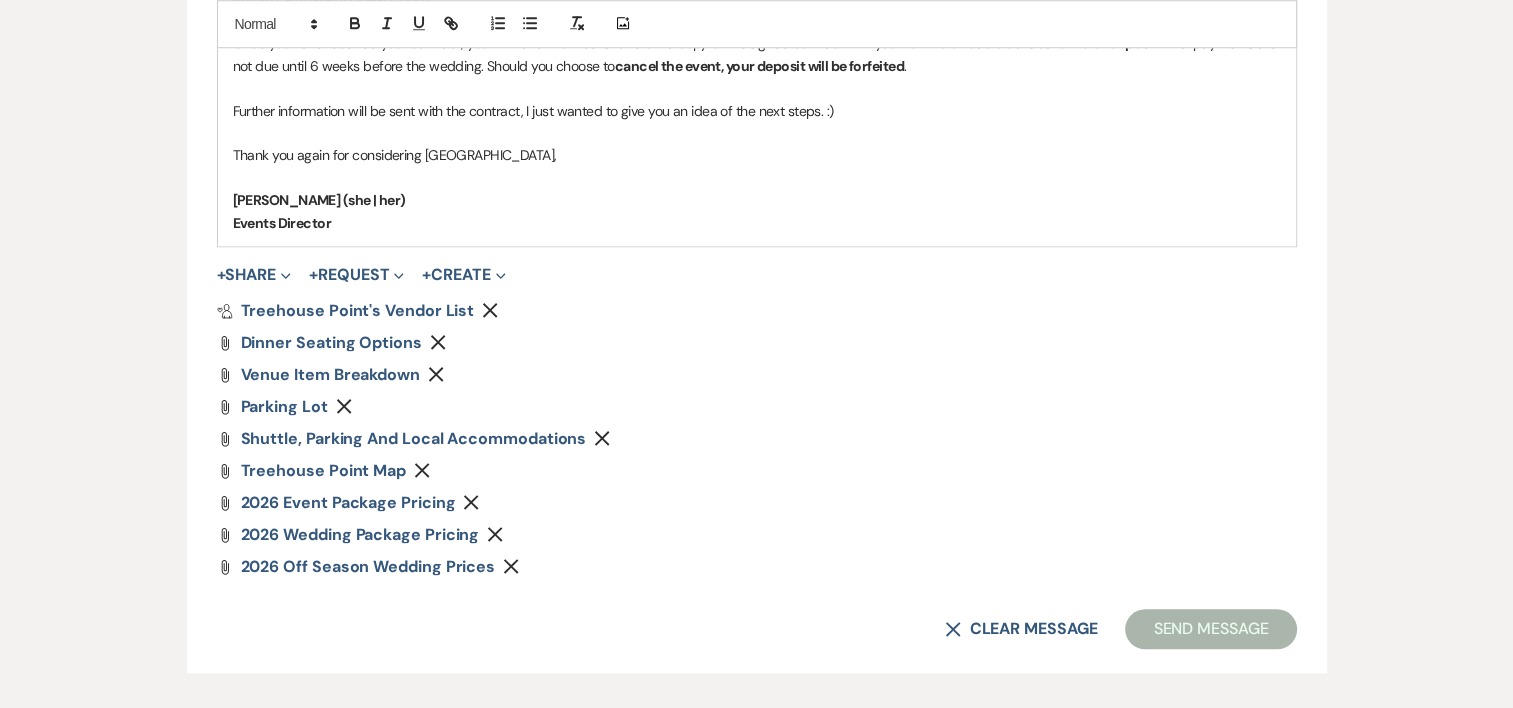 click on "Messages Tasks Payments Rental Overview Documents Contacts Notes Event Messages   Log Log Message +  New Message Communicate with  clients  by clicking "New Message" or replying to an existing message thread. Filter by topics... New Message New Message   X Draft saved! Recipients* Event Contacts   ( [PERSON_NAME] )   Insert Template   -- Weven Planning Portal Introduction (Booked Events) 1st planning email (Willow) 8 week planning reminder (Willow) Information Needed to Create a Contract (Willow/Cypress) Wedding & Elopement General Inquiry Contract Sending  Contract Info Needed (weddings) 1st planning email (Weddings) Planning progress updates! (Weddings) Restaurants for reception (Willow) Site Visit Questions Out of office Scheduling a planning walkthrough 1st planning email (Cypress) 8 week planning reminder (Cypress) Banquet Boss (edits needed do not send yet) Small Bites Menu 2026 Wedding Season Event Team Update Updated Property Map Catering Introduction Manage Templates New Subject* Topics" at bounding box center [756, -189] 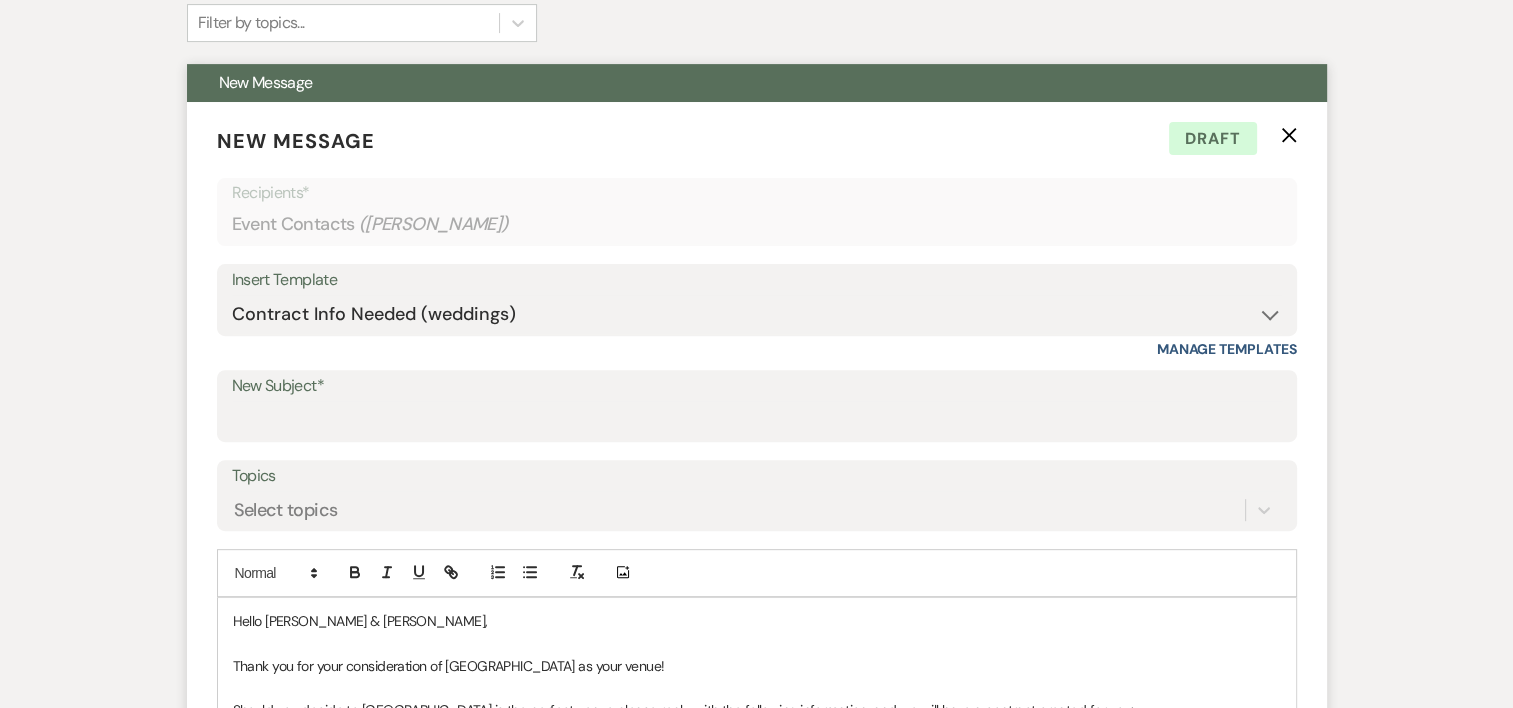 scroll, scrollTop: 687, scrollLeft: 0, axis: vertical 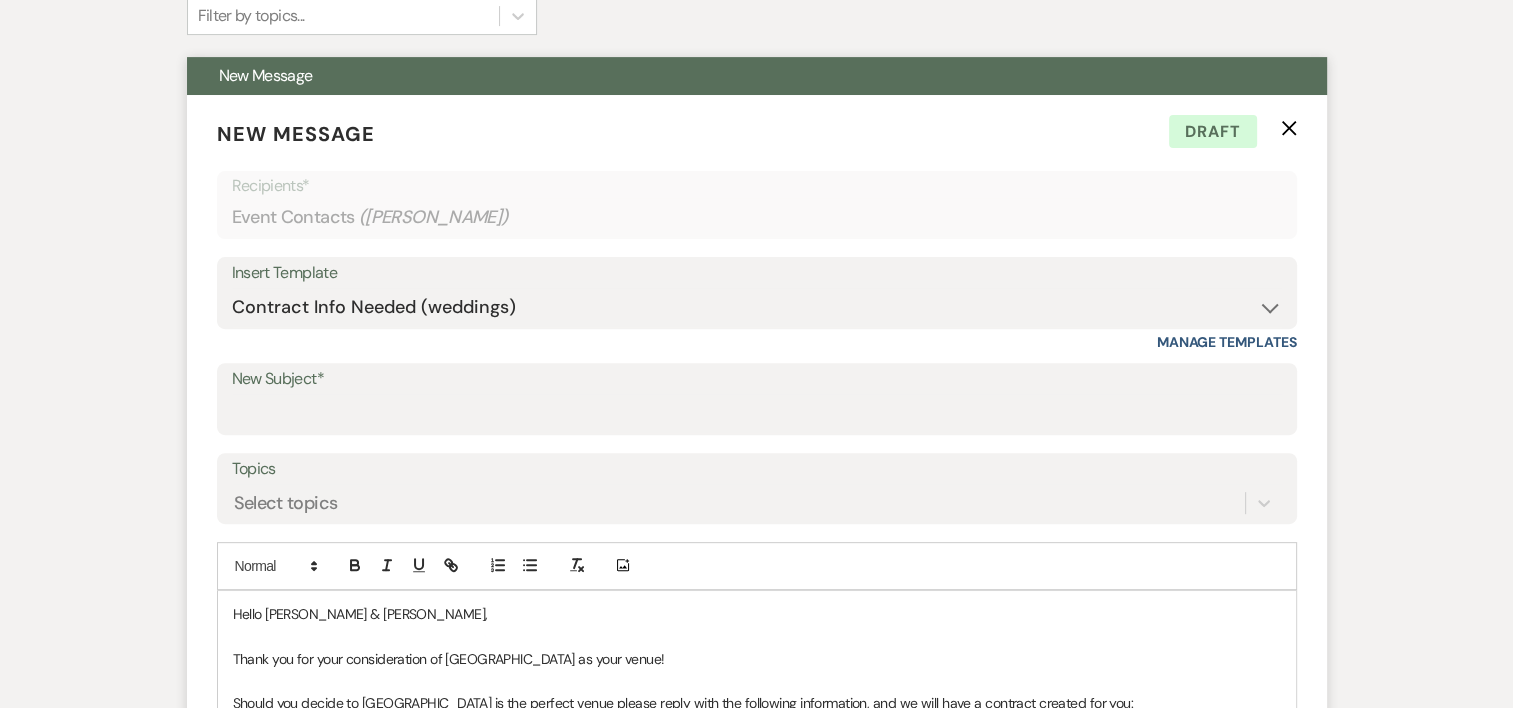click on "New Subject*" at bounding box center [757, 379] 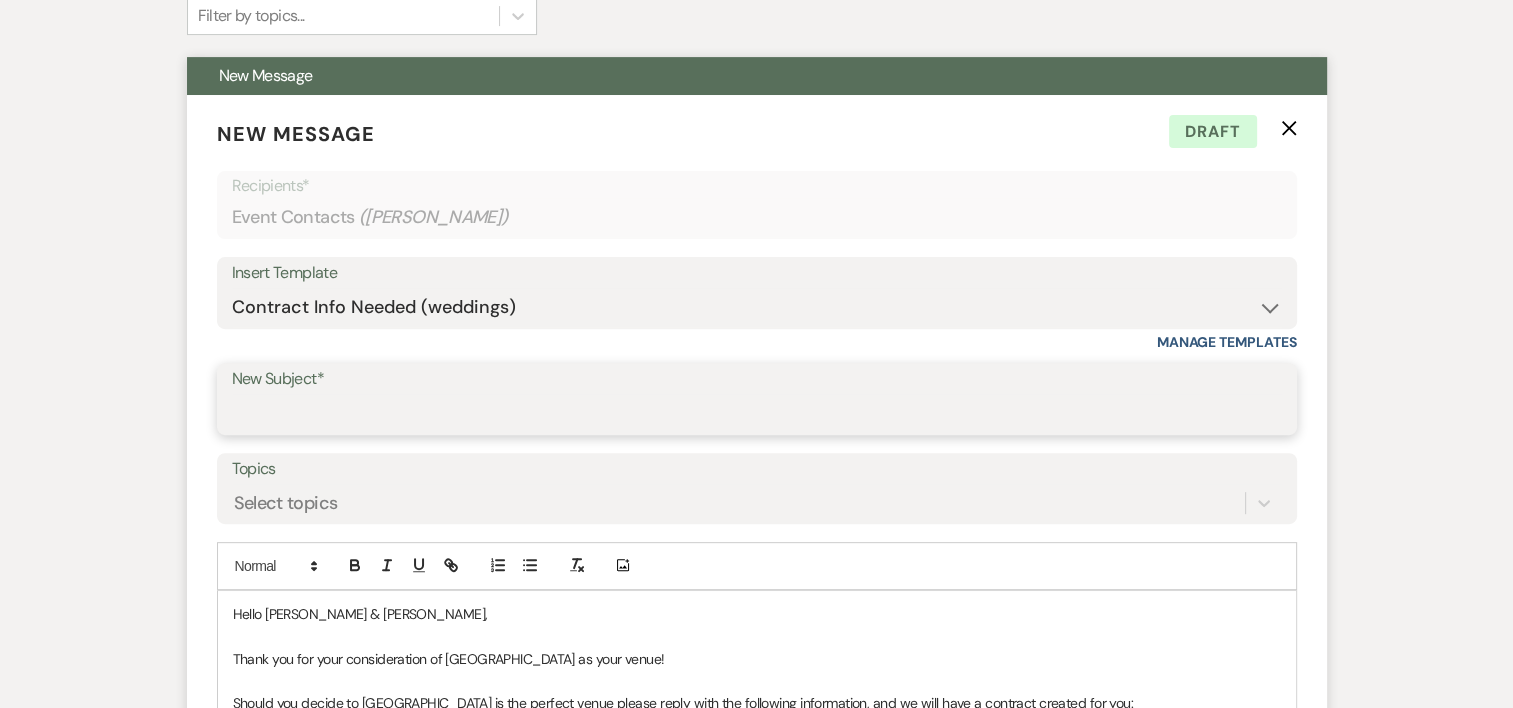 click on "New Subject*" at bounding box center [757, 413] 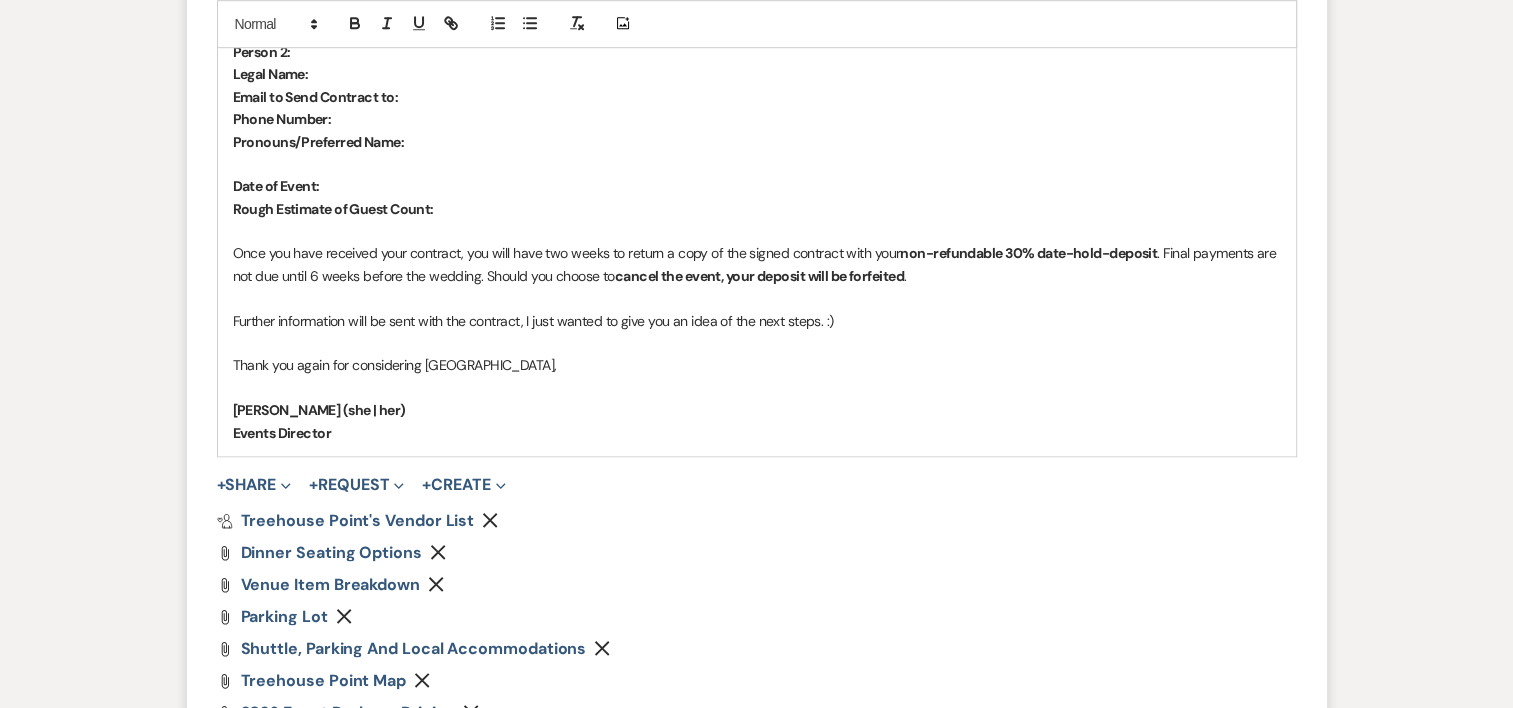 scroll, scrollTop: 1536, scrollLeft: 0, axis: vertical 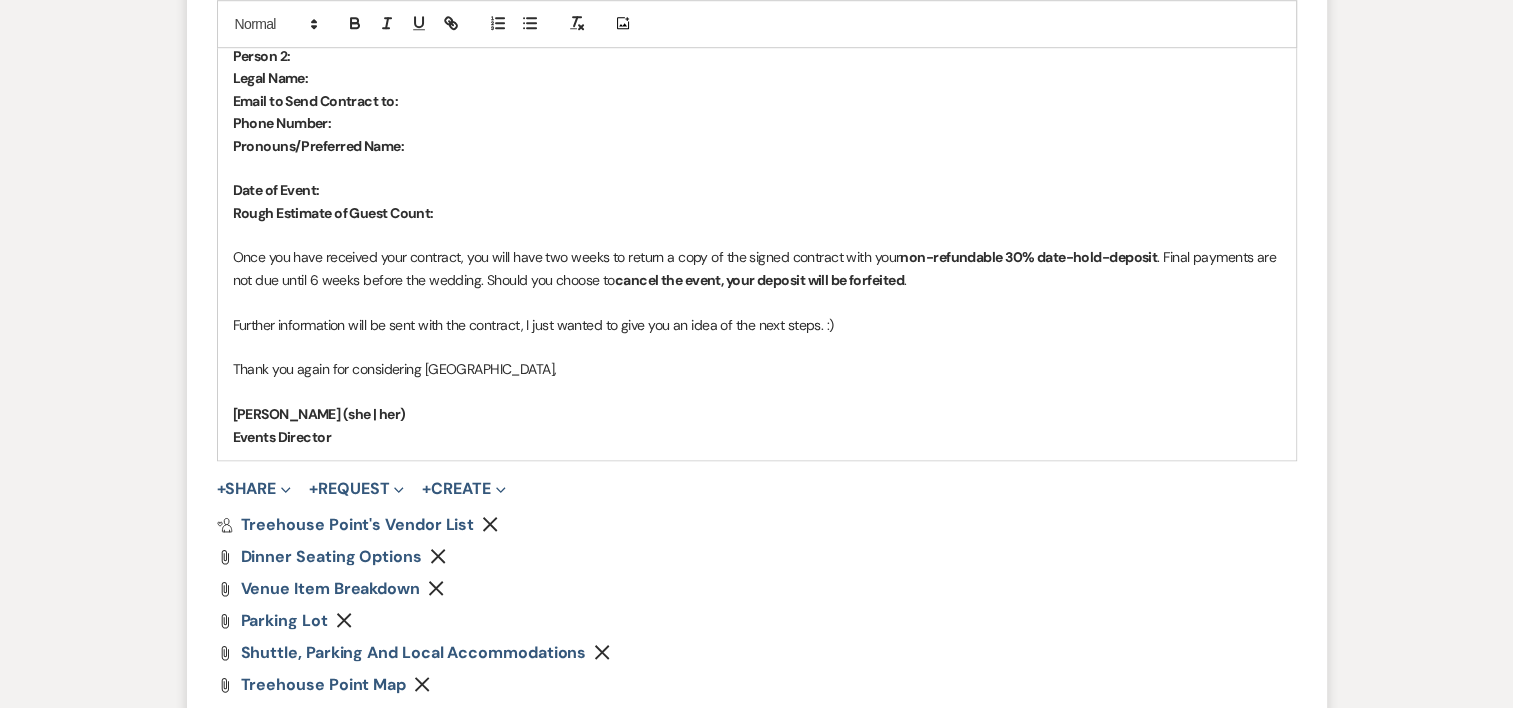 type on "Thanks for stopping in :)" 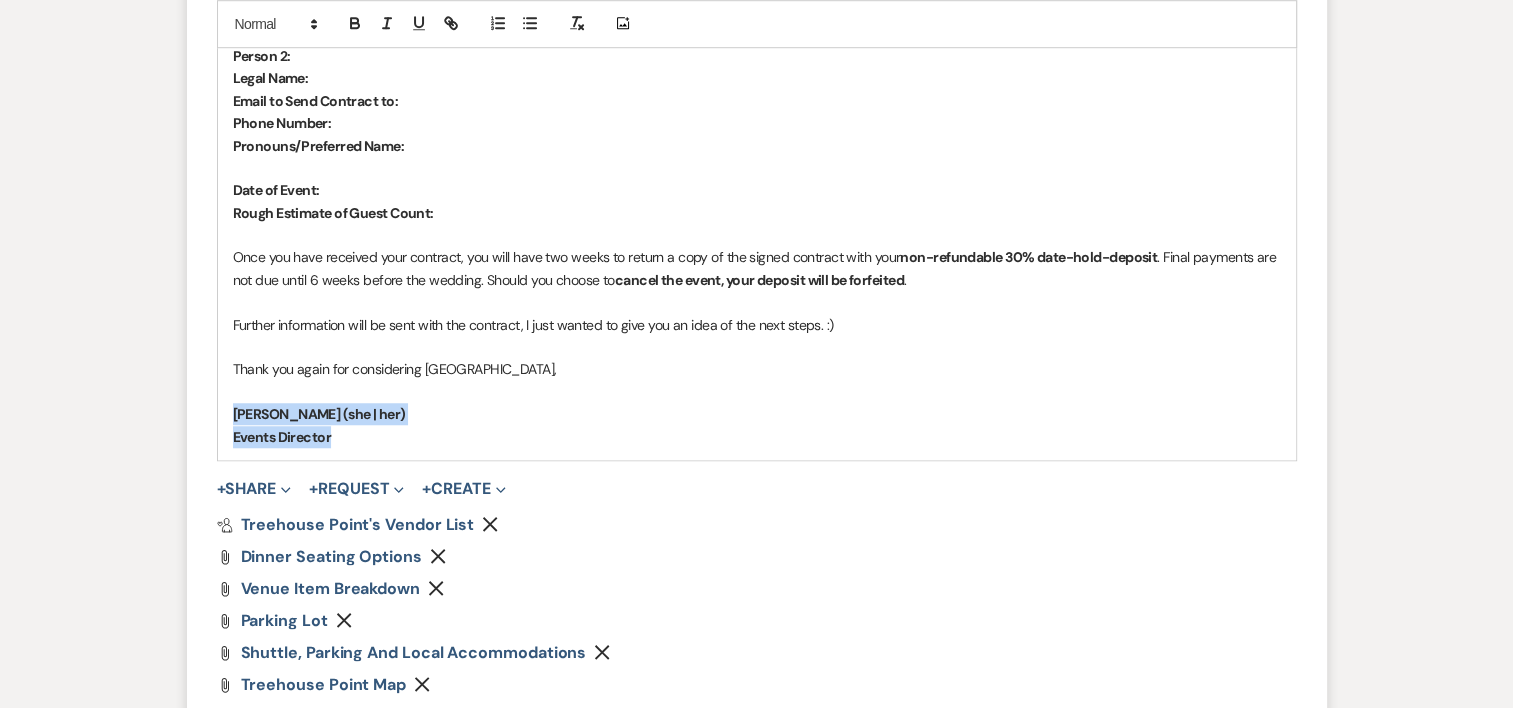 drag, startPoint x: 348, startPoint y: 438, endPoint x: 201, endPoint y: 403, distance: 151.10924 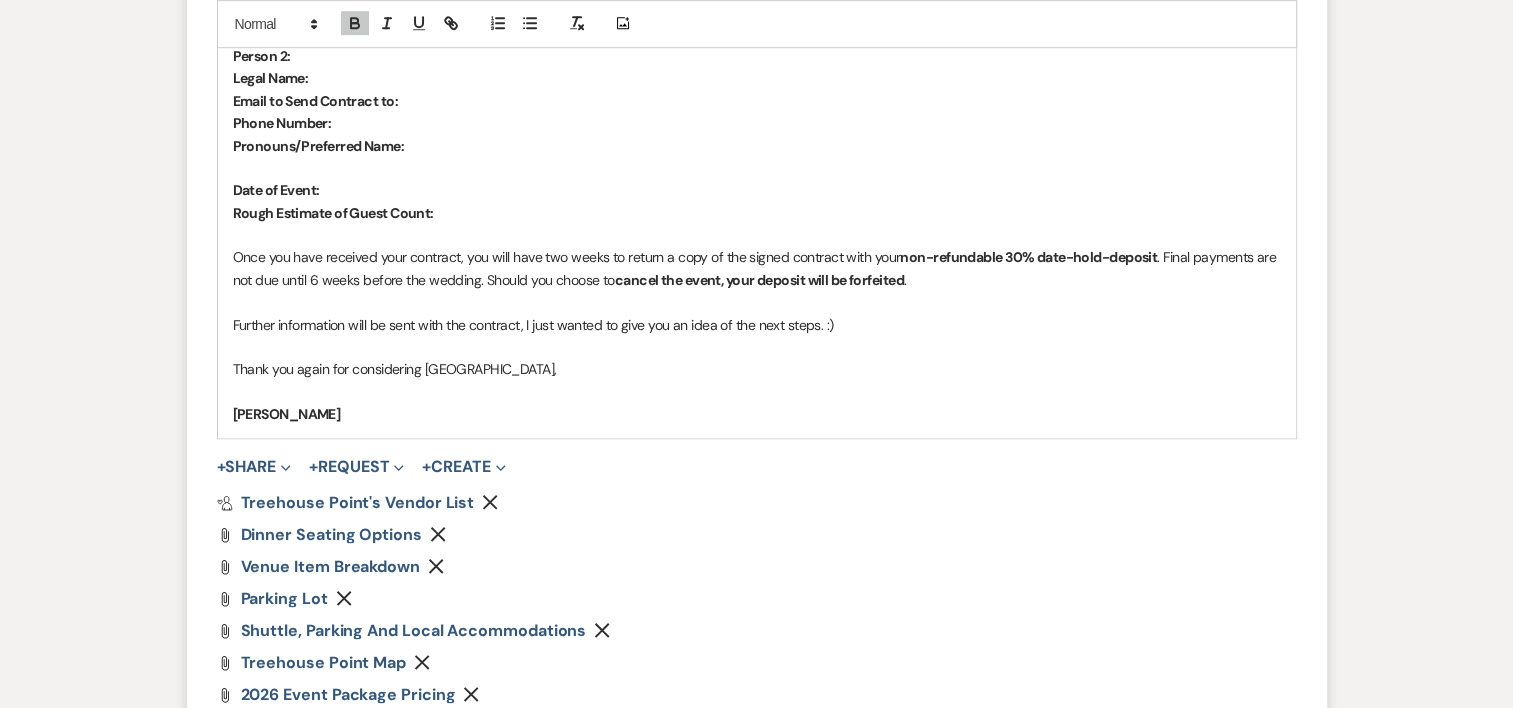 click on "New Message   X Saving draft... Recipients* Event Contacts   ( [PERSON_NAME] )   Insert Template   -- Weven Planning Portal Introduction (Booked Events) 1st planning email (Willow) 8 week planning reminder (Willow) Information Needed to Create a Contract (Willow/Cypress) Wedding & Elopement General Inquiry Contract Sending  Contract Info Needed (weddings) 1st planning email (Weddings) Planning progress updates! (Weddings) Restaurants for reception (Willow) Site Visit Questions Out of office Scheduling a planning walkthrough 1st planning email (Cypress) 8 week planning reminder (Cypress) Banquet Boss (edits needed do not send yet) Small Bites Menu 2026 Wedding Season Event Team Update Updated Property Map Catering Introduction Manage Templates New Subject* Thanks for stopping in :) Topics Select topics                                                                             Add Photo   Hello [PERSON_NAME] & [PERSON_NAME], Thank you for your consideration of Treehouse Point as your venue!  Person 1: Legal Name:" at bounding box center (757, 55) 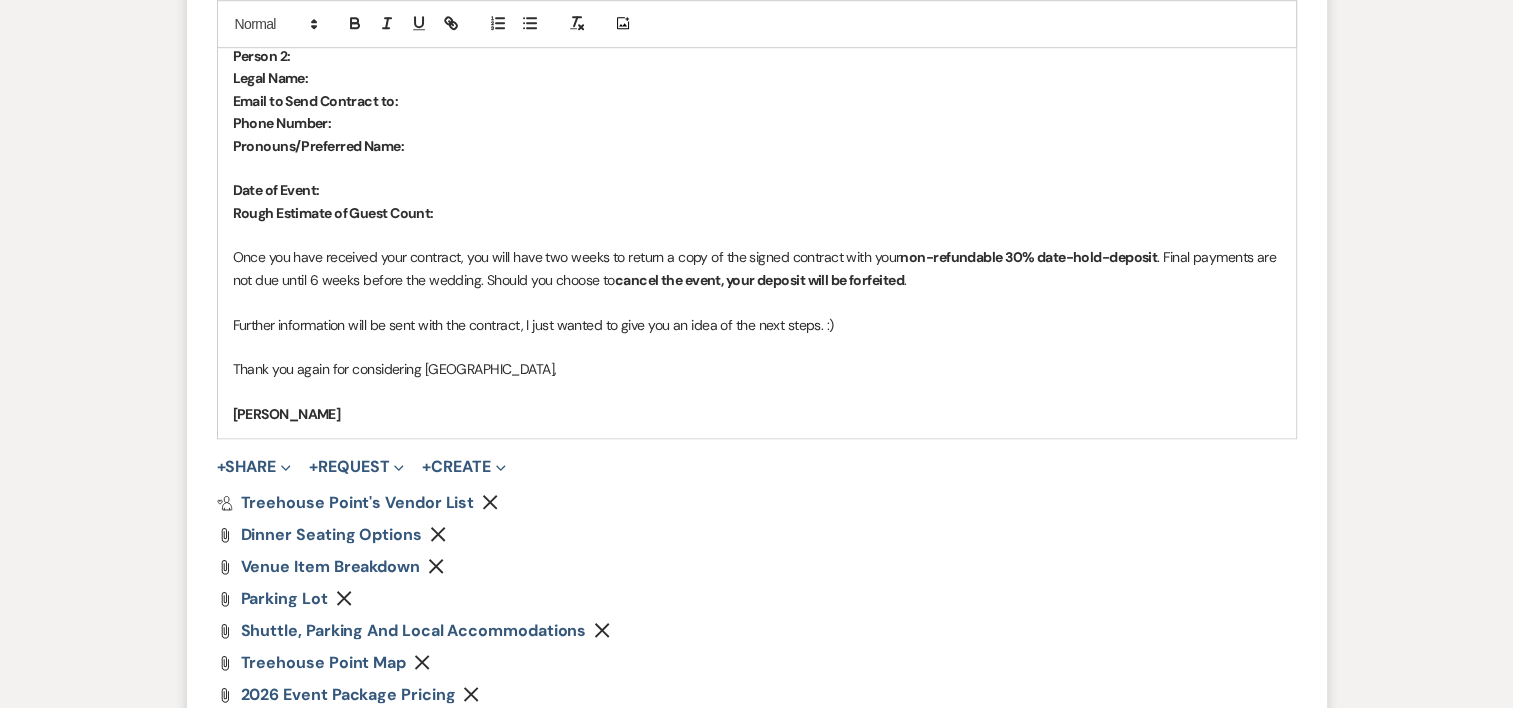 click at bounding box center [757, 392] 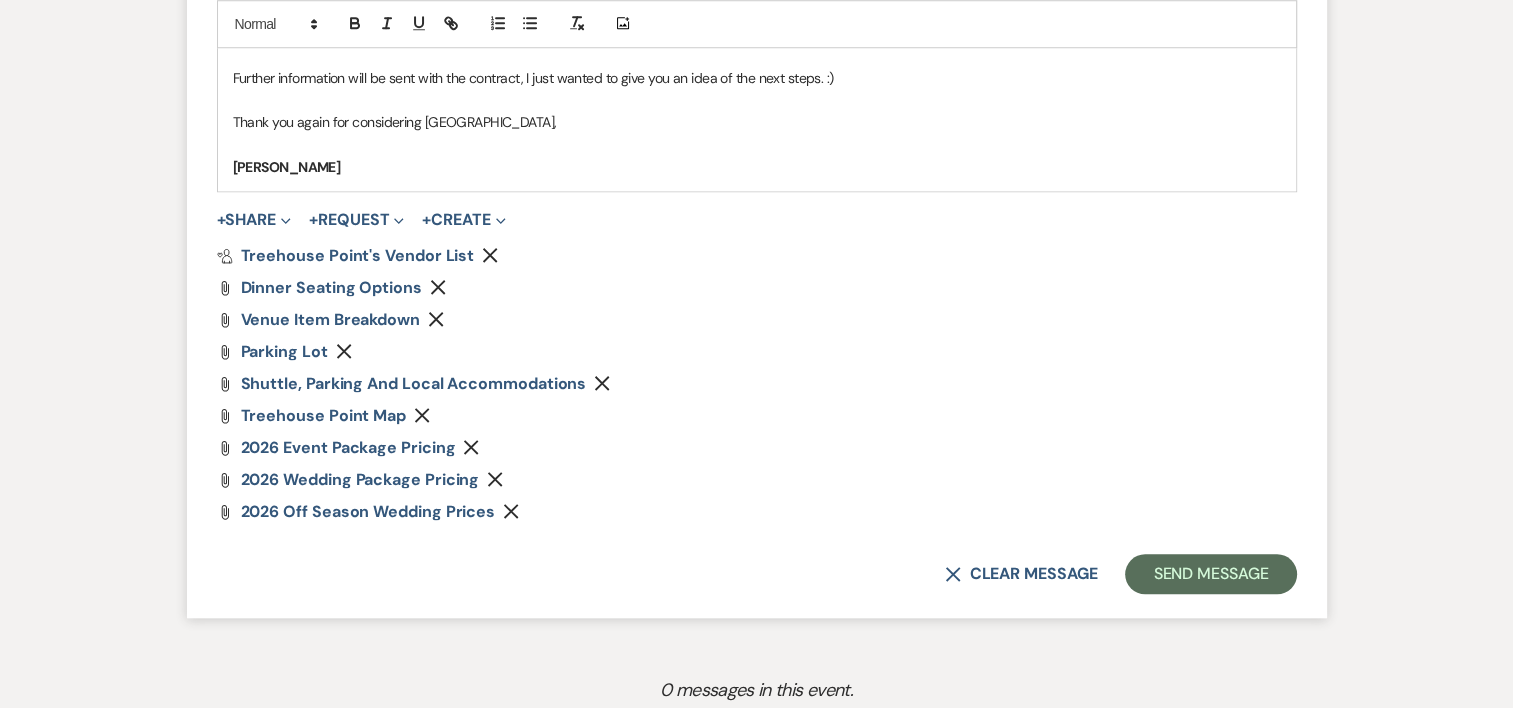 scroll, scrollTop: 1842, scrollLeft: 0, axis: vertical 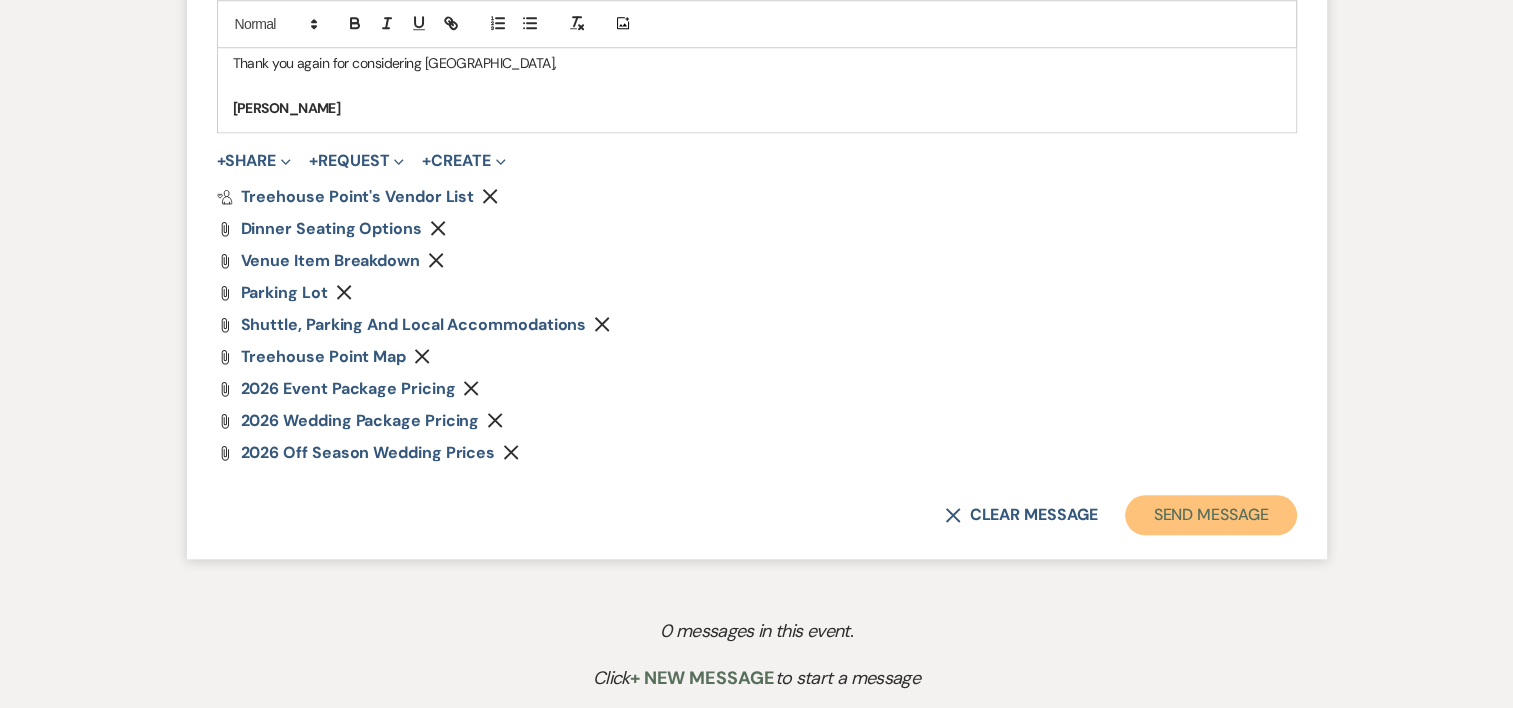 click on "Send Message" at bounding box center [1210, 515] 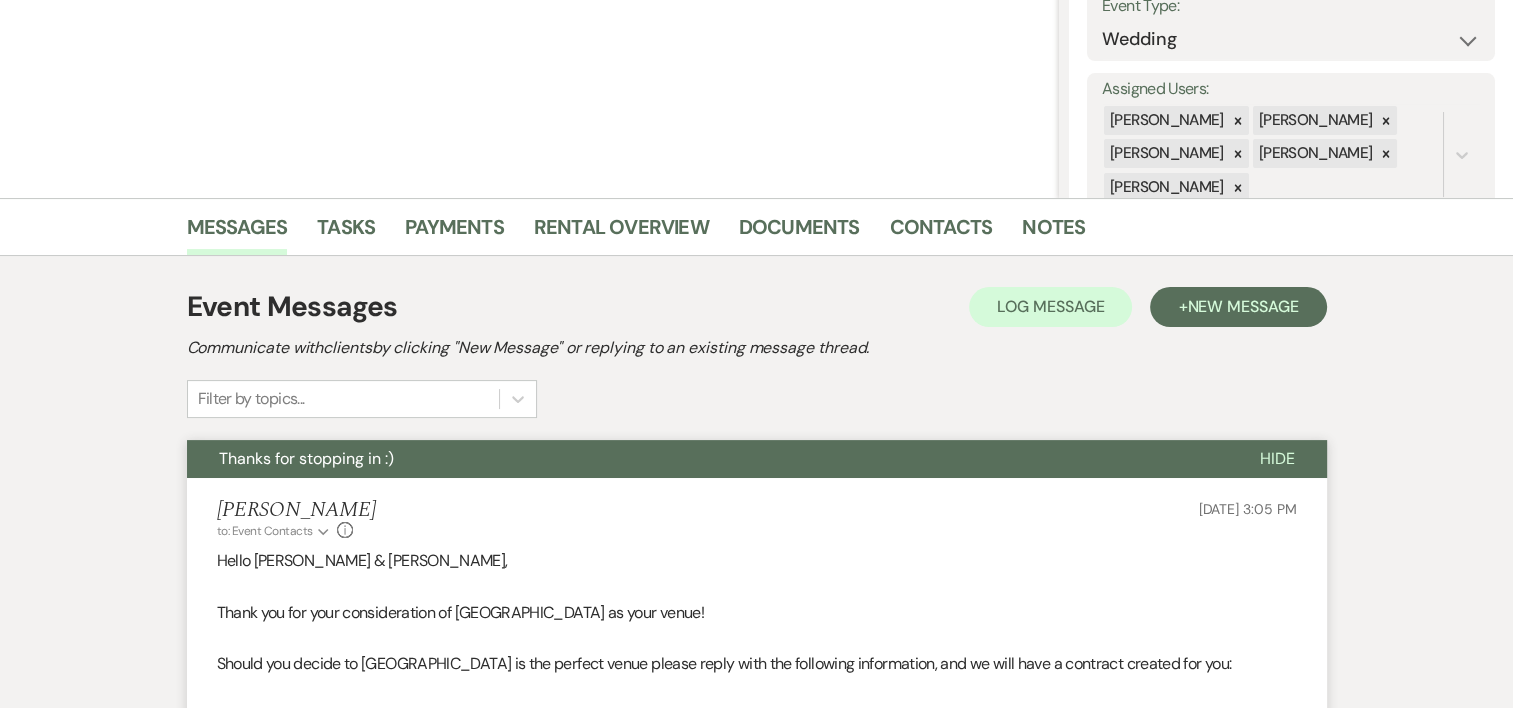scroll, scrollTop: 0, scrollLeft: 0, axis: both 